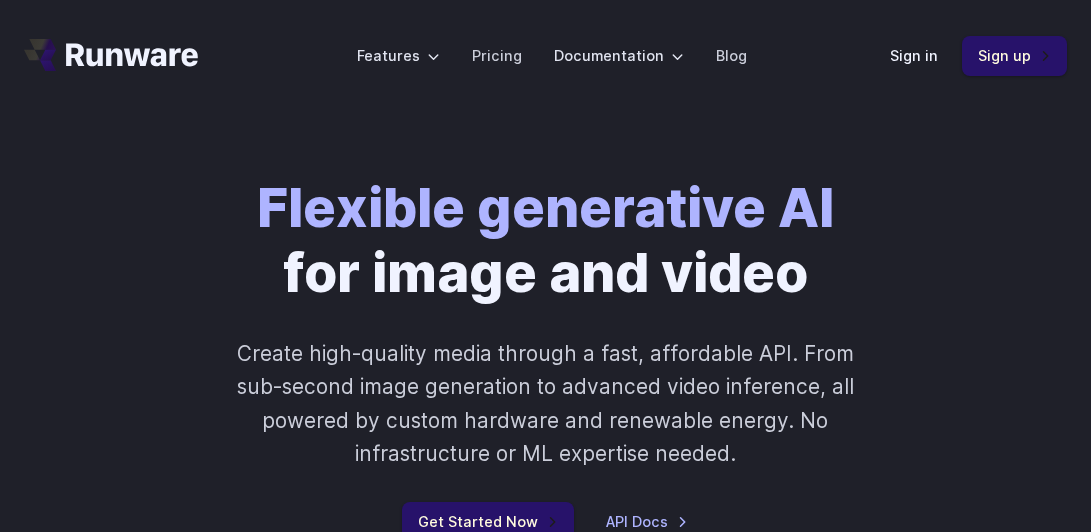 scroll, scrollTop: 0, scrollLeft: 0, axis: both 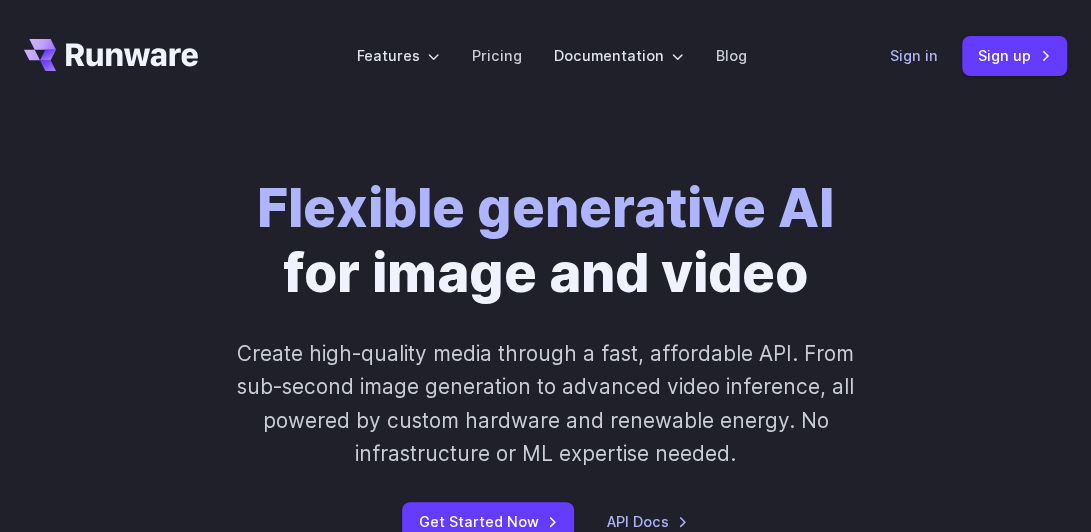click on "Sign in" at bounding box center [914, 55] 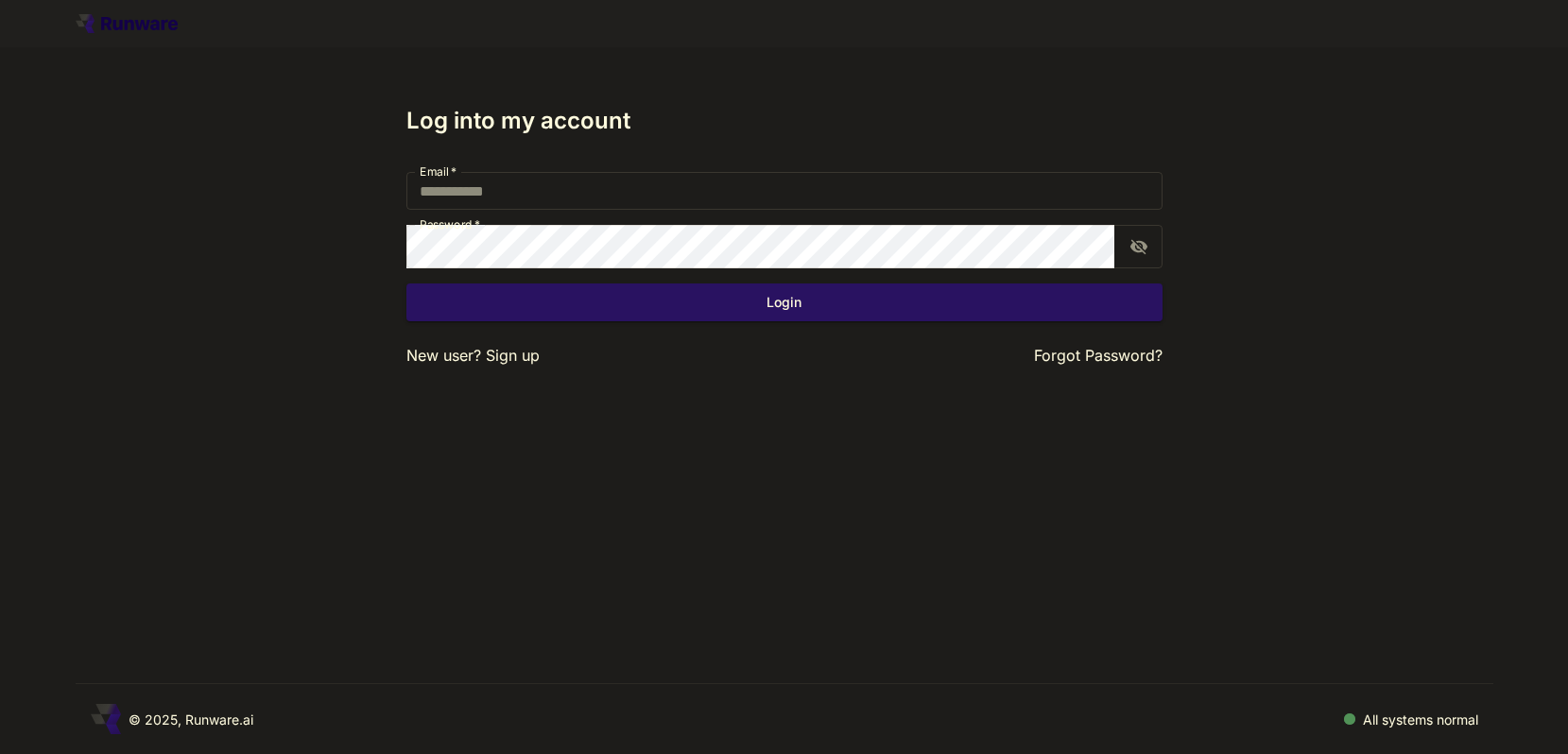 scroll, scrollTop: 0, scrollLeft: 0, axis: both 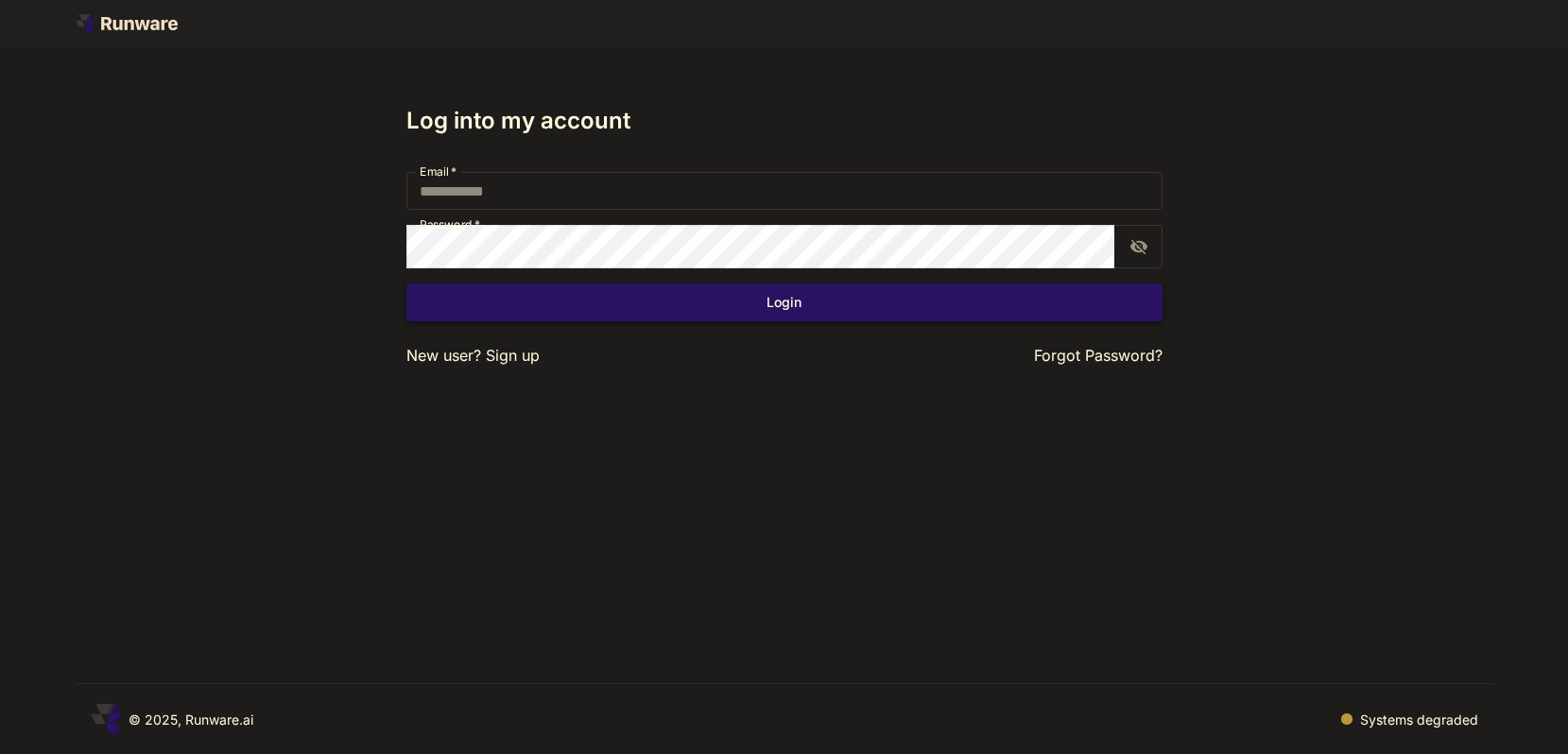type on "**********" 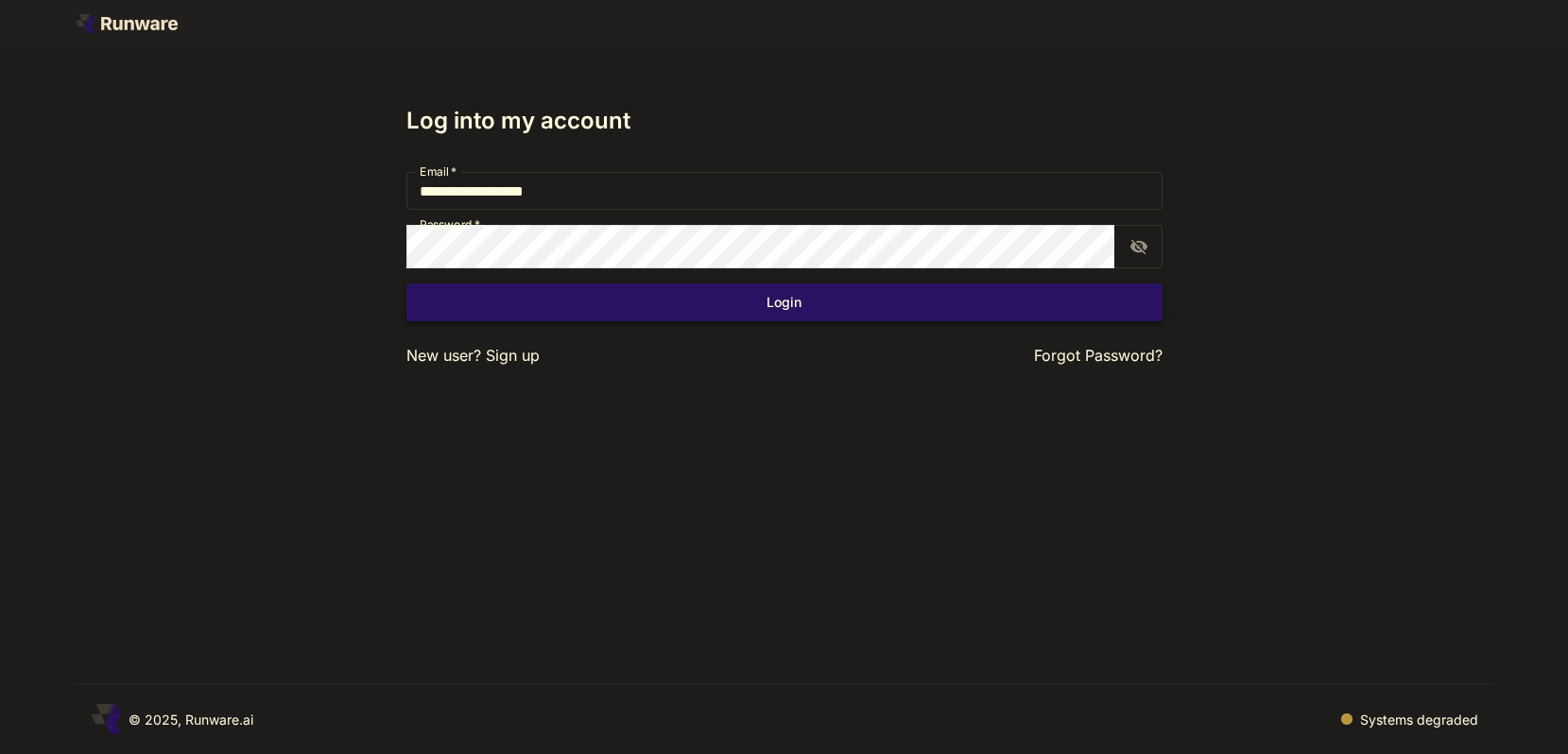 click on "Login" at bounding box center (784, 302) 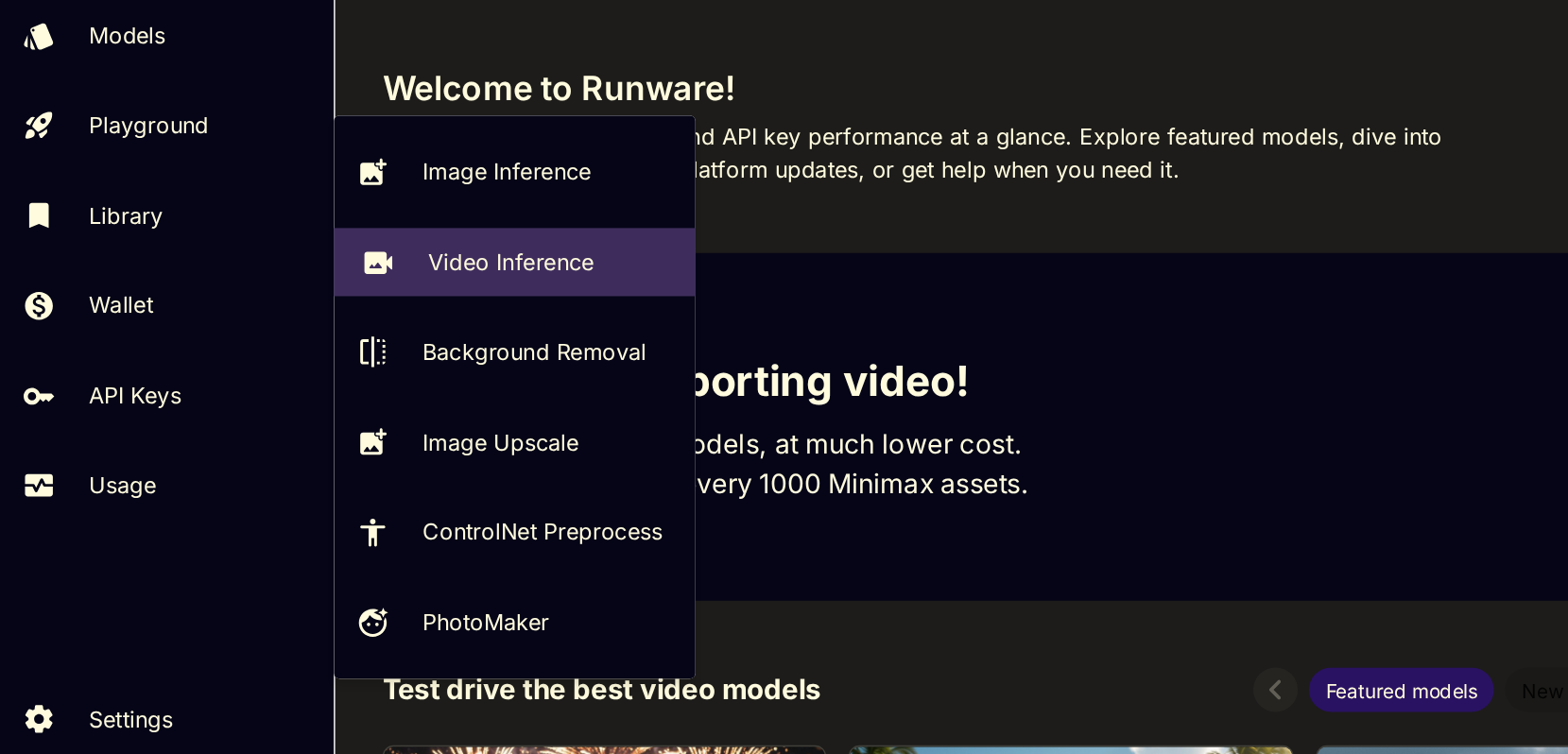 click on "Video Inference" at bounding box center (347, 336) 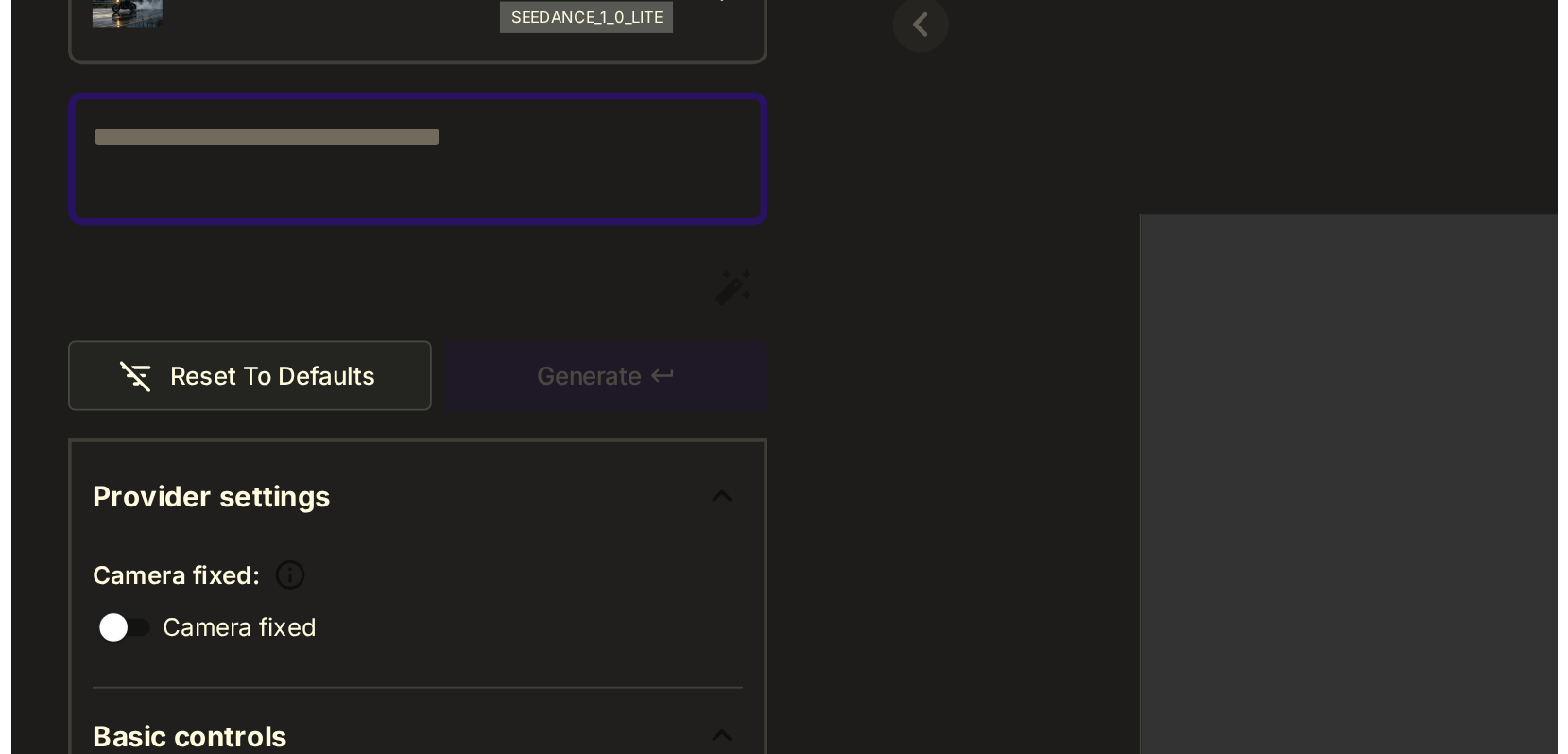 scroll, scrollTop: 0, scrollLeft: 0, axis: both 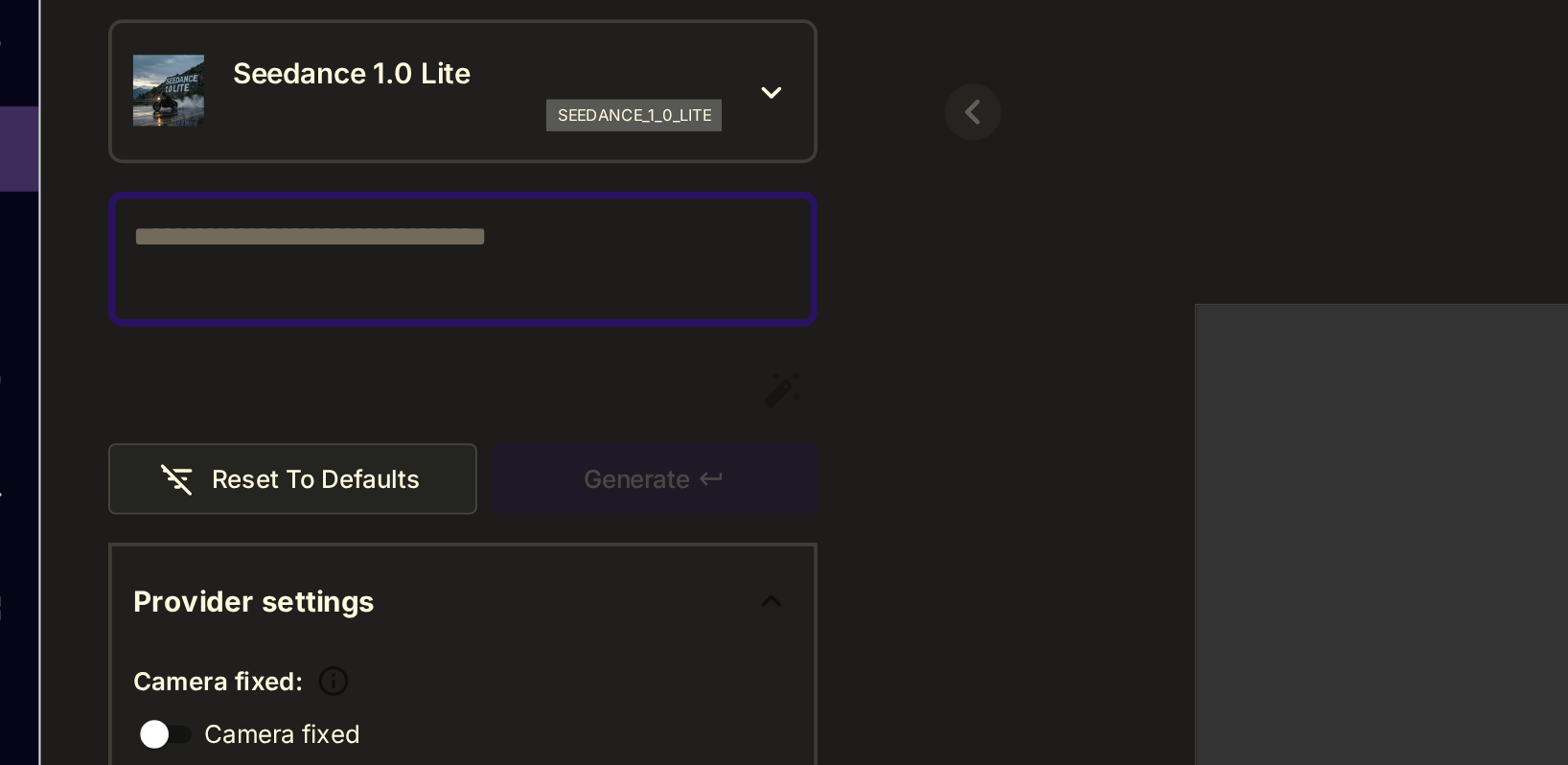 click 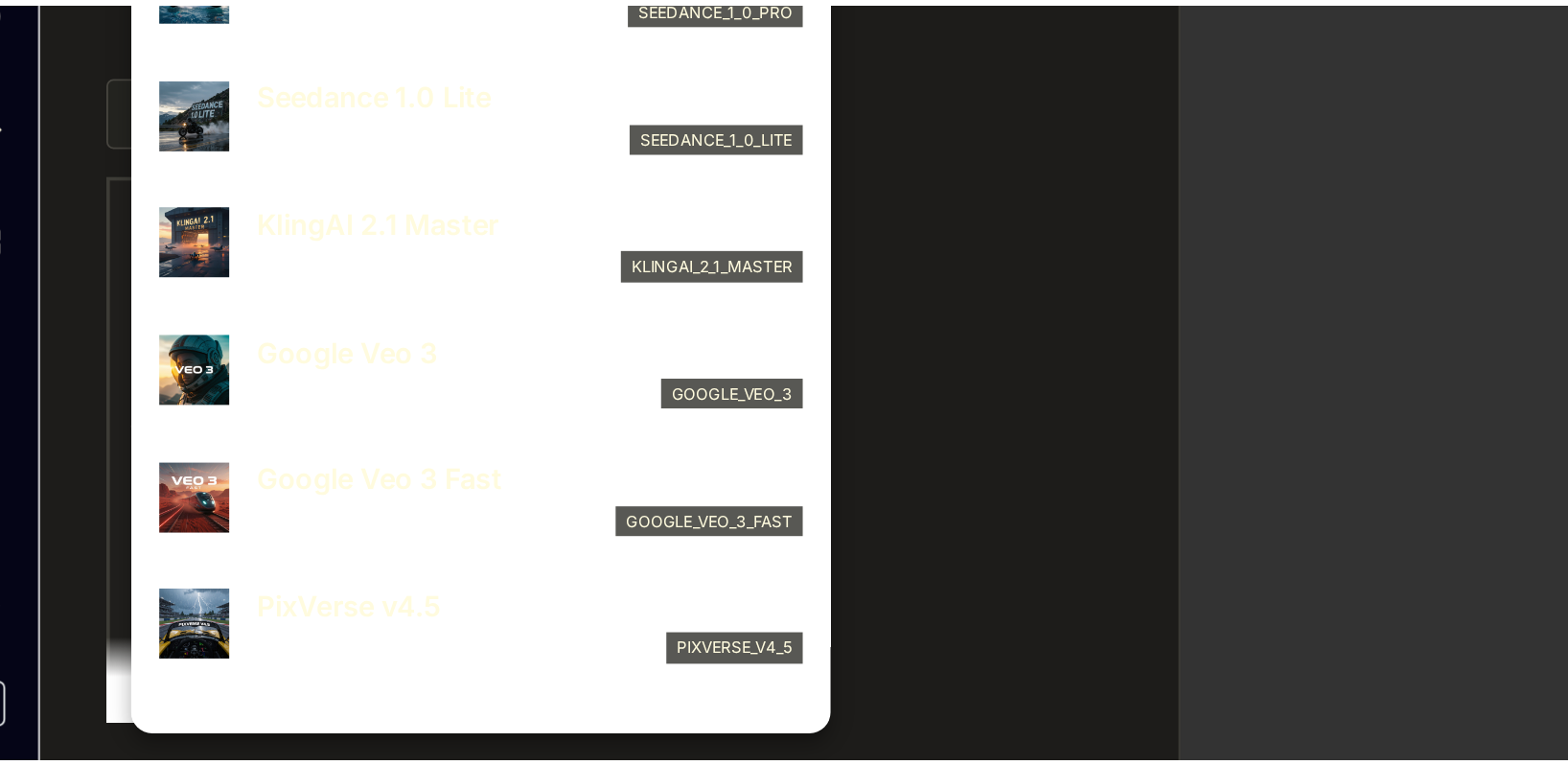 scroll, scrollTop: 100, scrollLeft: 0, axis: vertical 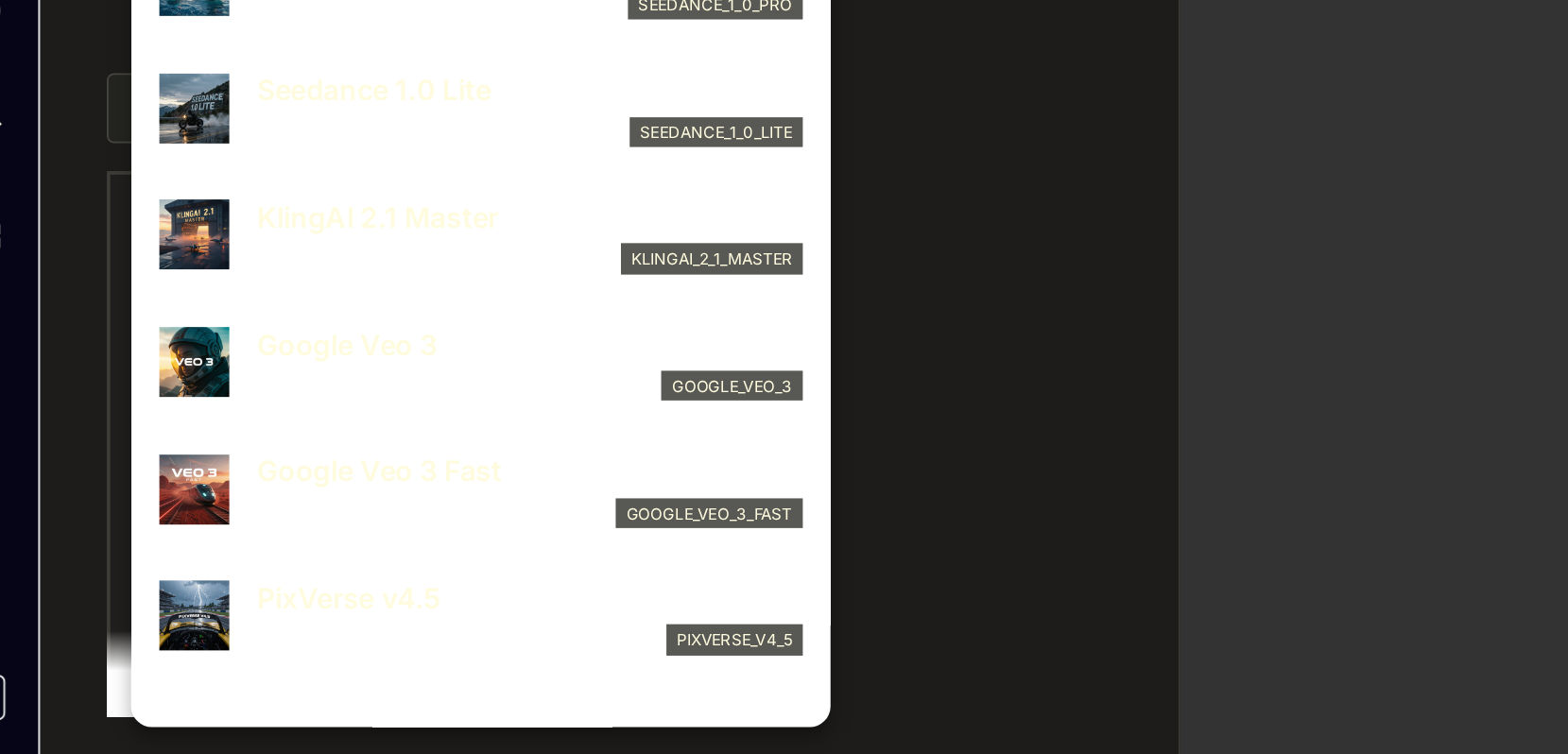 click on "Google Veo 3 Fast" at bounding box center [326, 600] 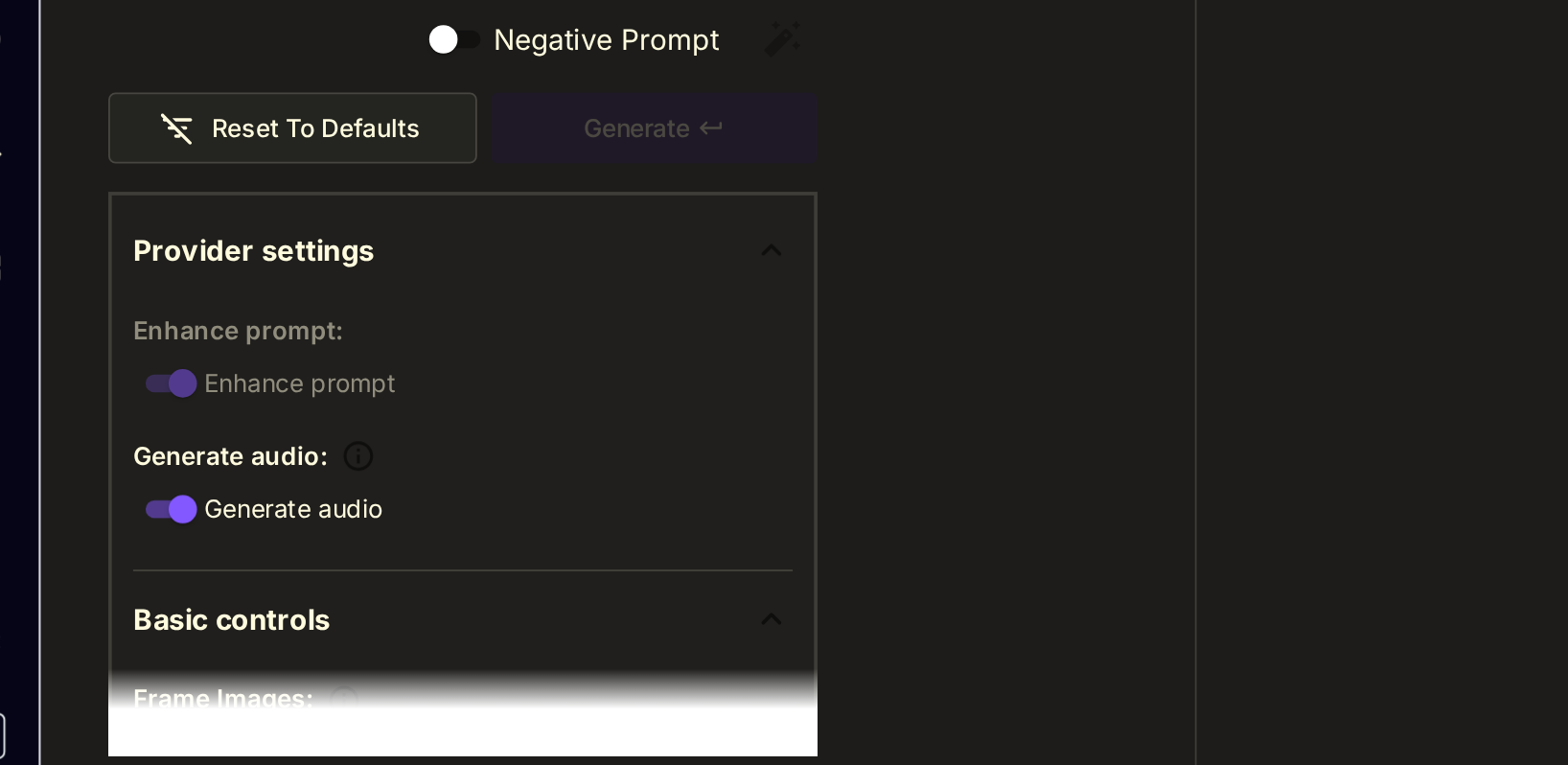 scroll, scrollTop: 0, scrollLeft: 0, axis: both 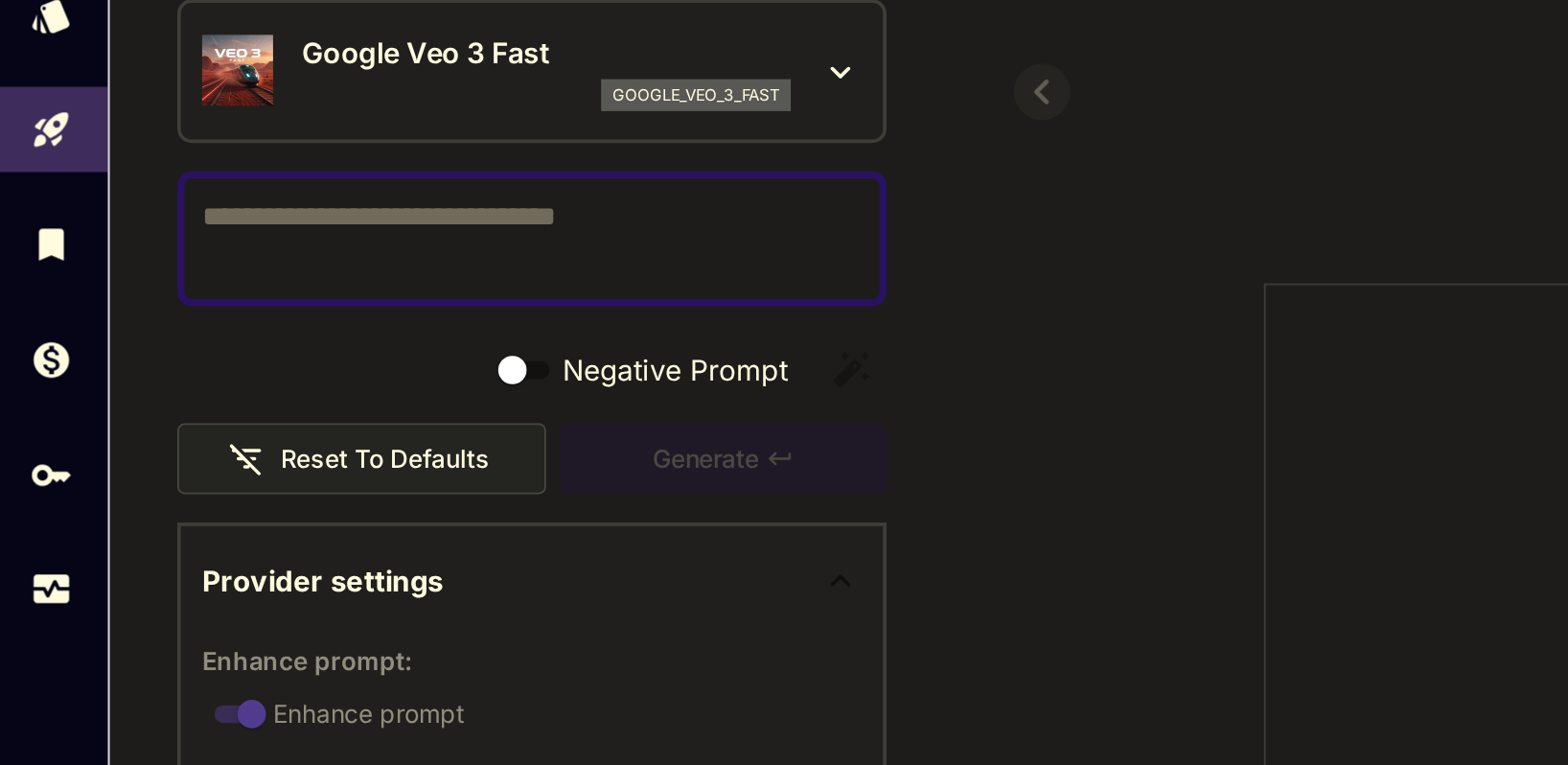 click on "Negative Prompt" at bounding box center (290, 291) 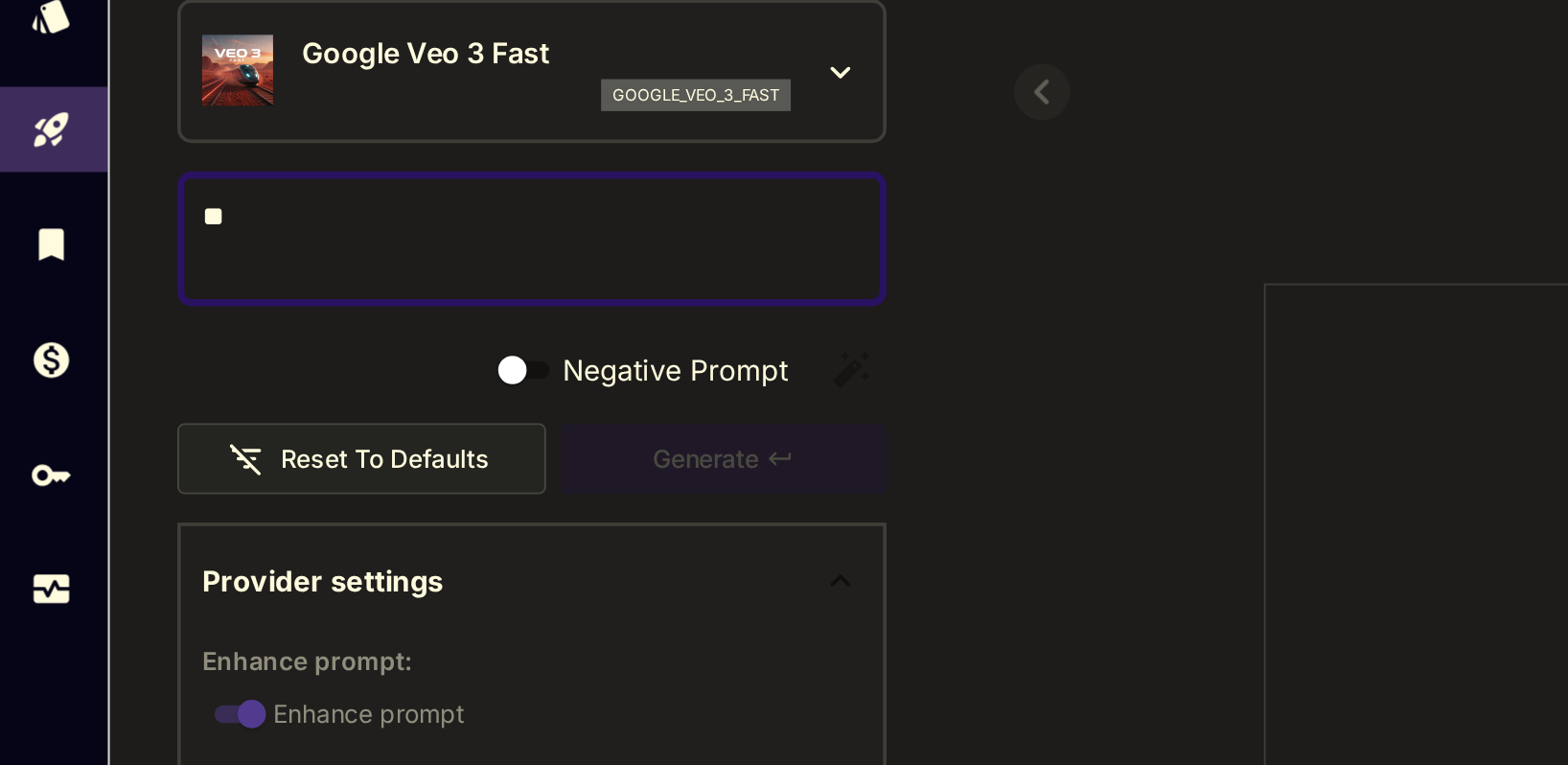 type on "*" 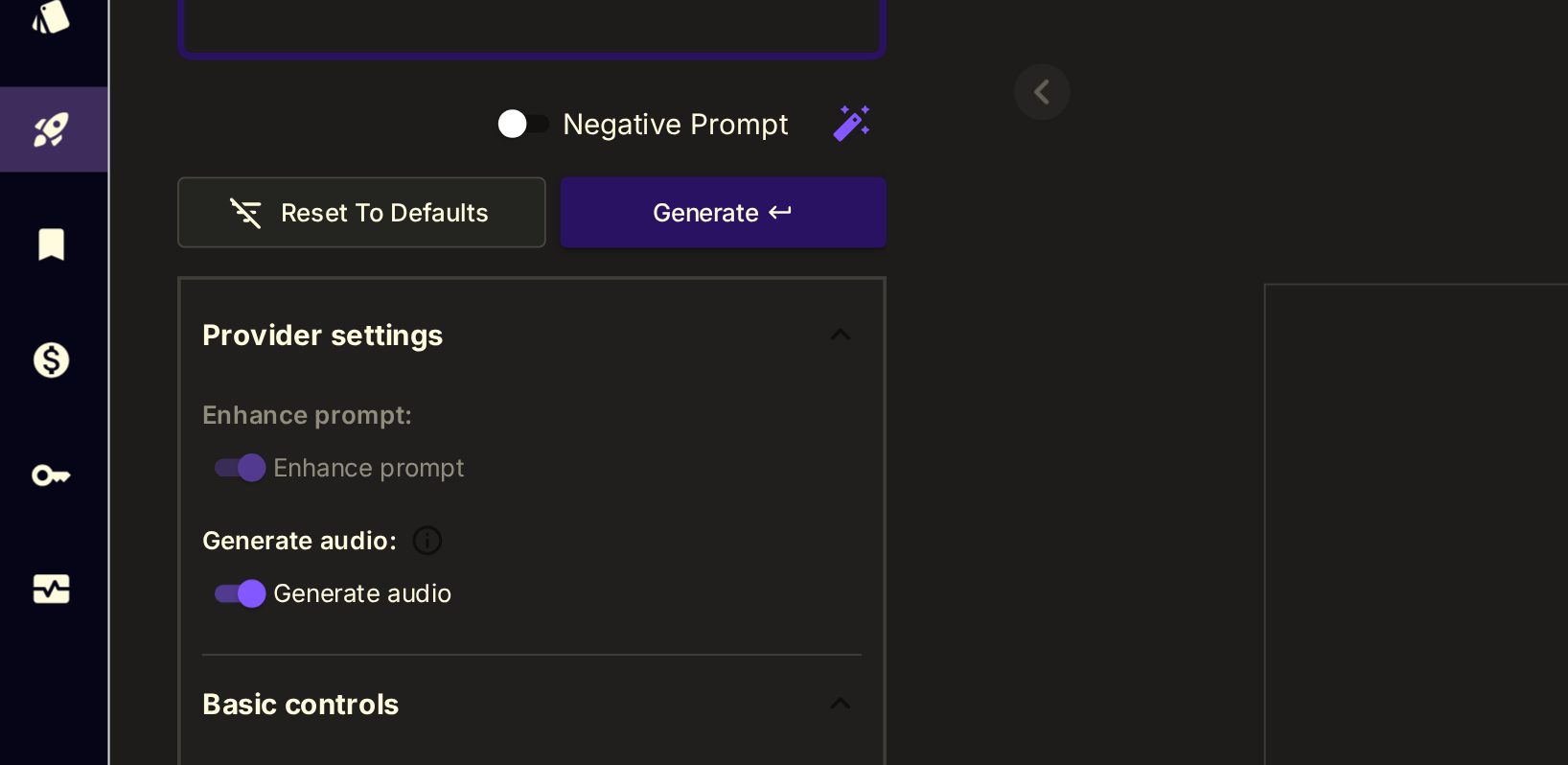 scroll, scrollTop: 250, scrollLeft: 0, axis: vertical 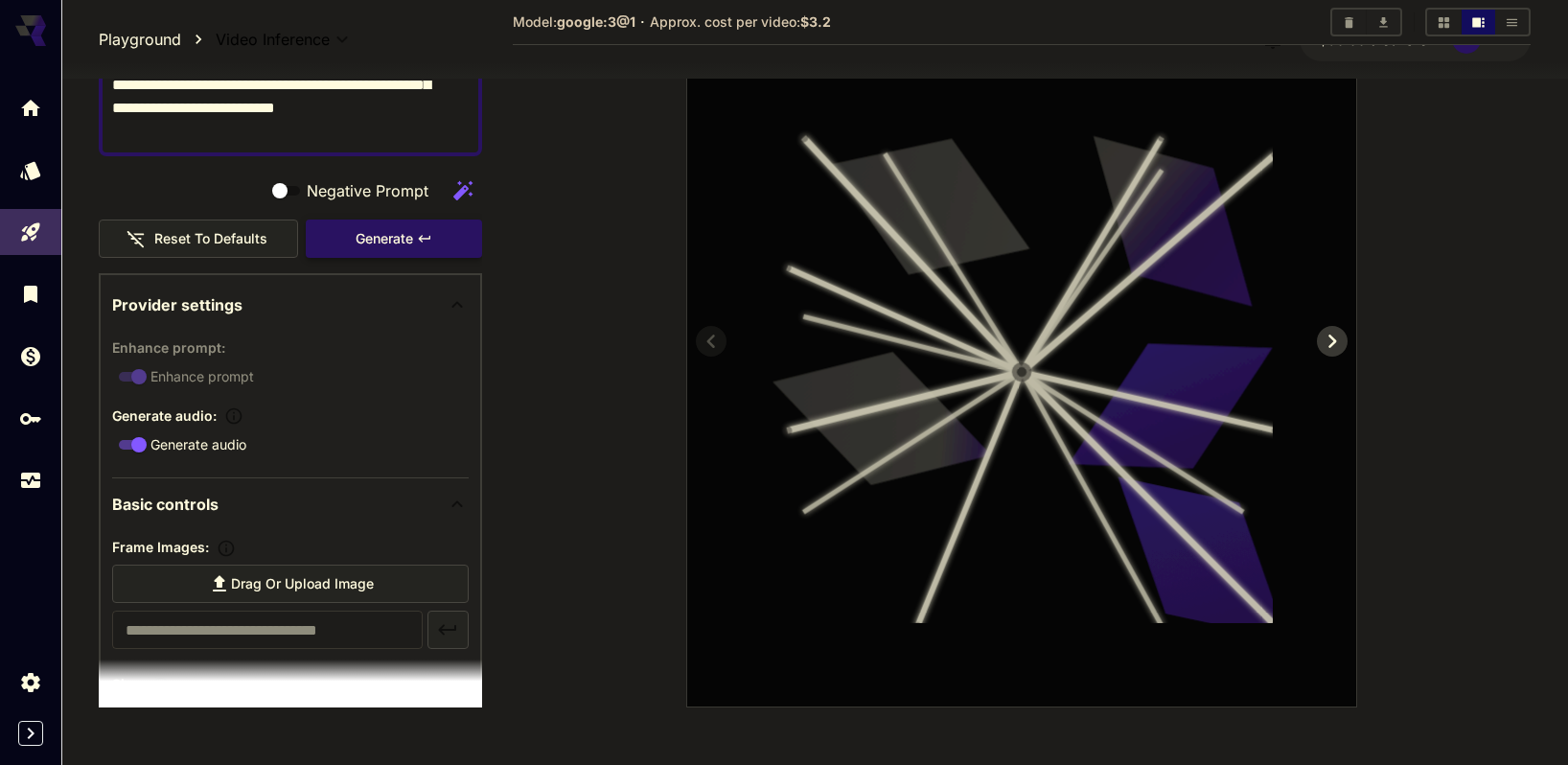 click 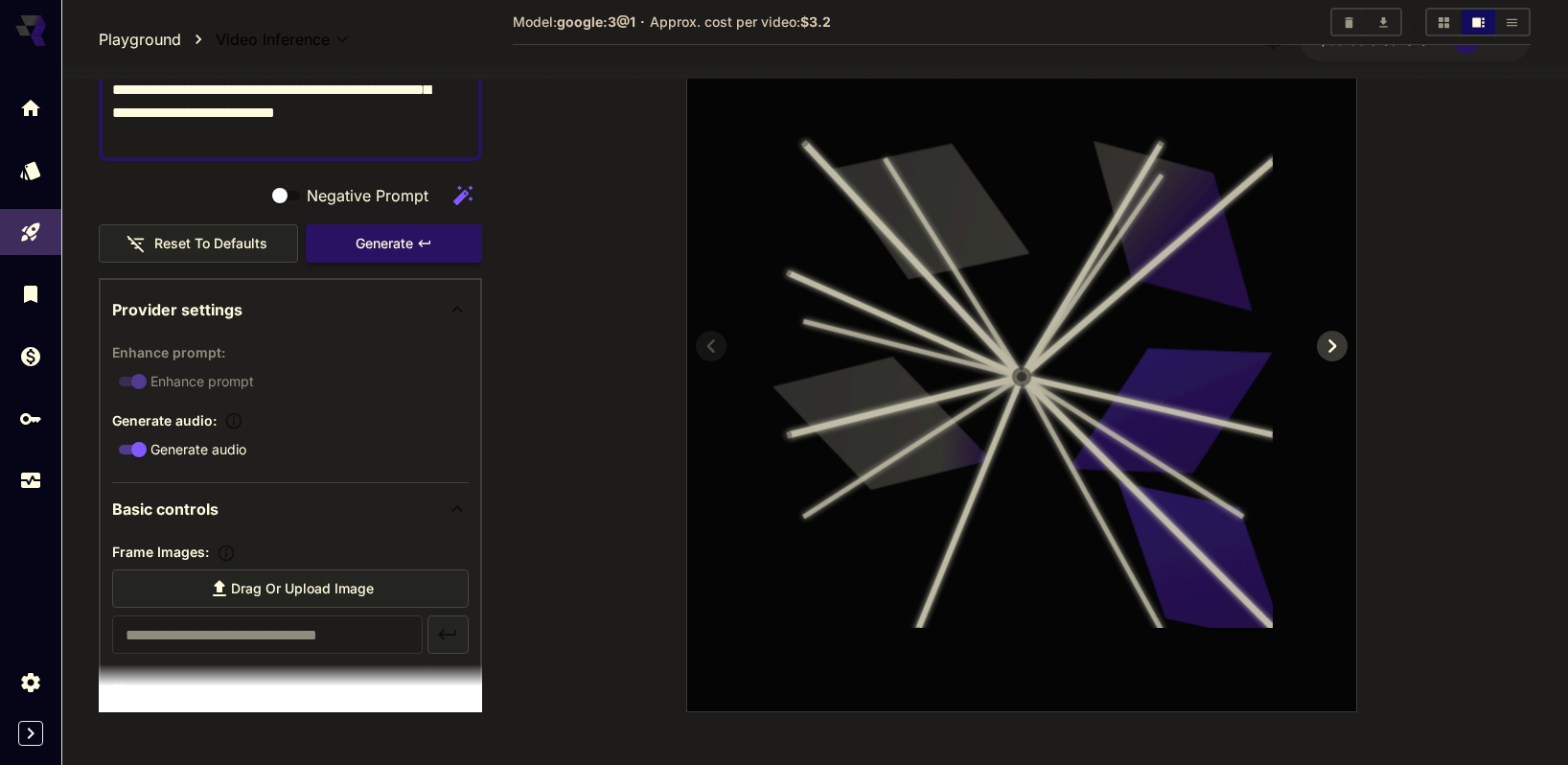 scroll, scrollTop: 277, scrollLeft: 0, axis: vertical 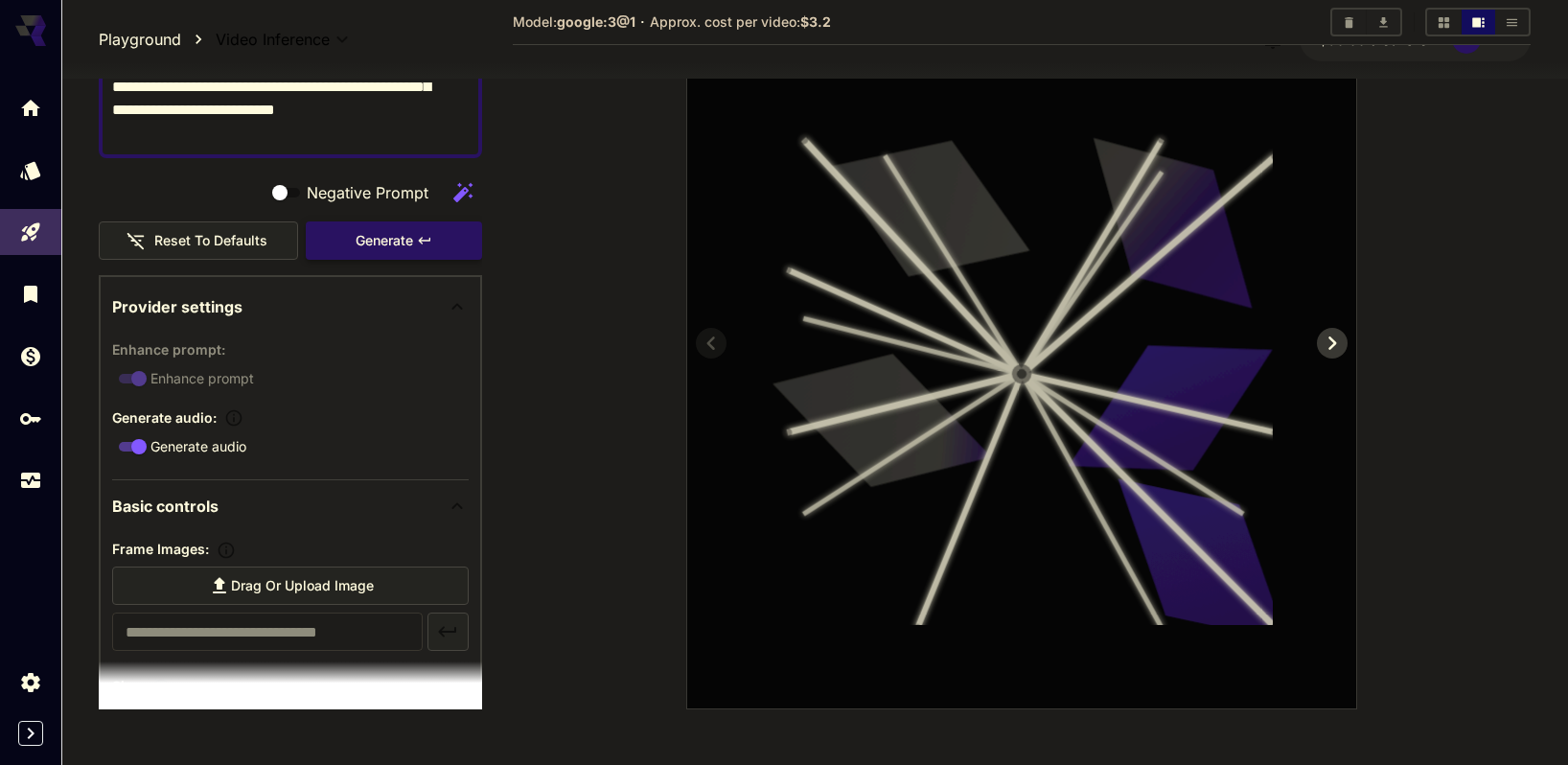 click 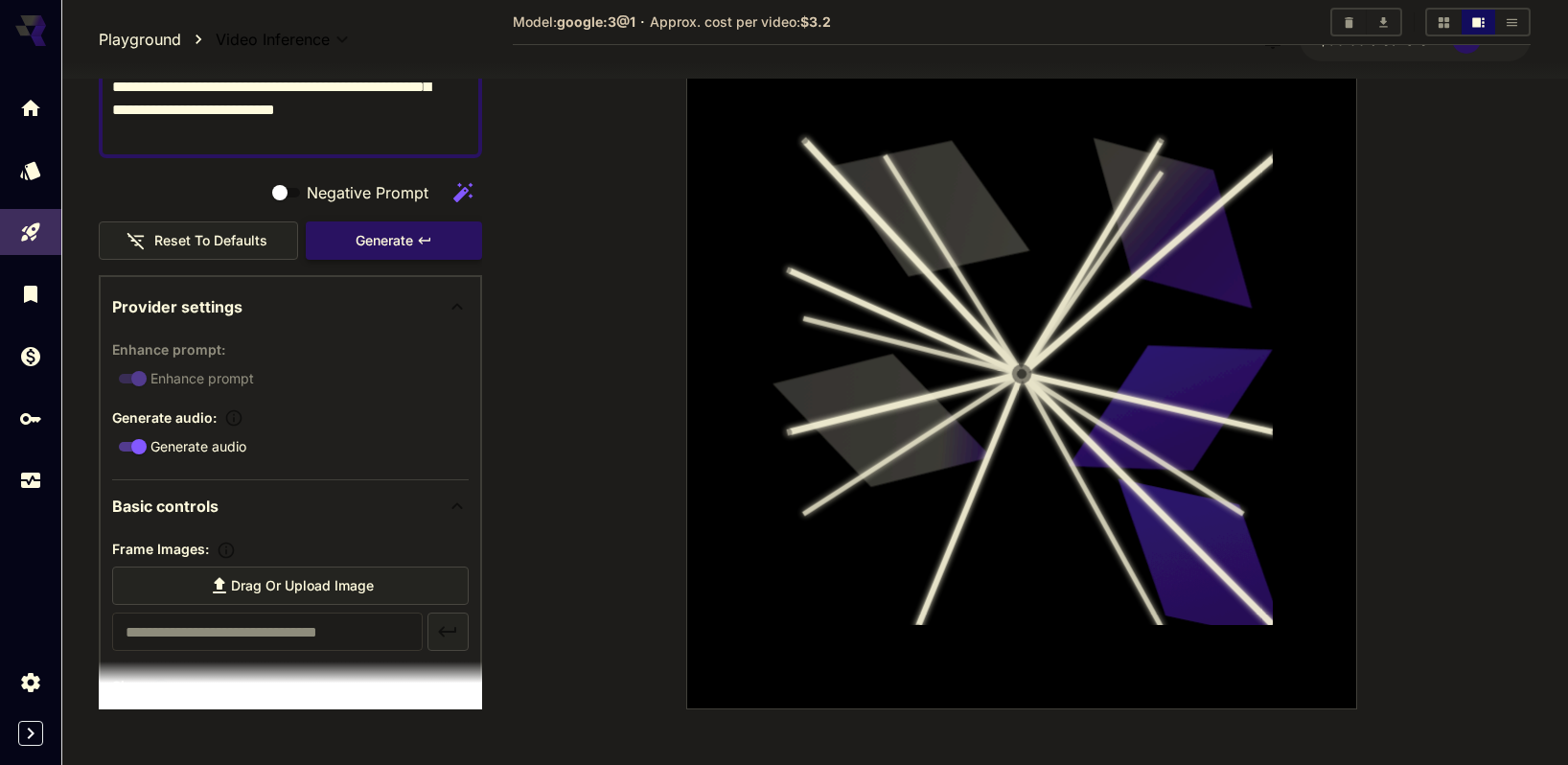 scroll, scrollTop: 0, scrollLeft: 0, axis: both 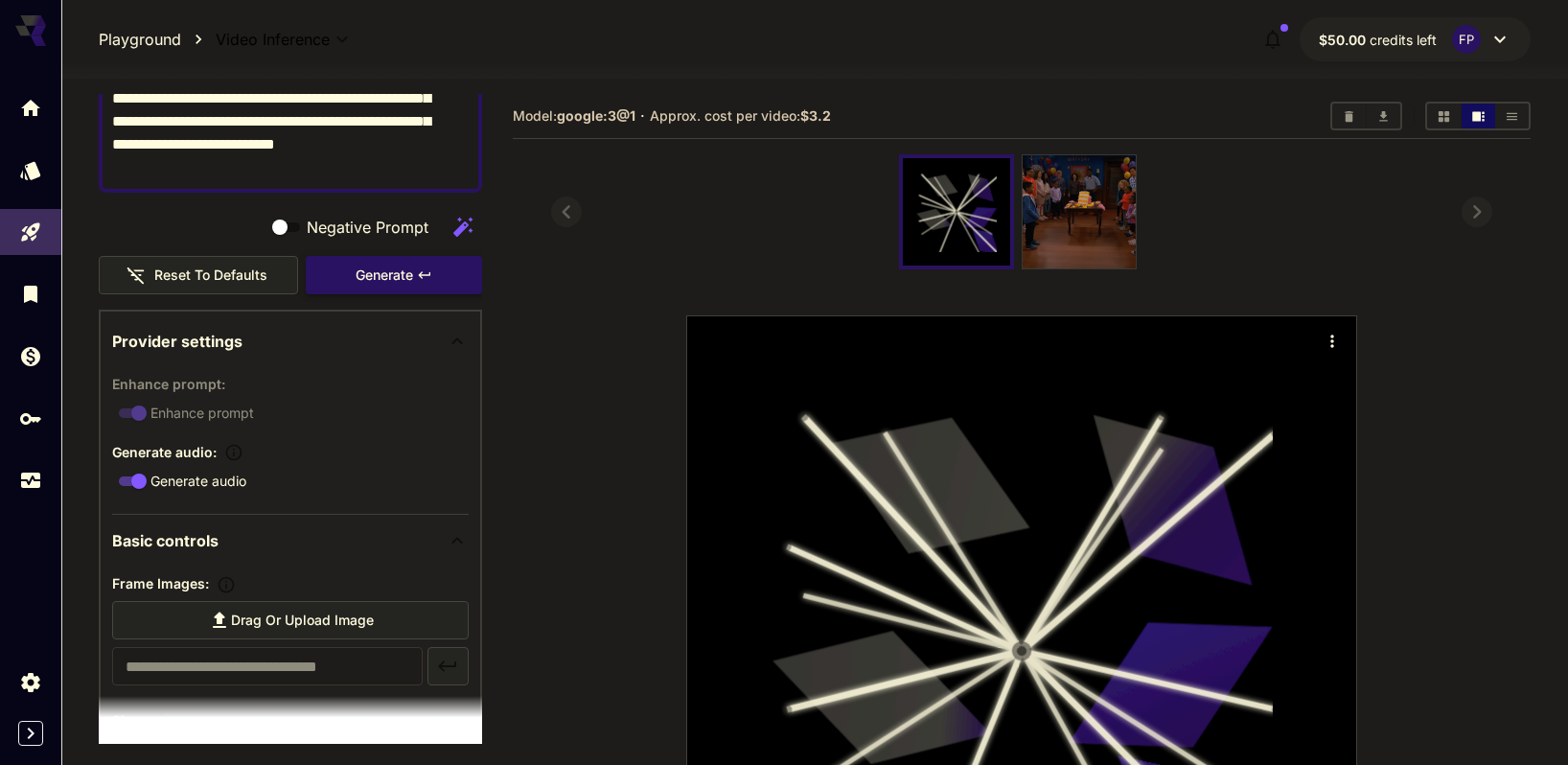 click at bounding box center (1079, 212) 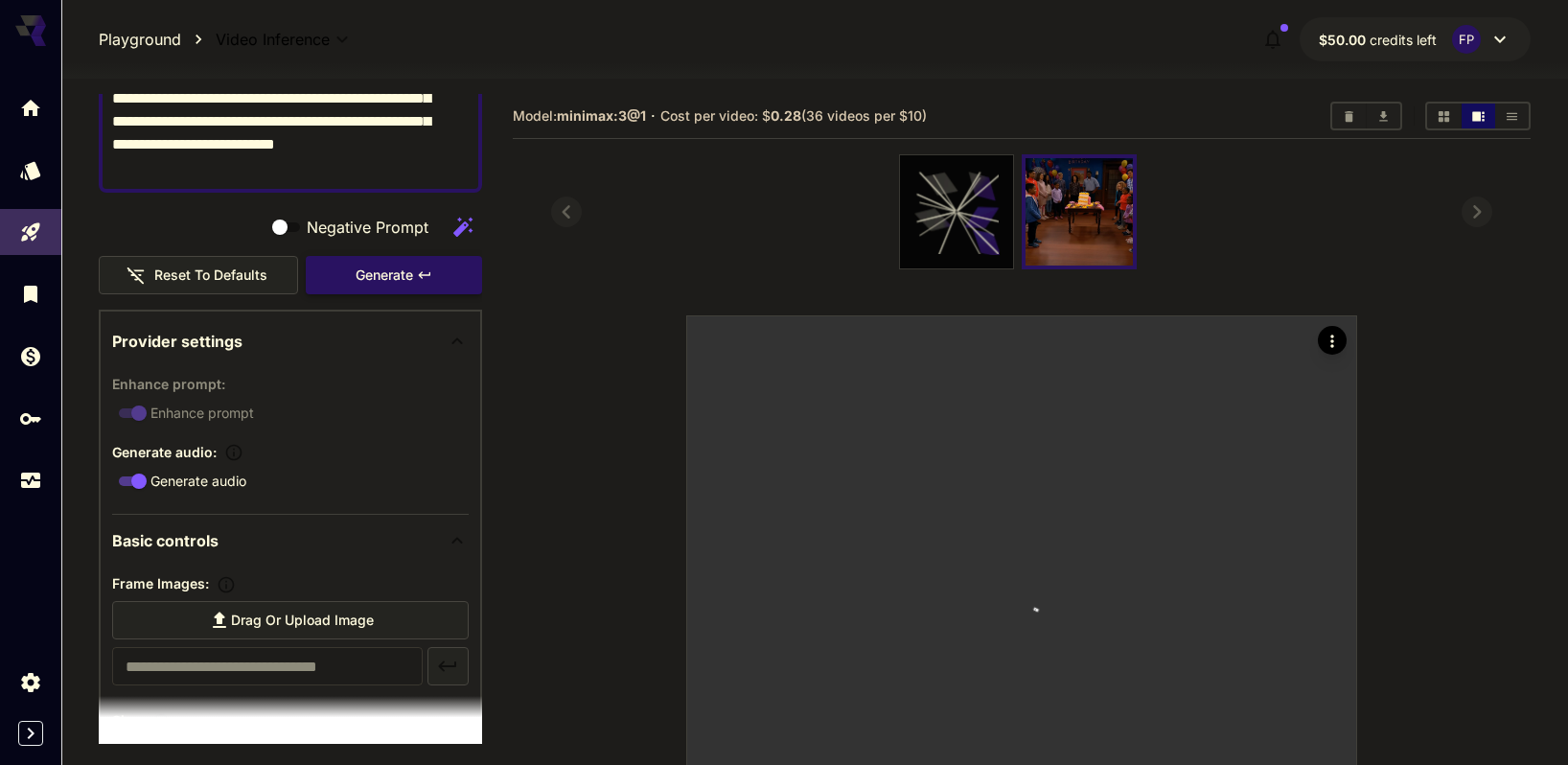 click 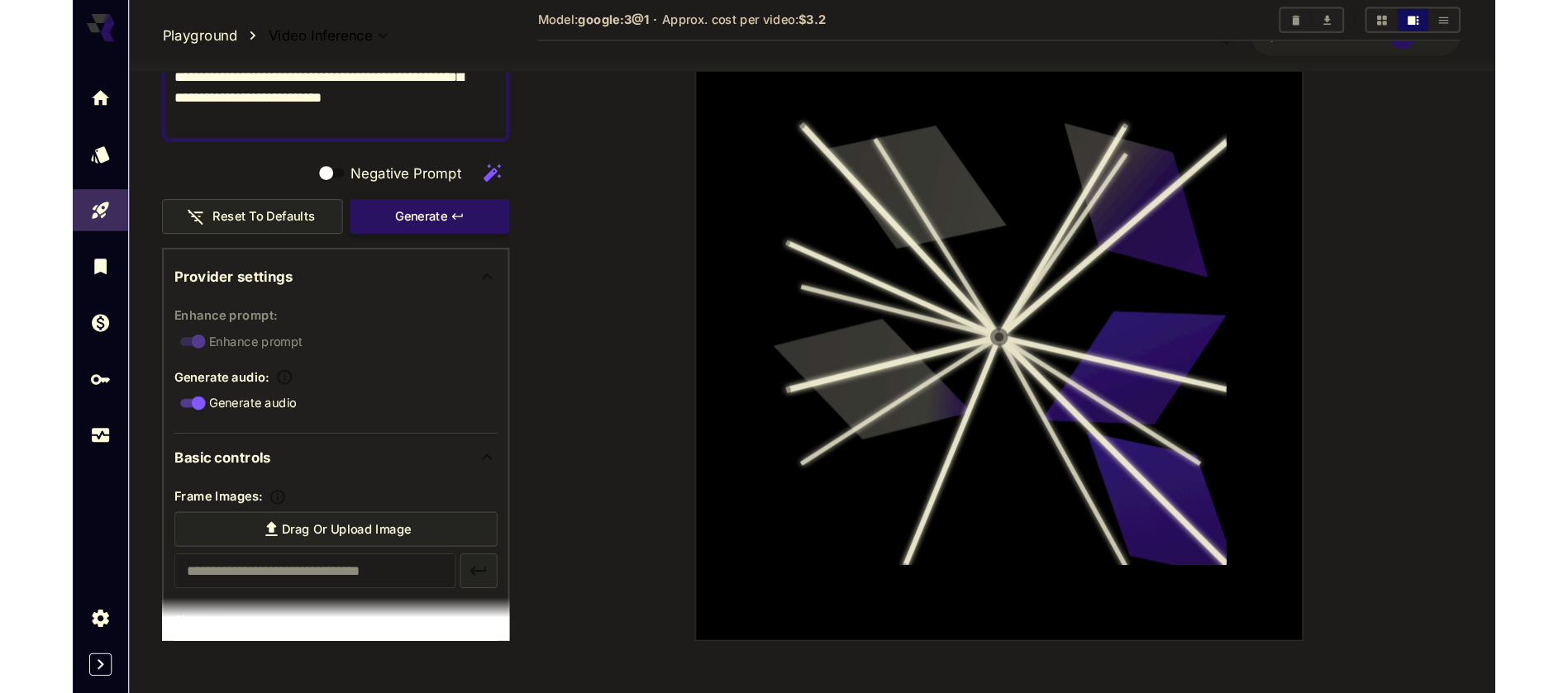 scroll, scrollTop: 247, scrollLeft: 0, axis: vertical 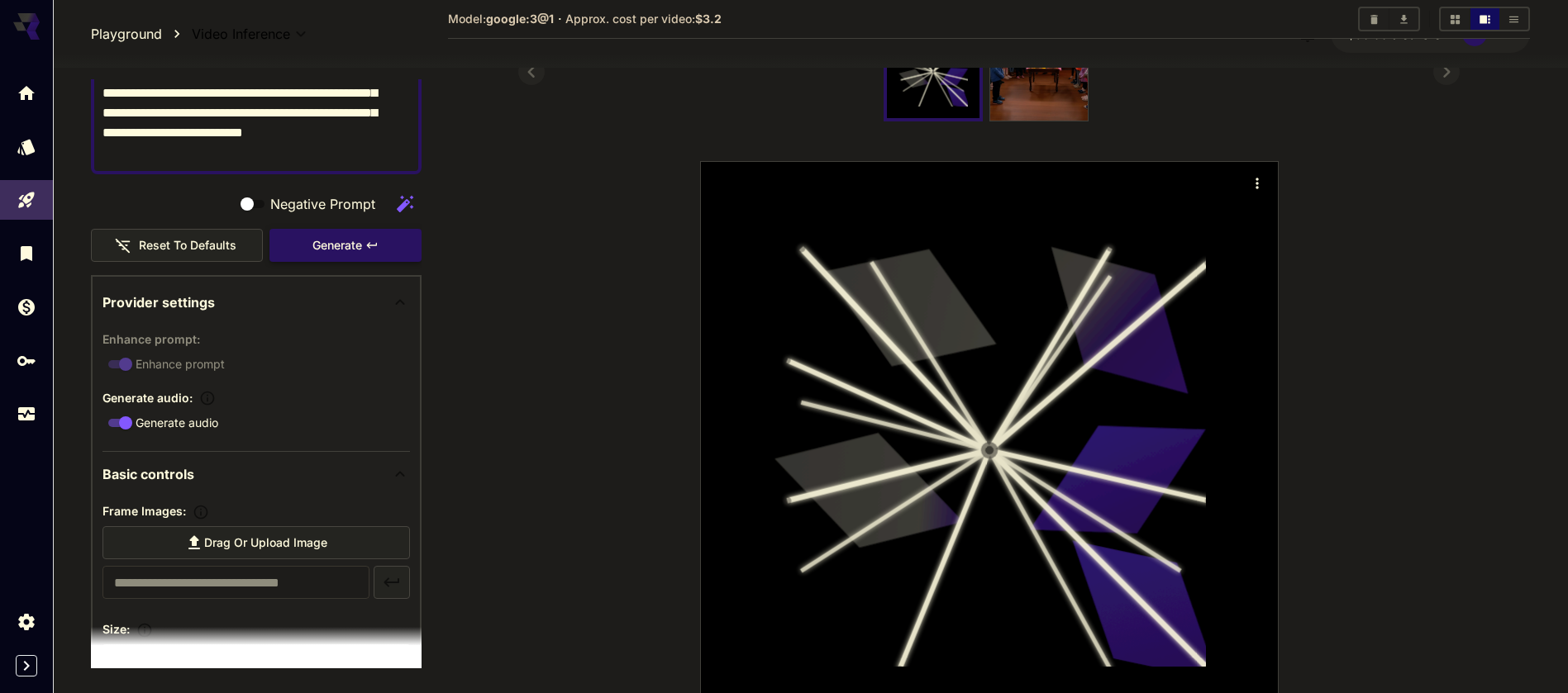 click on "Generate" at bounding box center (346, 245) 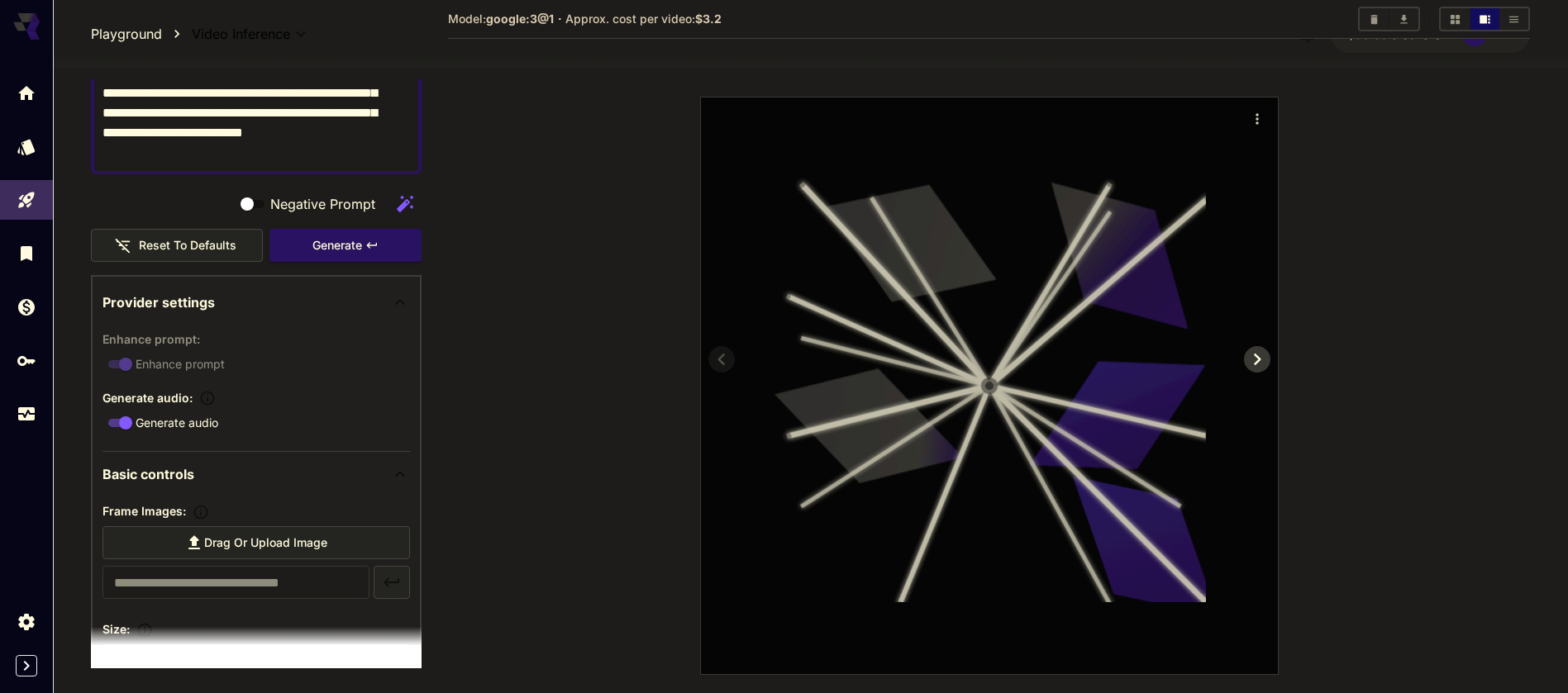 scroll, scrollTop: 247, scrollLeft: 0, axis: vertical 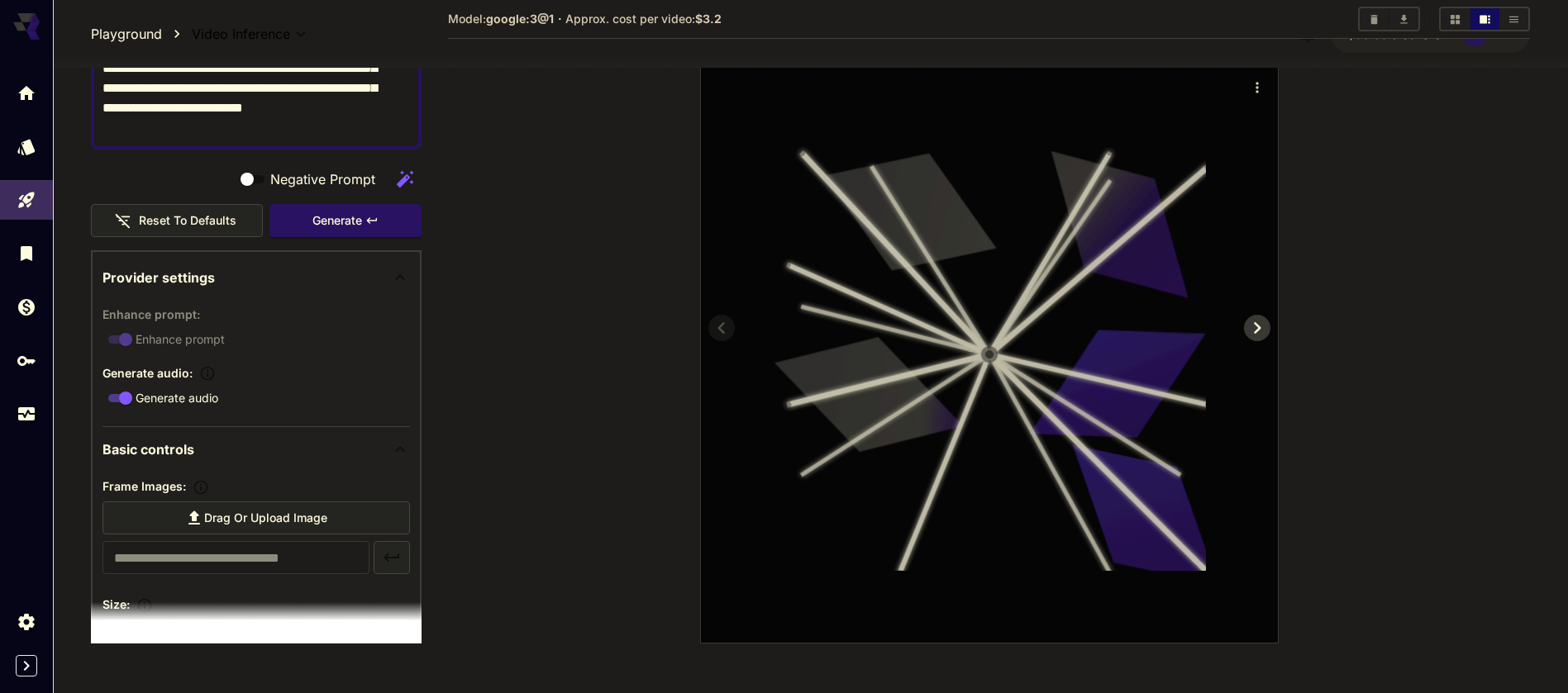 click 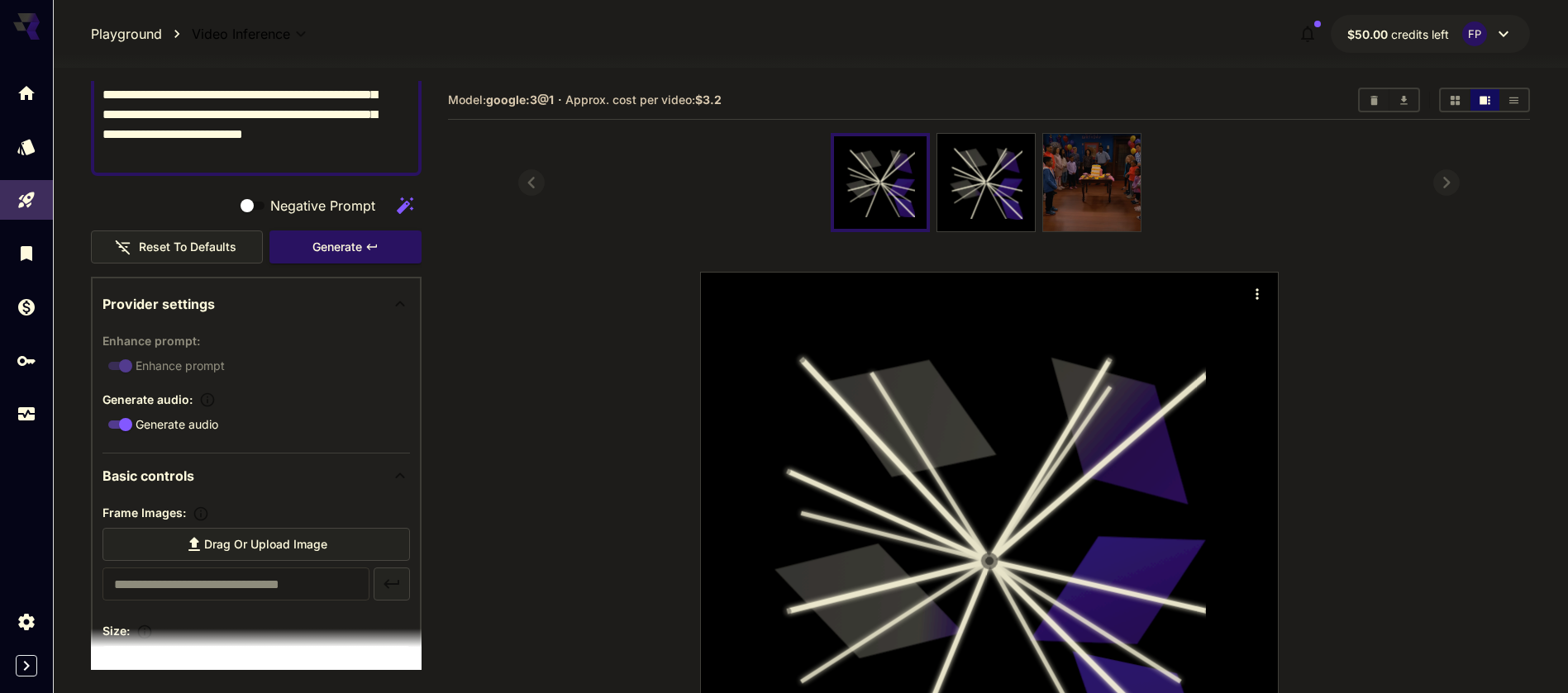 click at bounding box center (1092, 183) 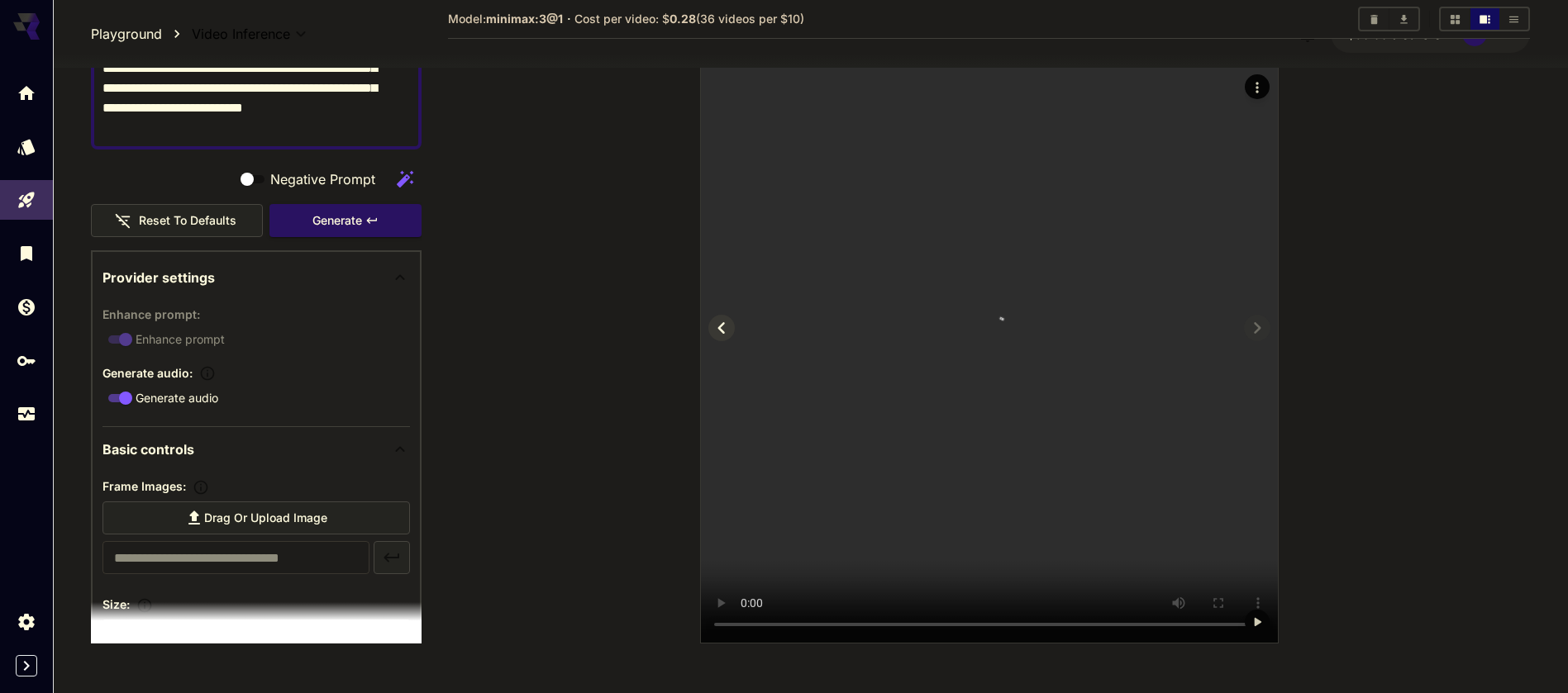 scroll, scrollTop: 0, scrollLeft: 0, axis: both 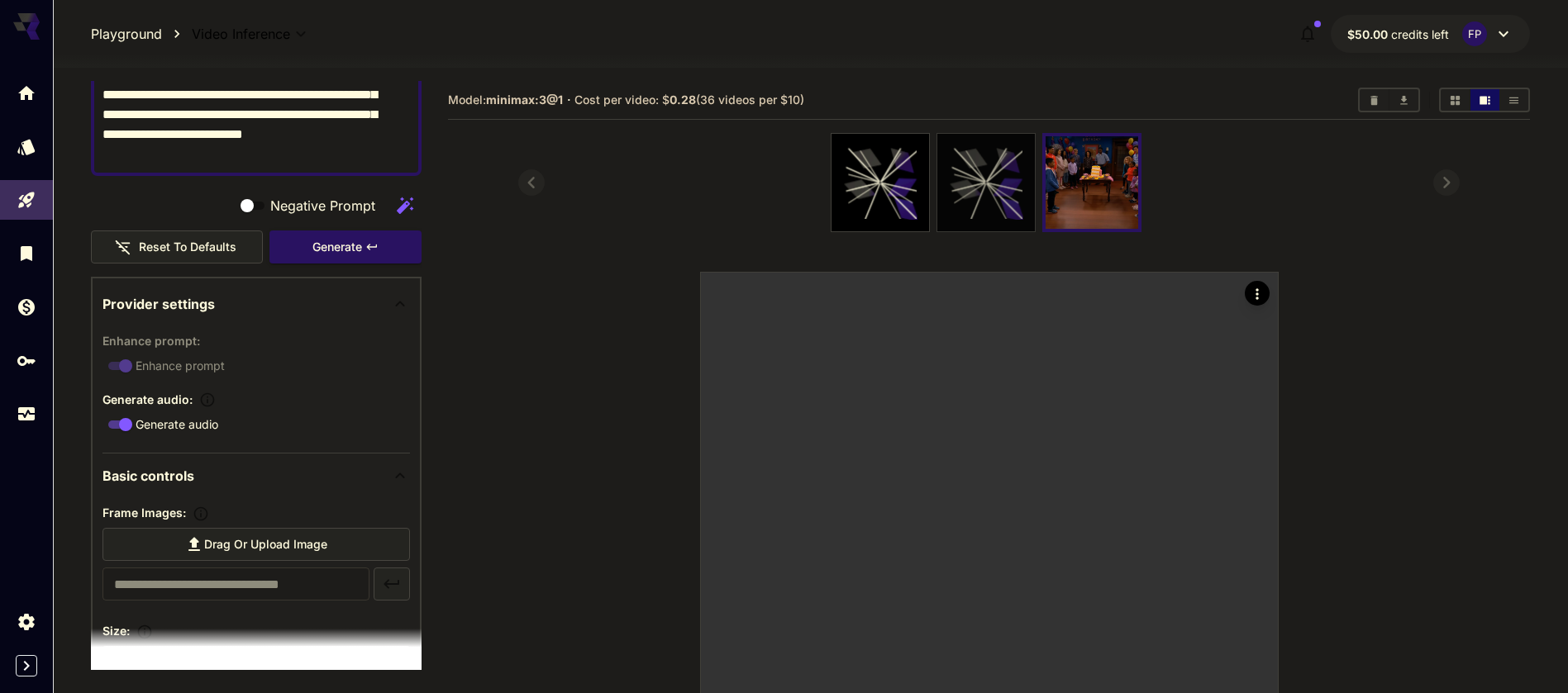 click 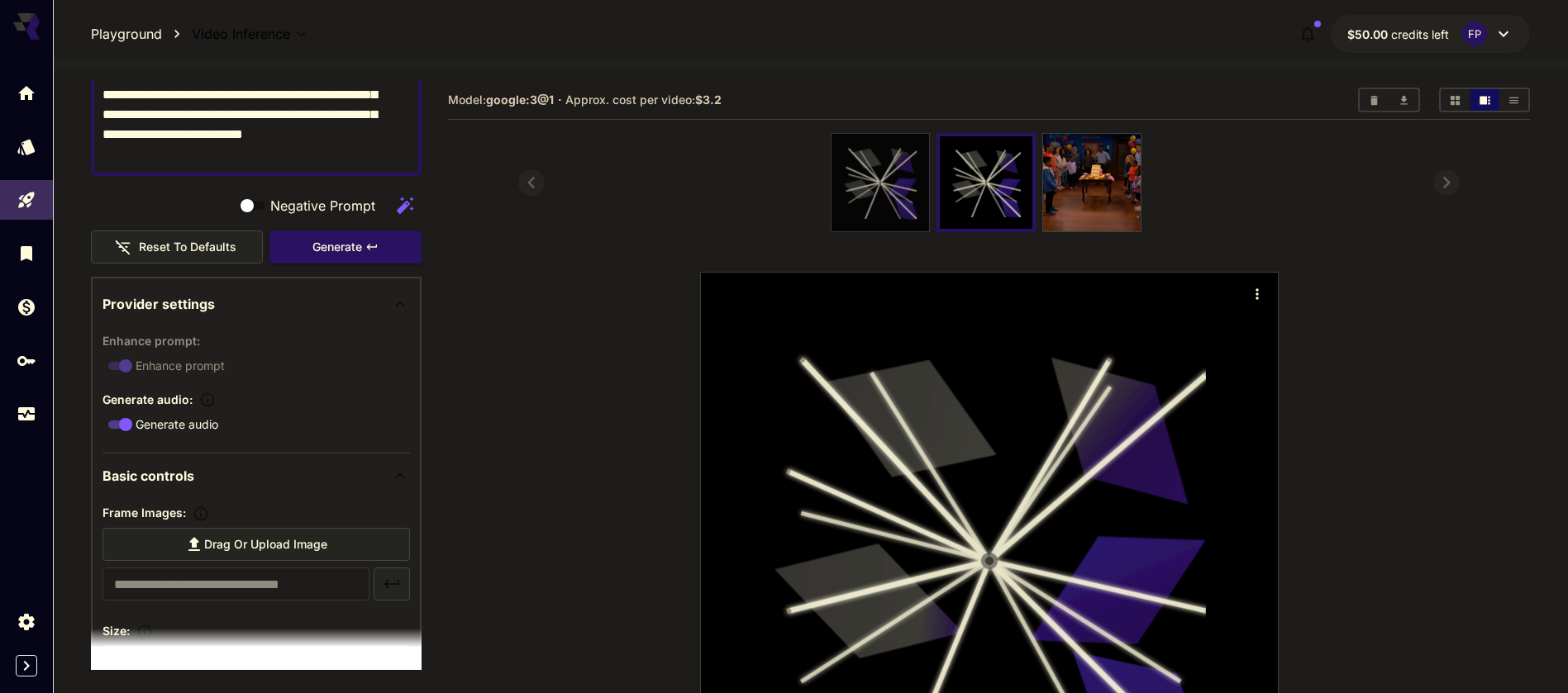 click 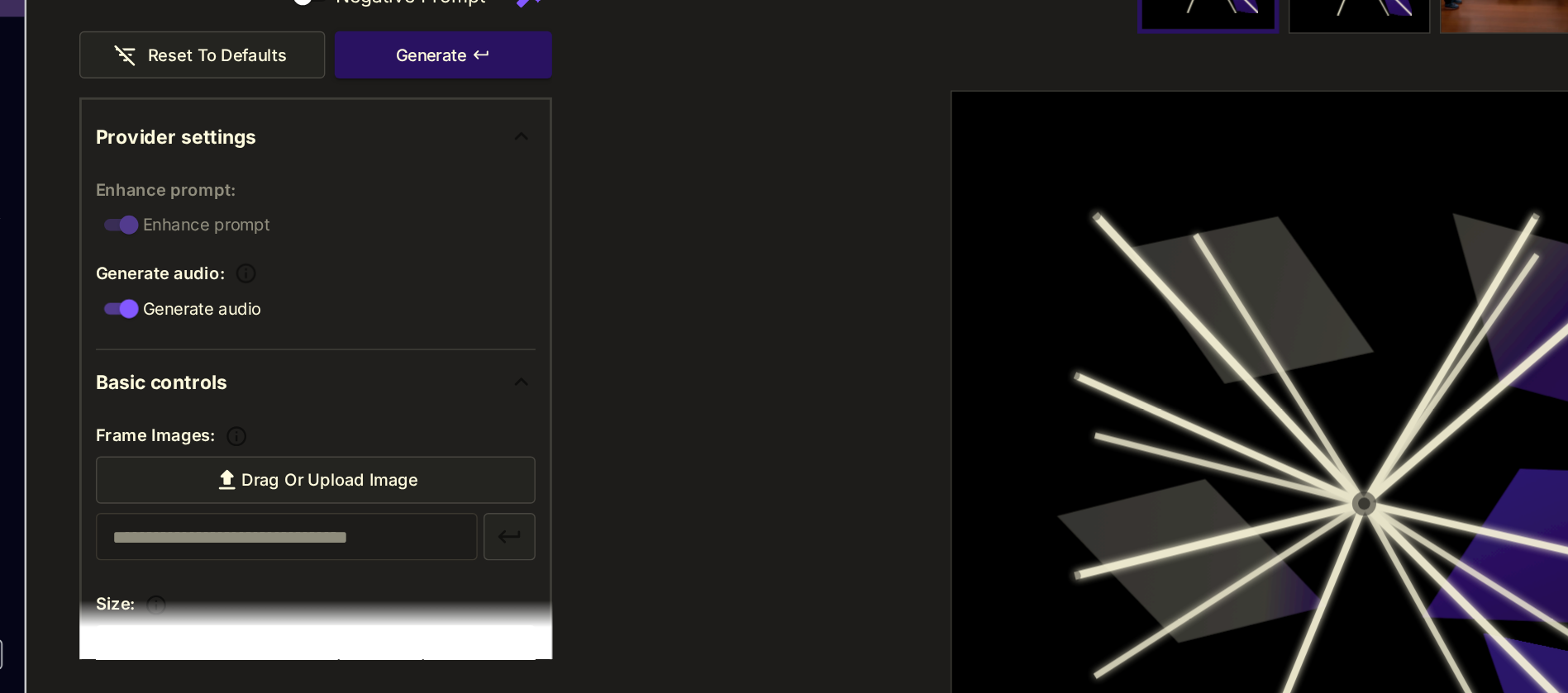 scroll, scrollTop: 2, scrollLeft: 0, axis: vertical 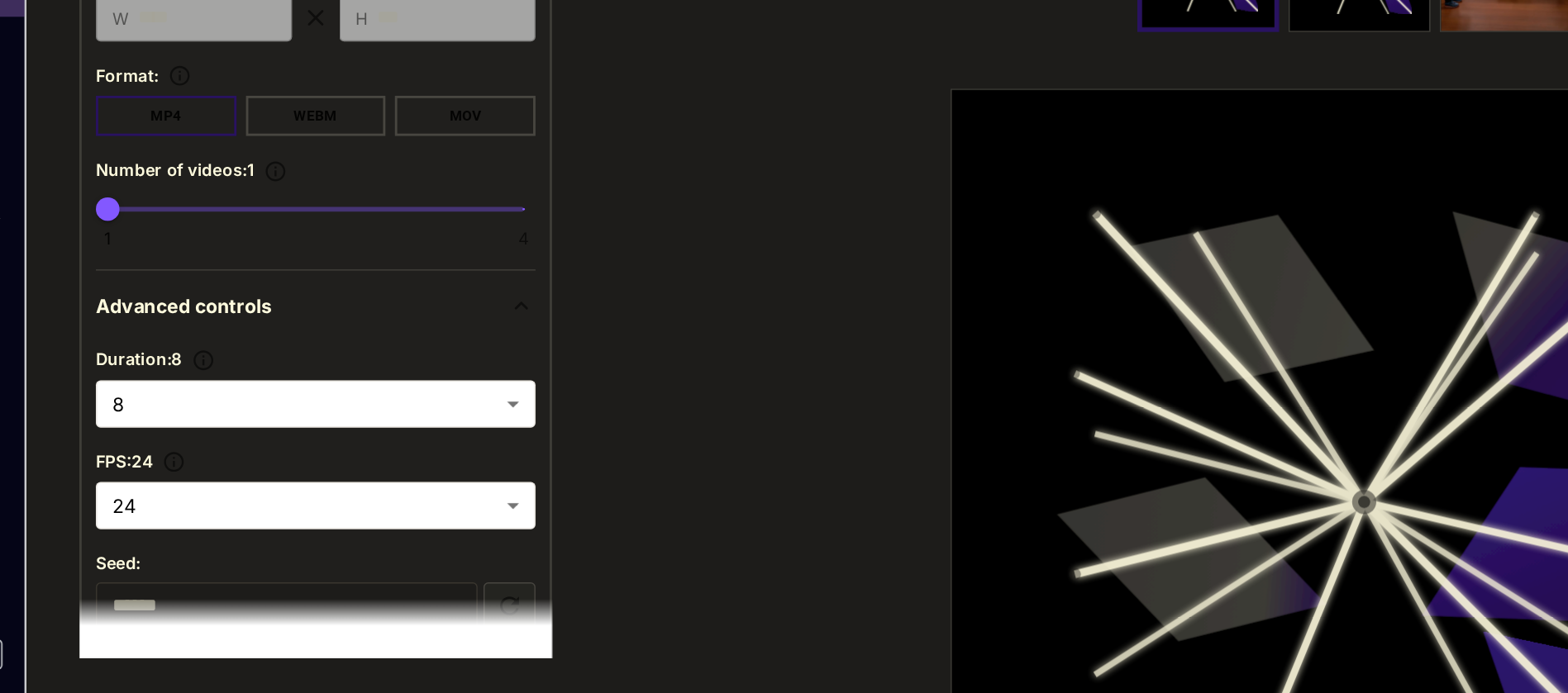 click on "MP4" at bounding box center (151, 289) 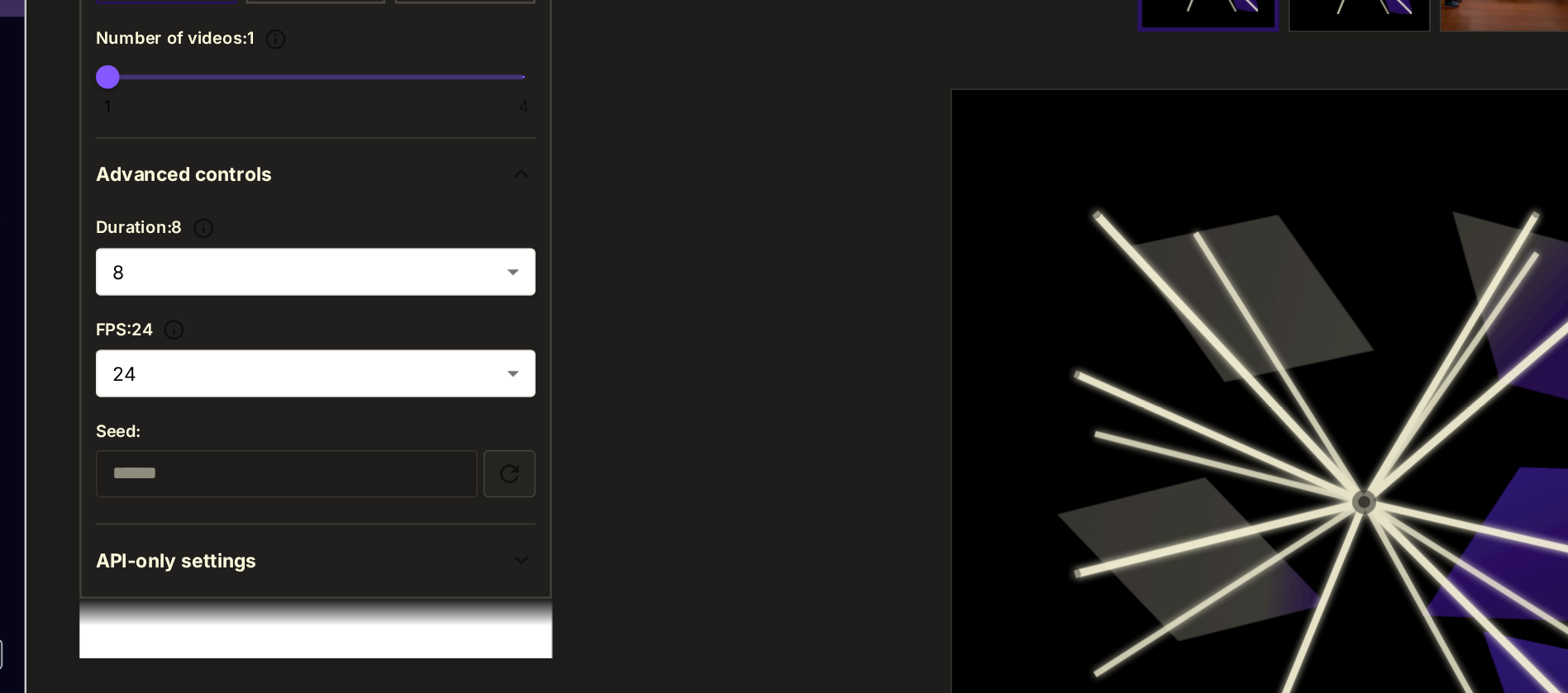 scroll, scrollTop: 943, scrollLeft: 0, axis: vertical 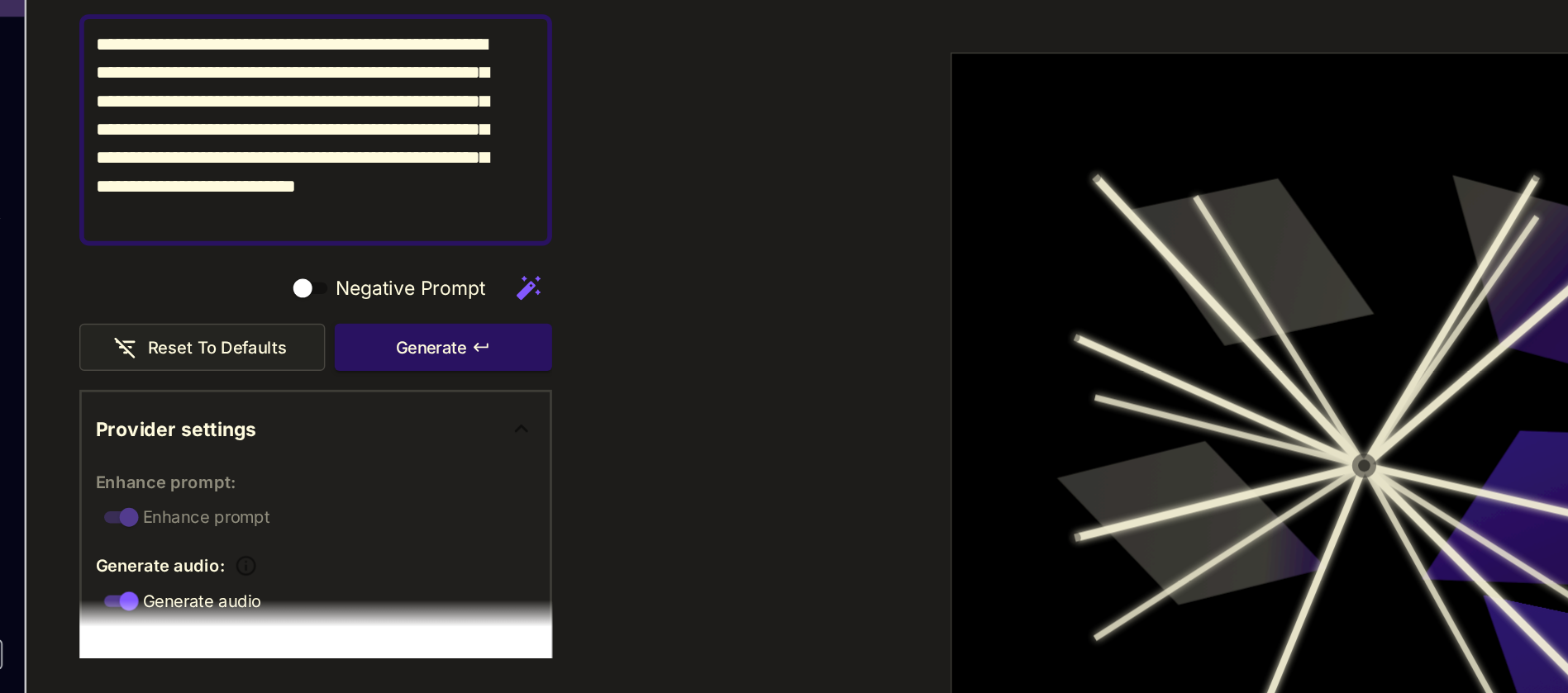 click on "**********" at bounding box center (246, 299) 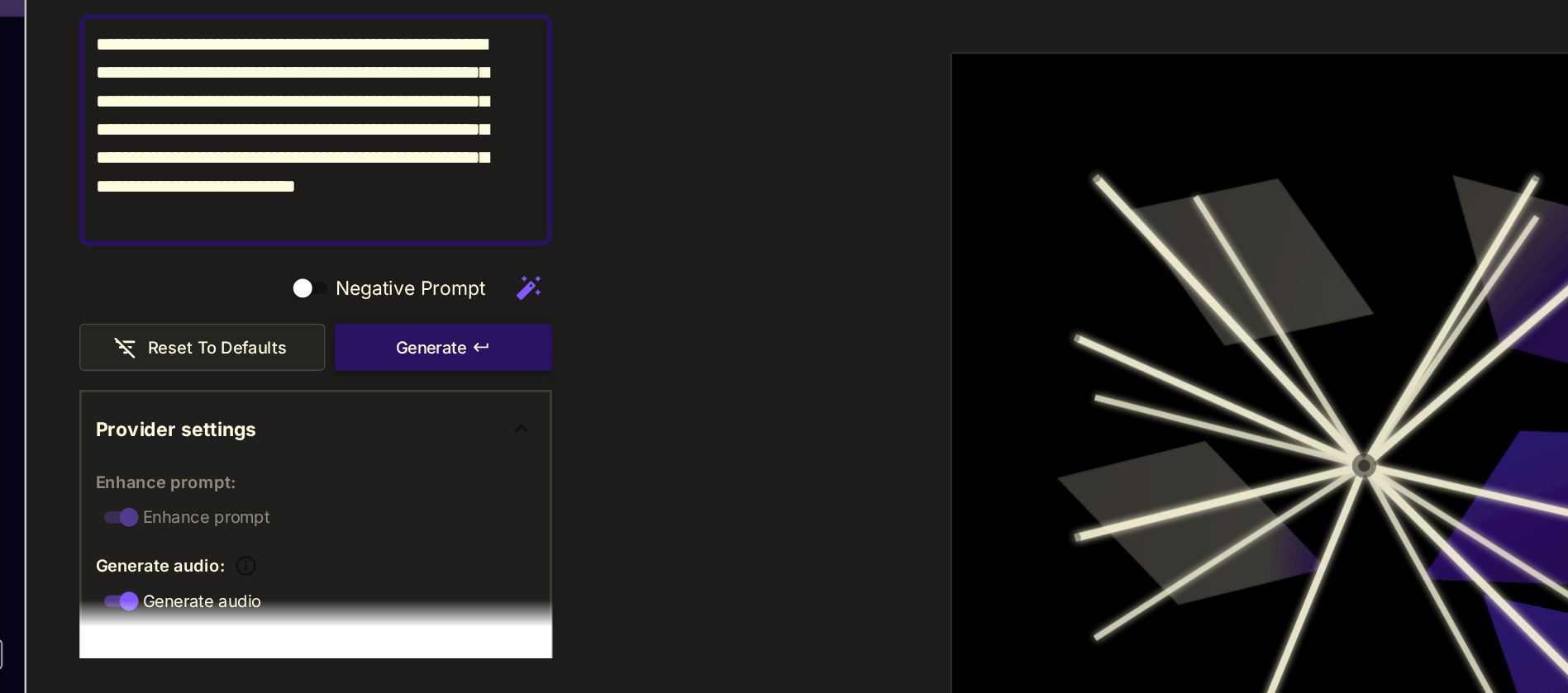 click on "Generate" at bounding box center [346, 451] 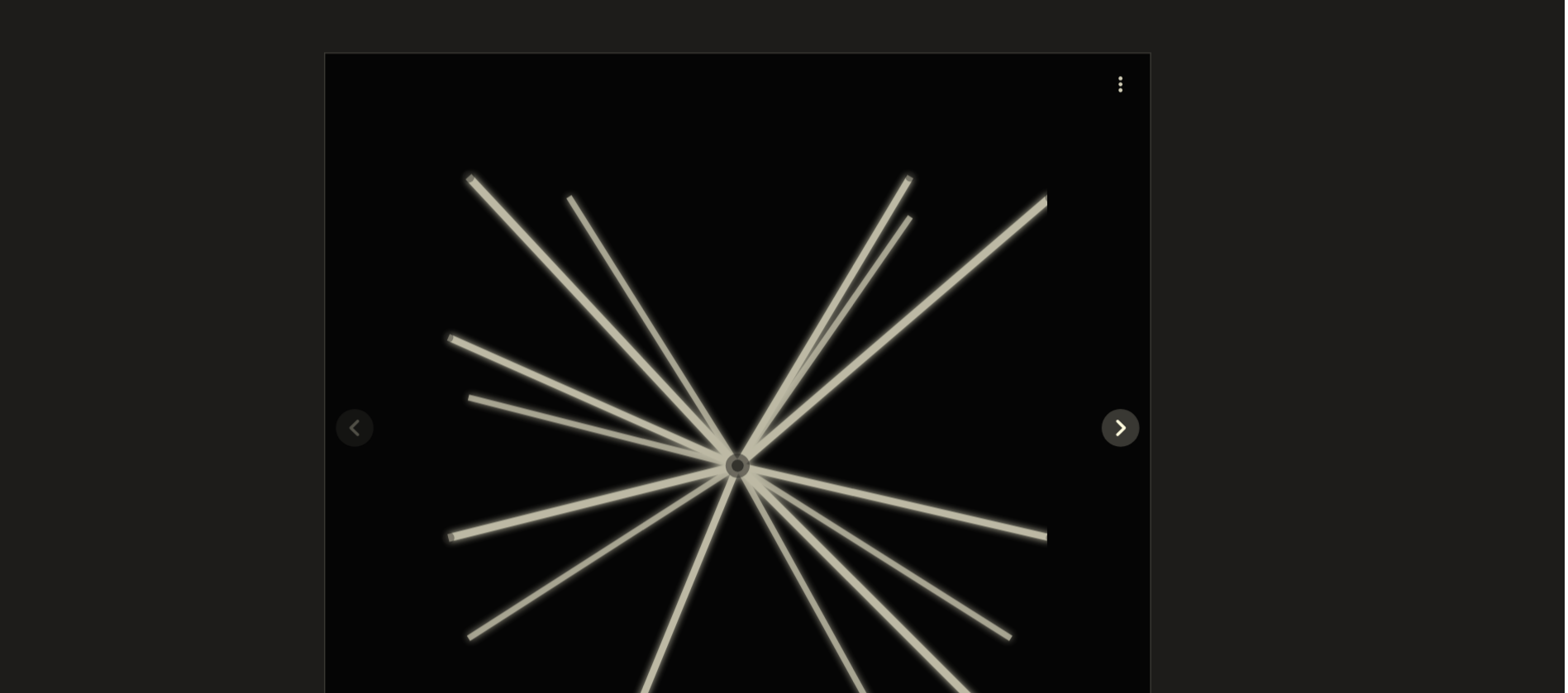 scroll, scrollTop: 26, scrollLeft: 0, axis: vertical 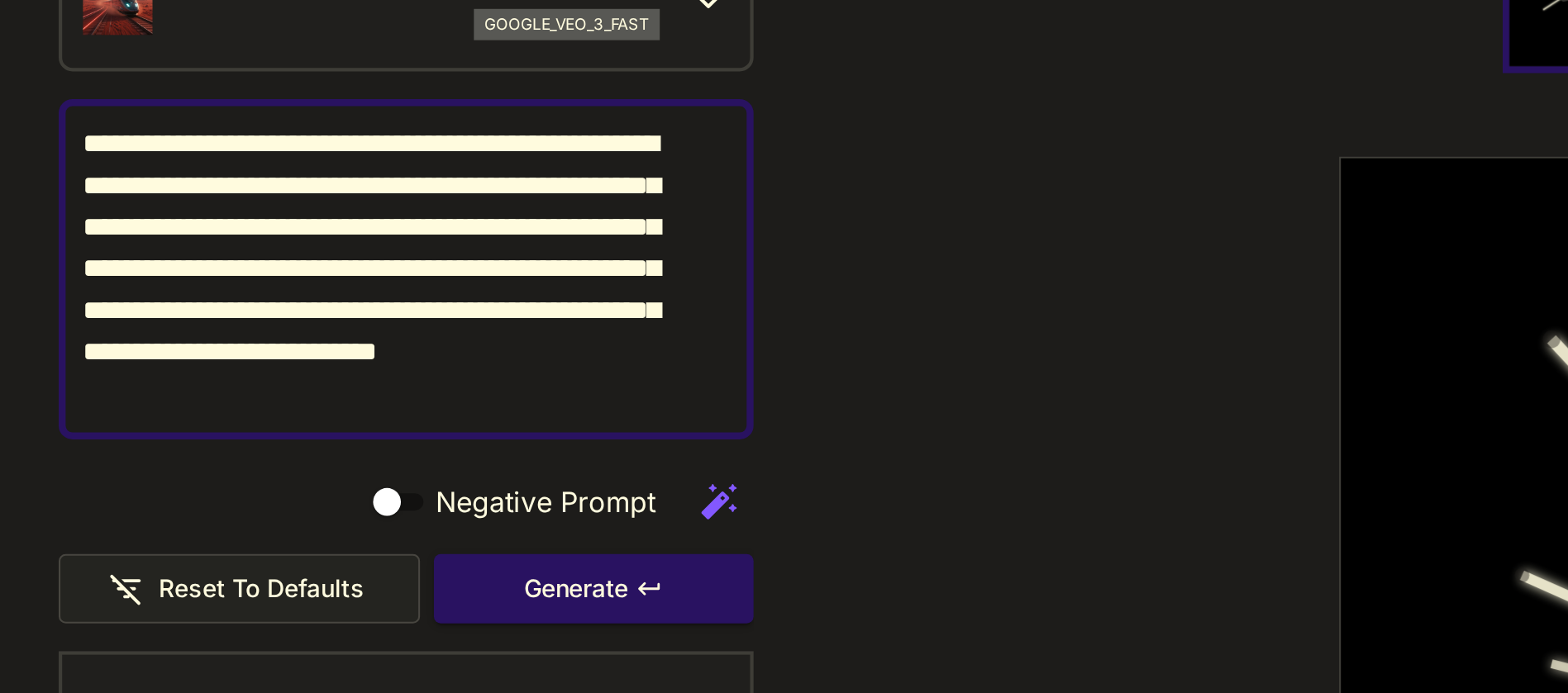 click on "**********" at bounding box center [246, 299] 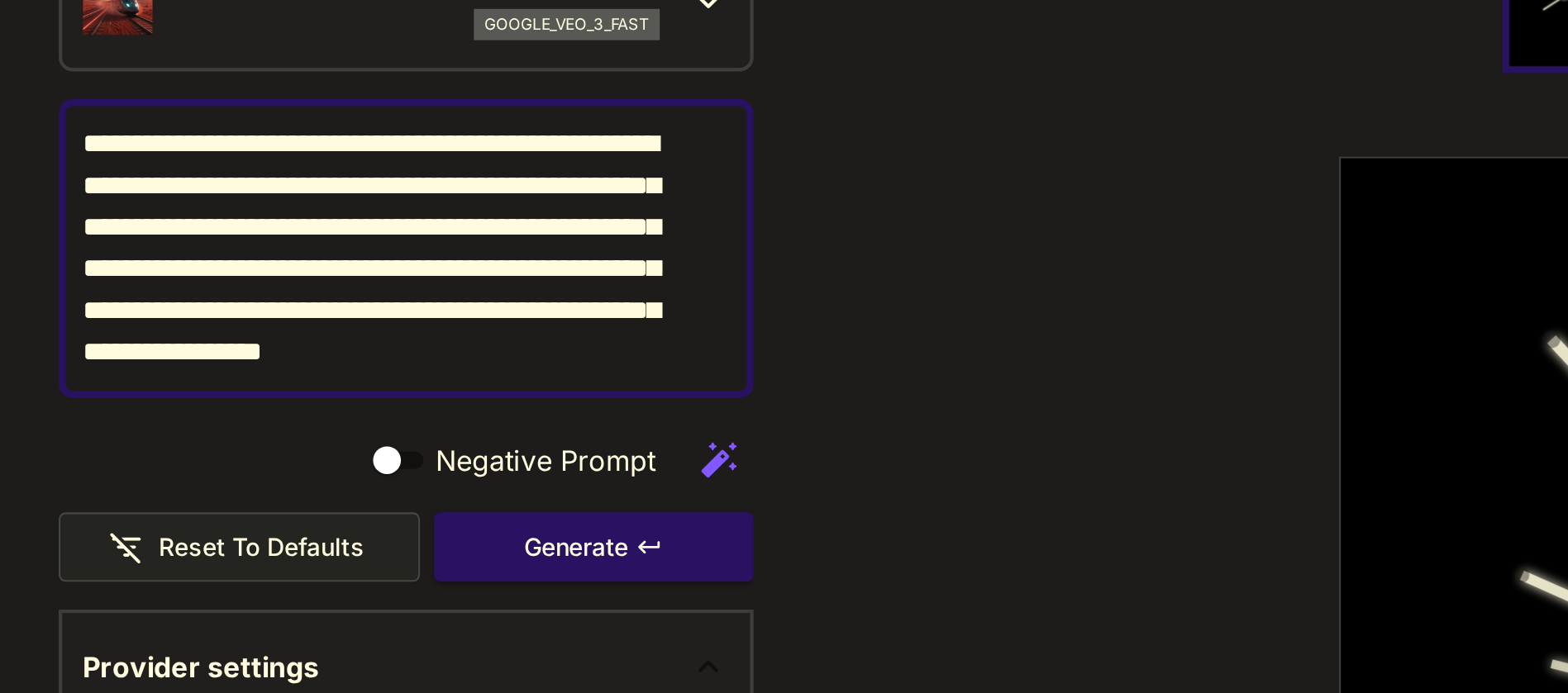 click on "**********" at bounding box center [246, 289] 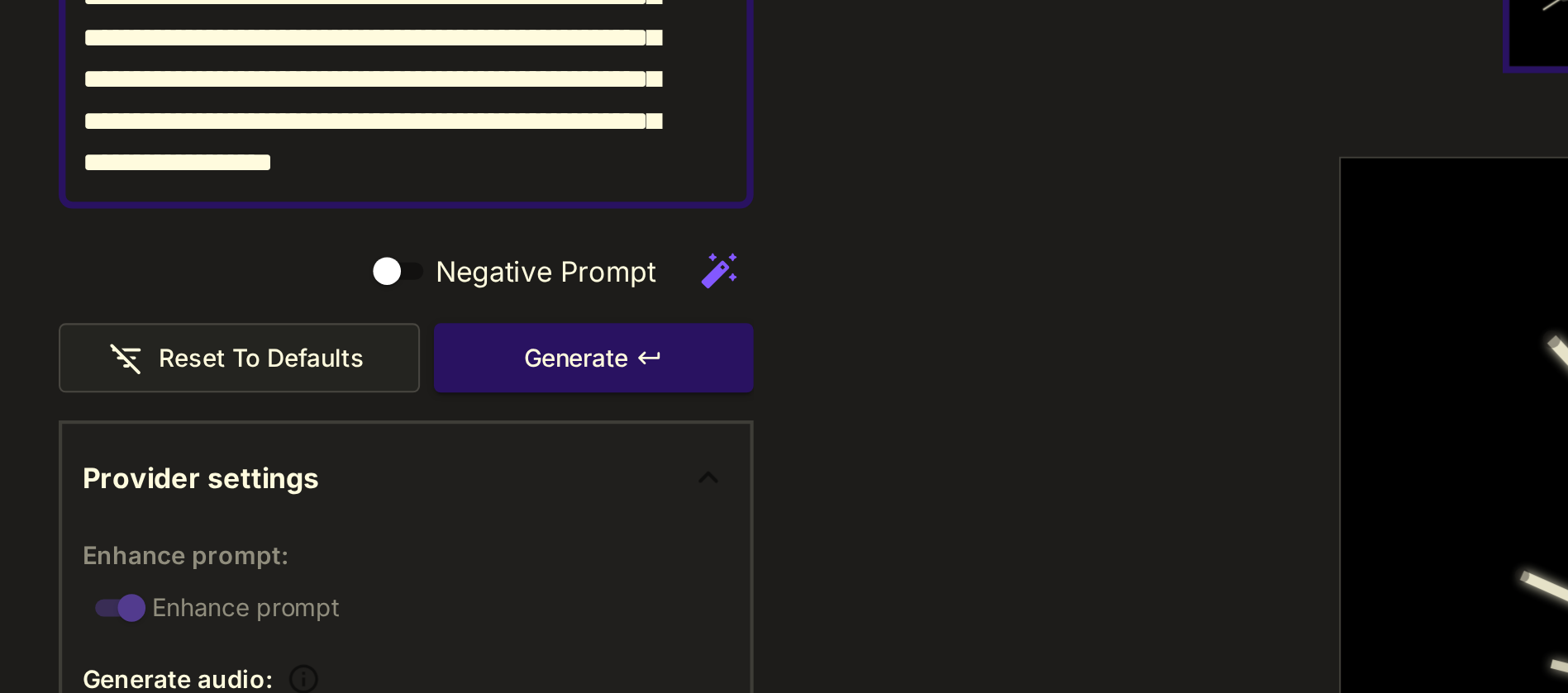 scroll, scrollTop: 91, scrollLeft: 0, axis: vertical 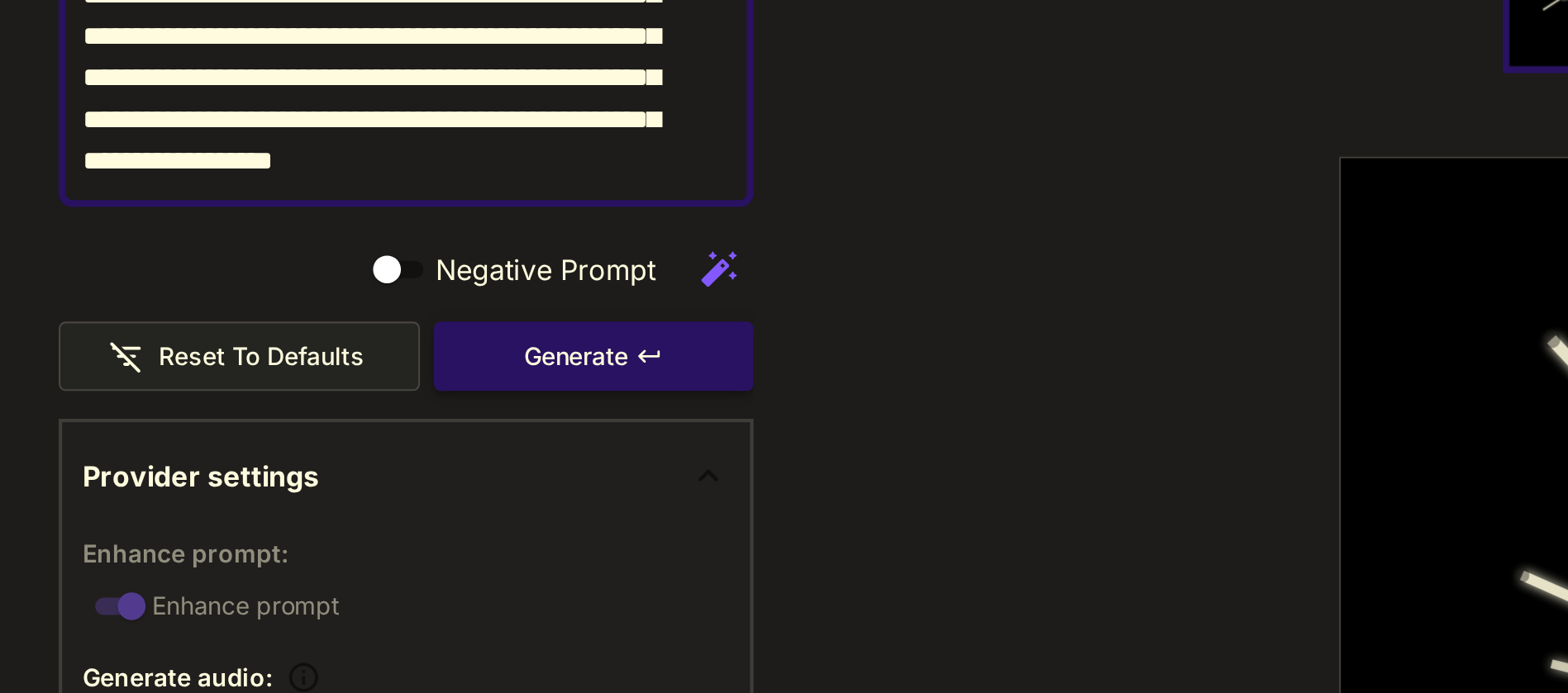click on "Generate" at bounding box center (346, 340) 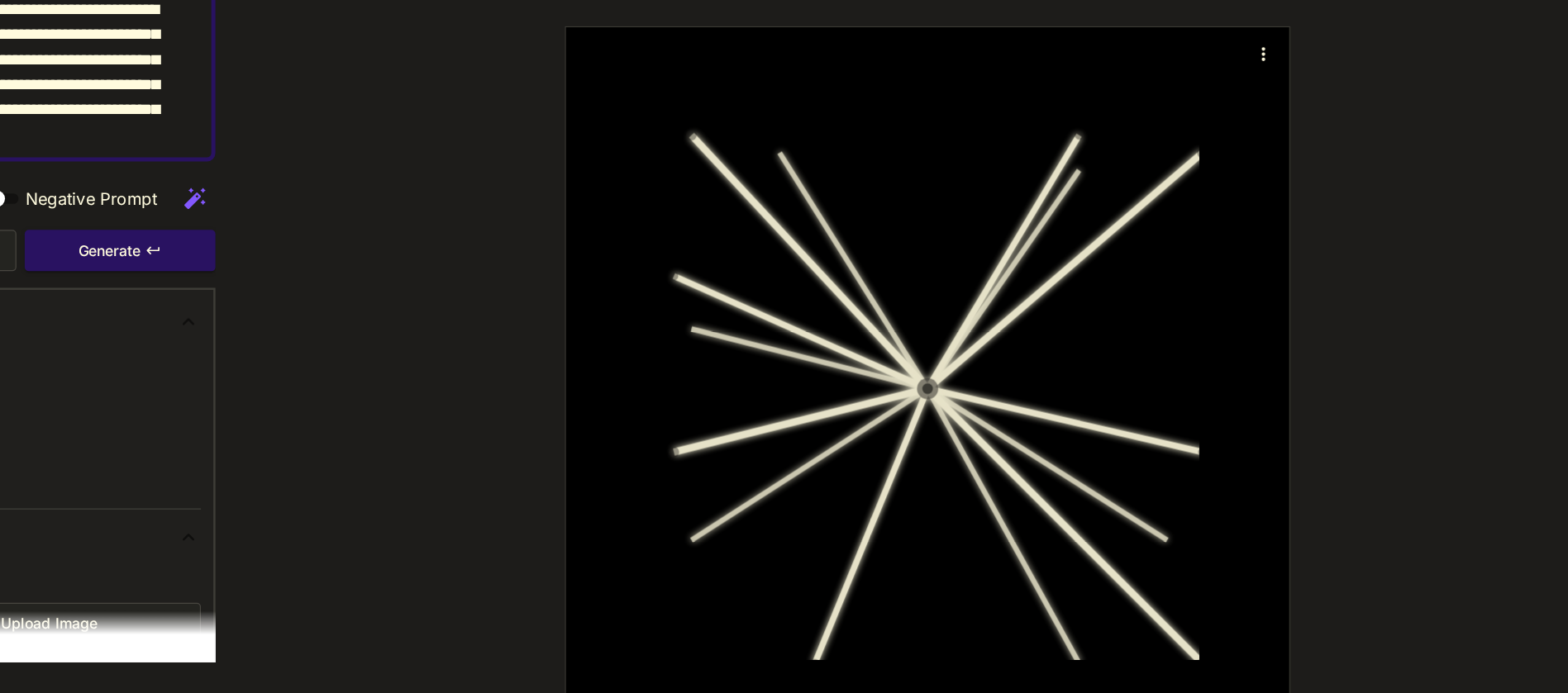 scroll, scrollTop: 110, scrollLeft: 0, axis: vertical 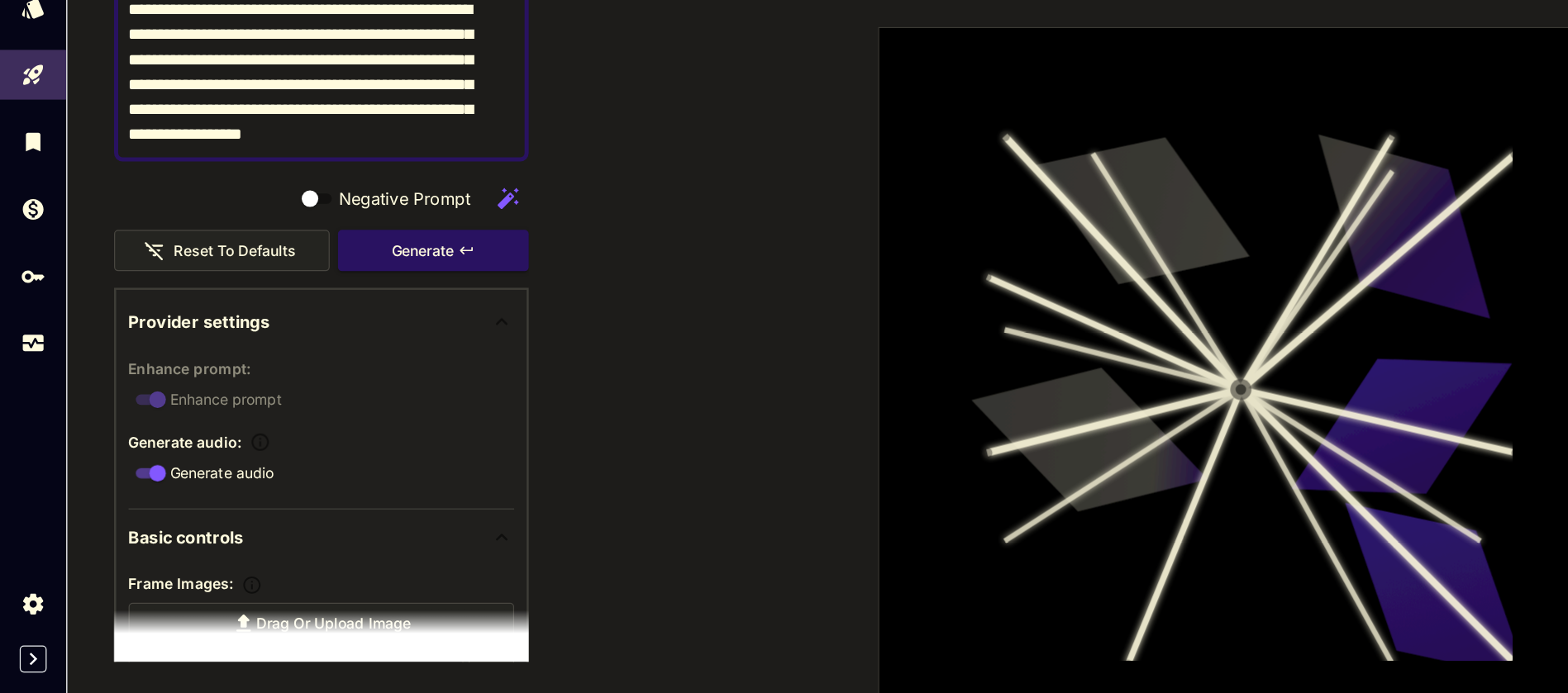 click on "**********" at bounding box center [246, 198] 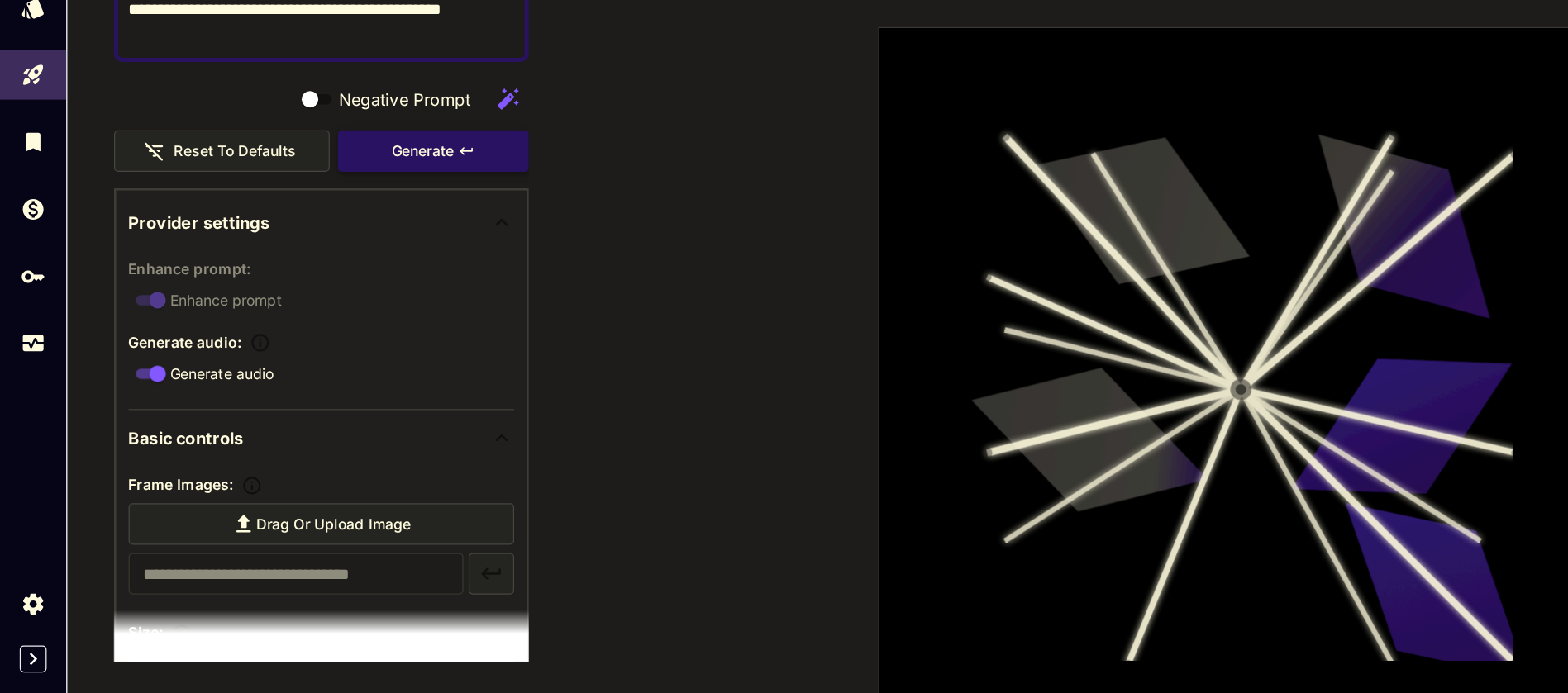 click on "Generate" at bounding box center [346, 261] 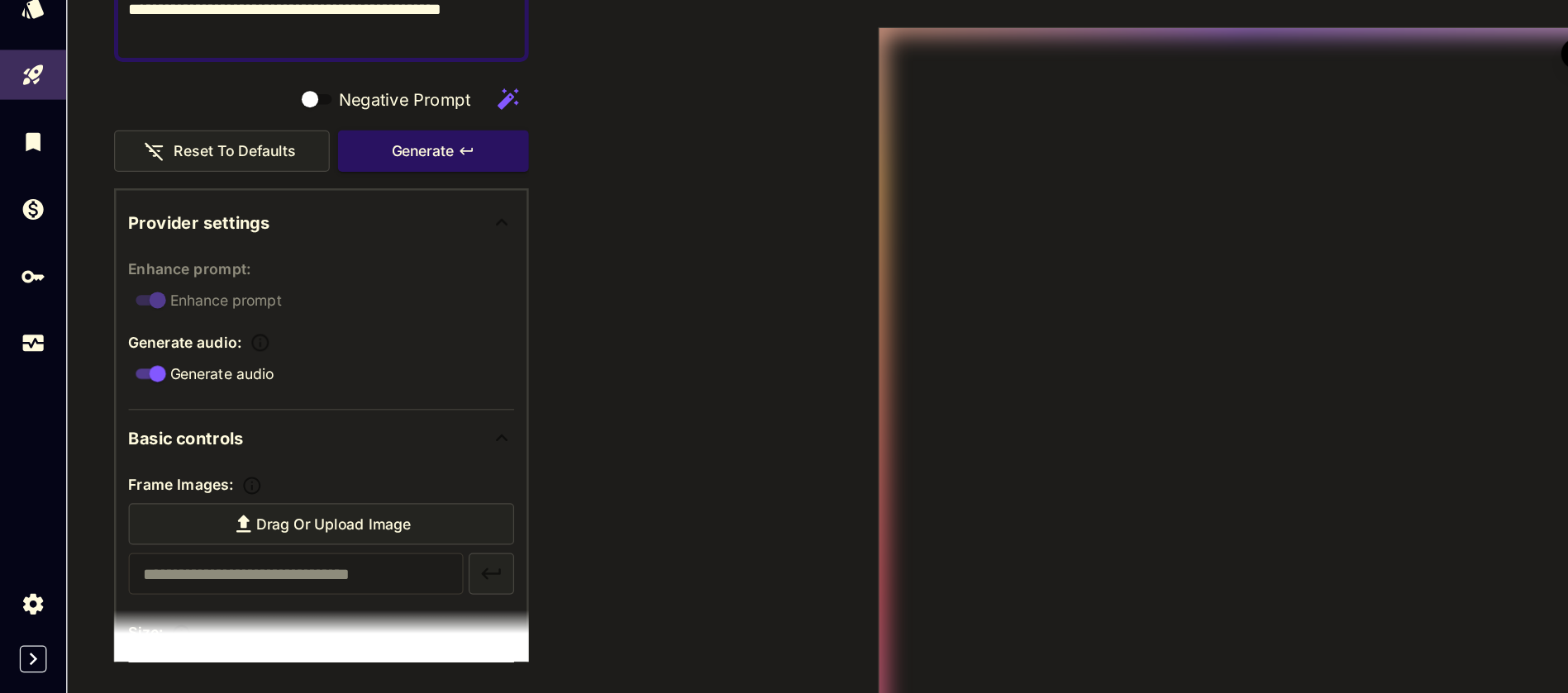 scroll, scrollTop: 109, scrollLeft: 0, axis: vertical 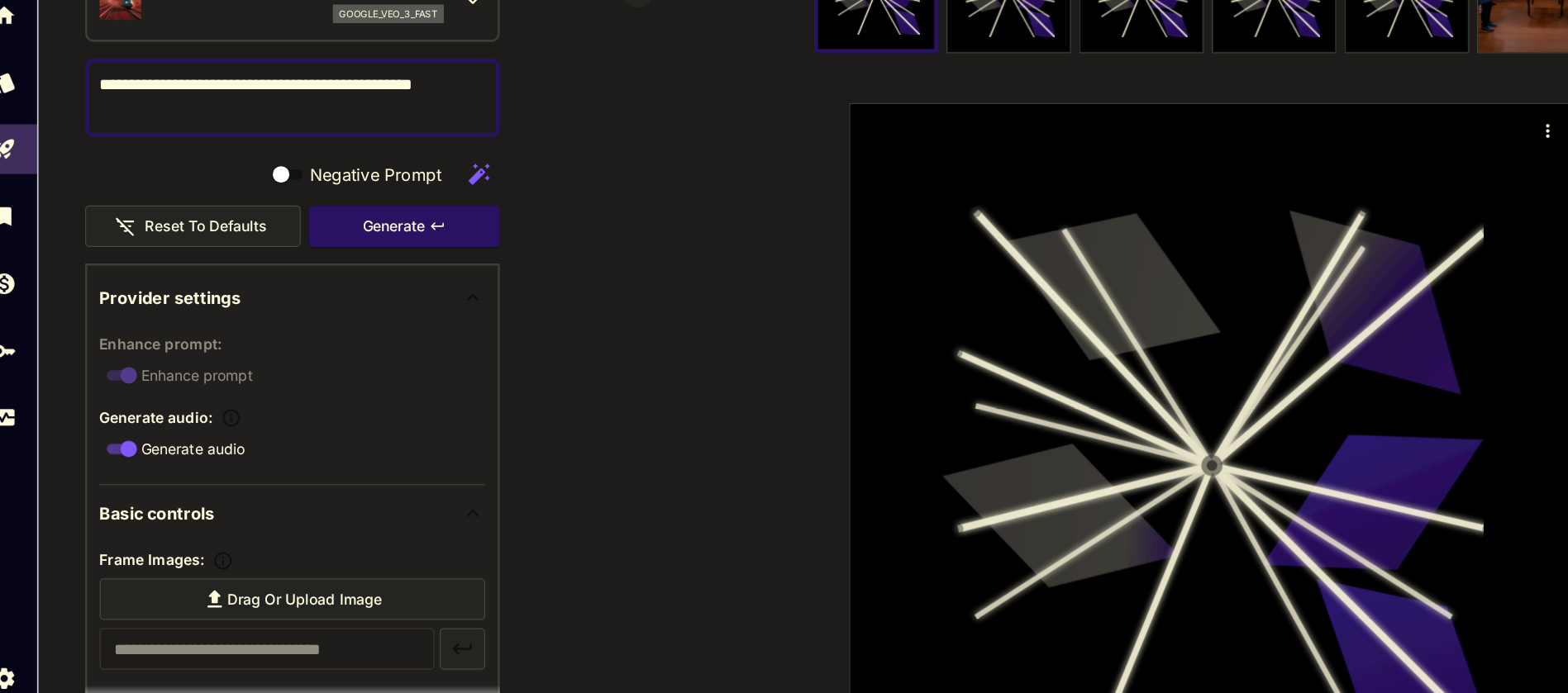 click on "**********" at bounding box center (246, 159) 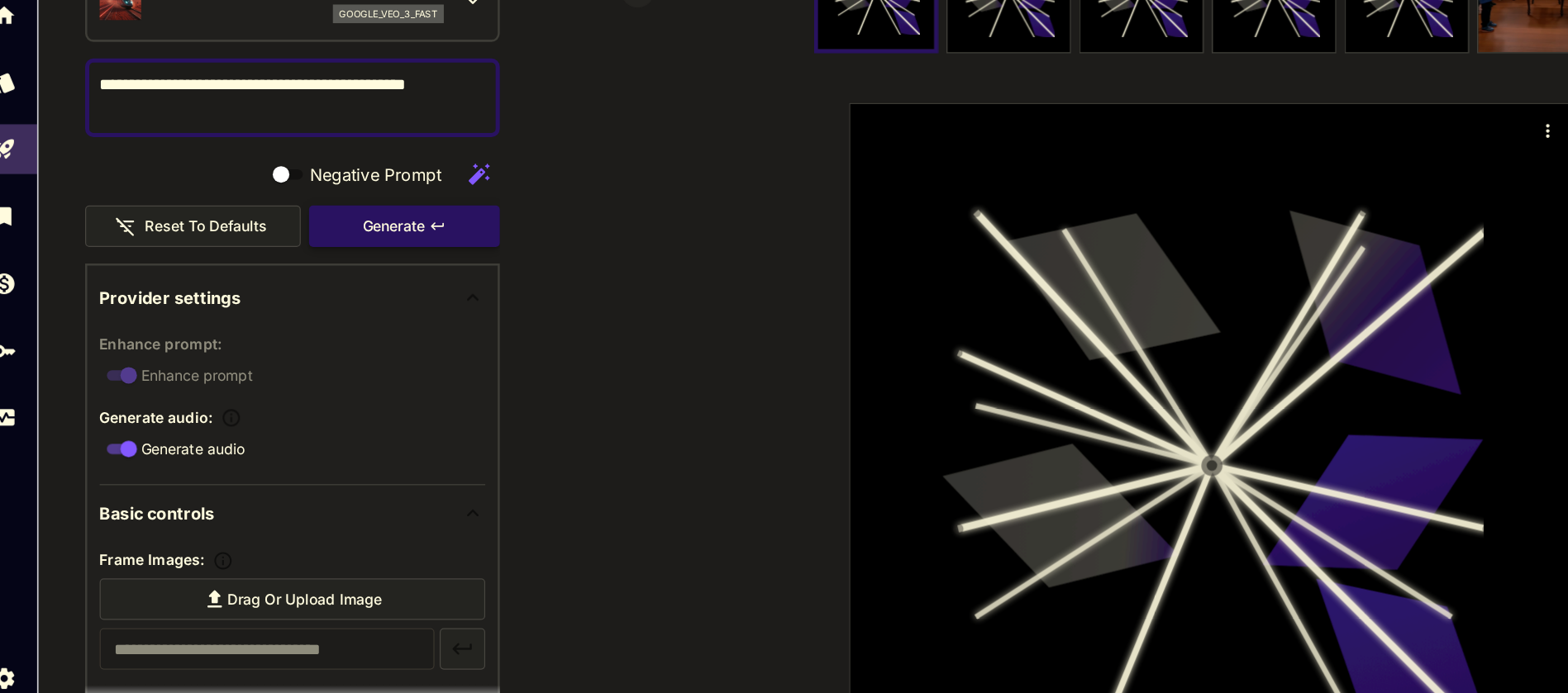 type on "**********" 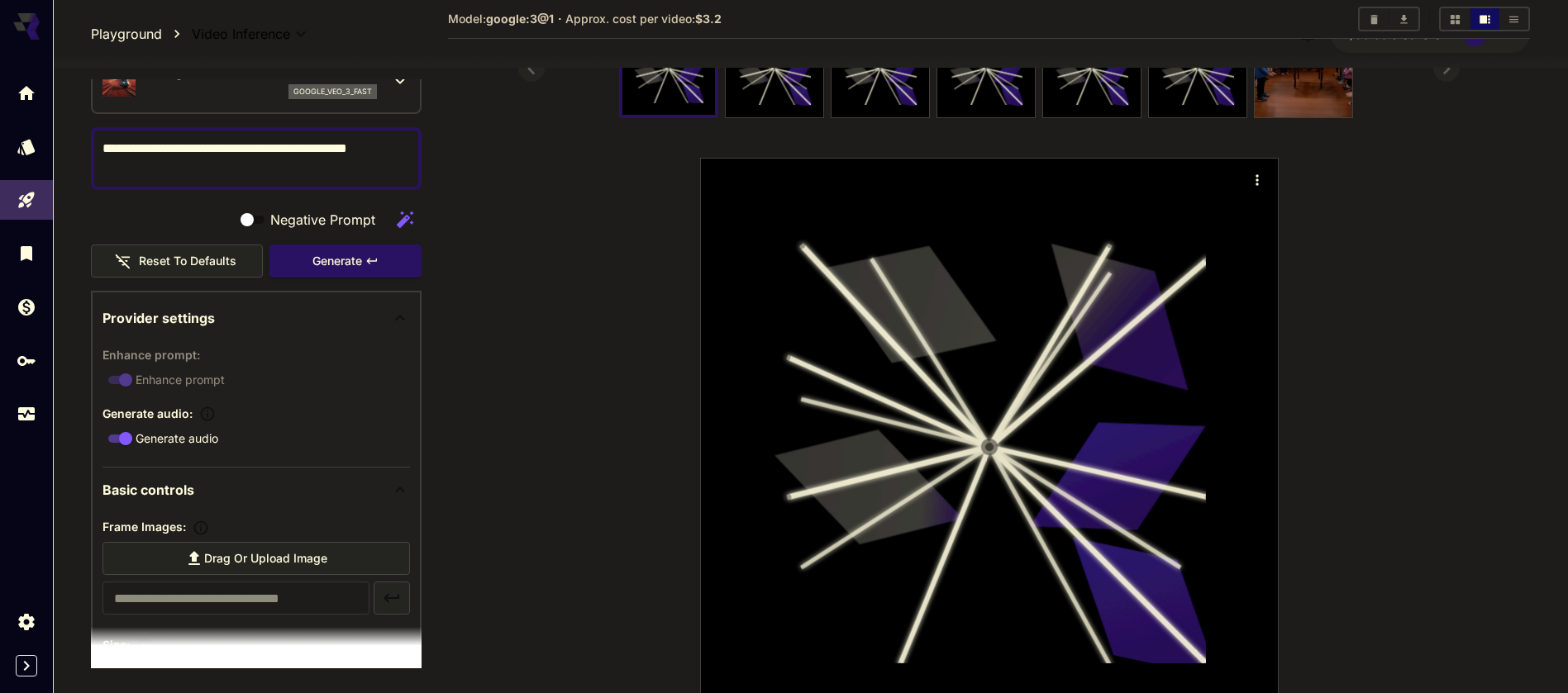 scroll, scrollTop: 0, scrollLeft: 0, axis: both 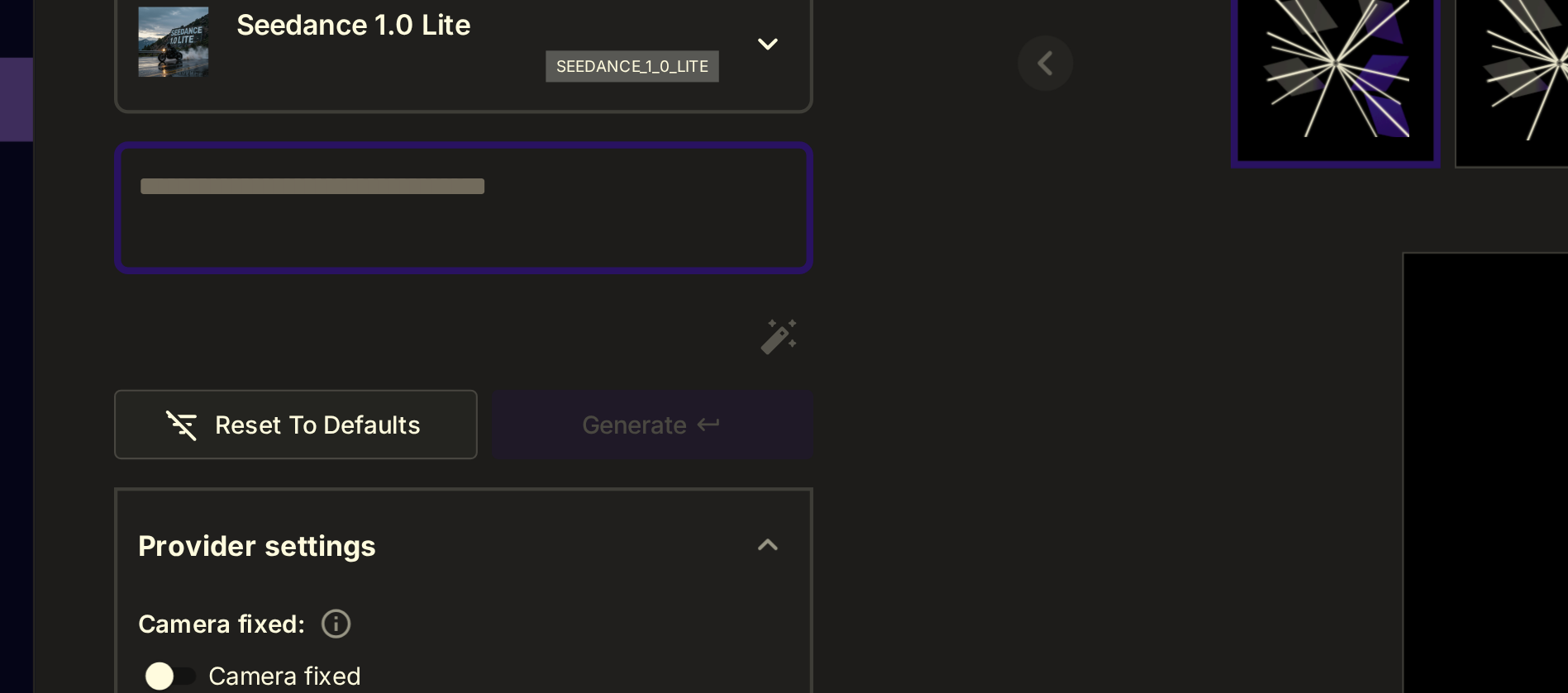 click on "seedance_1_0_lite" at bounding box center [263, 184] 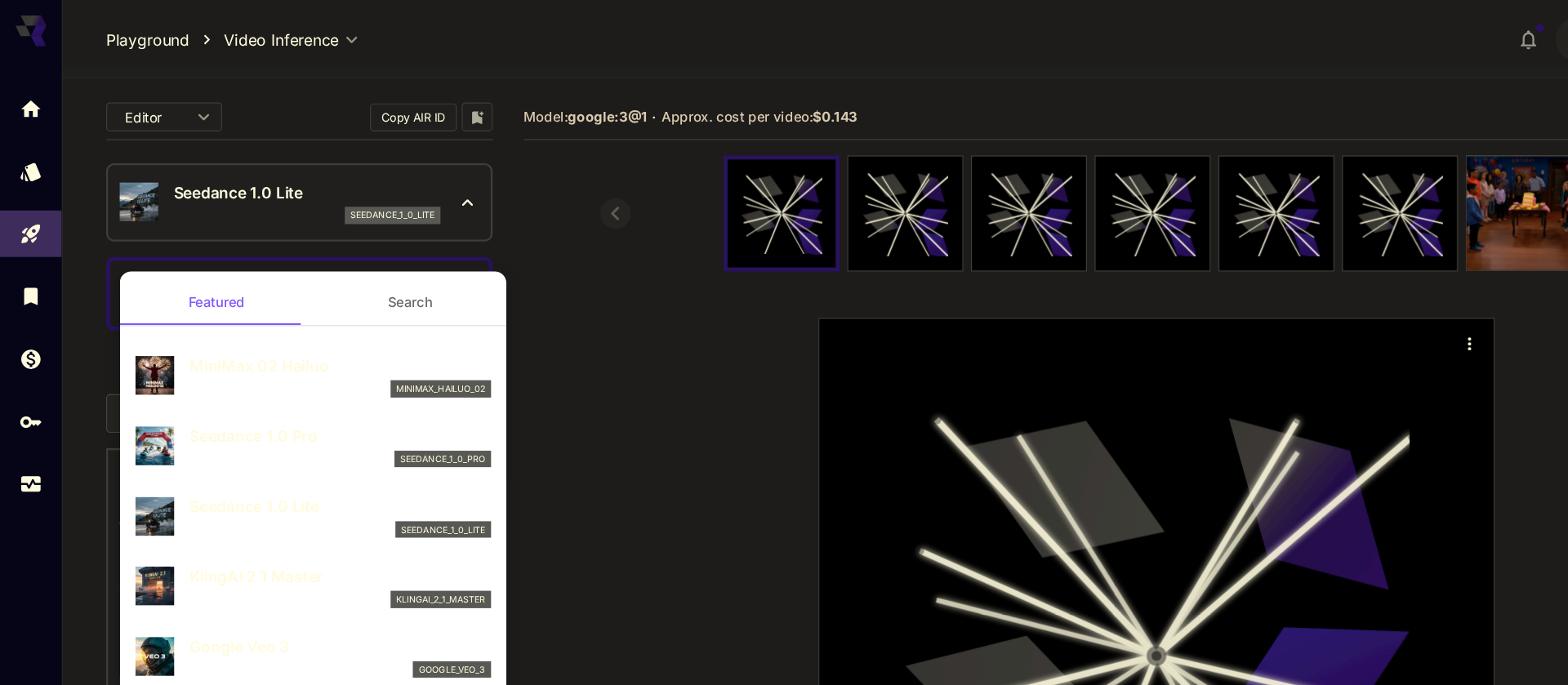 click at bounding box center [784, 342] 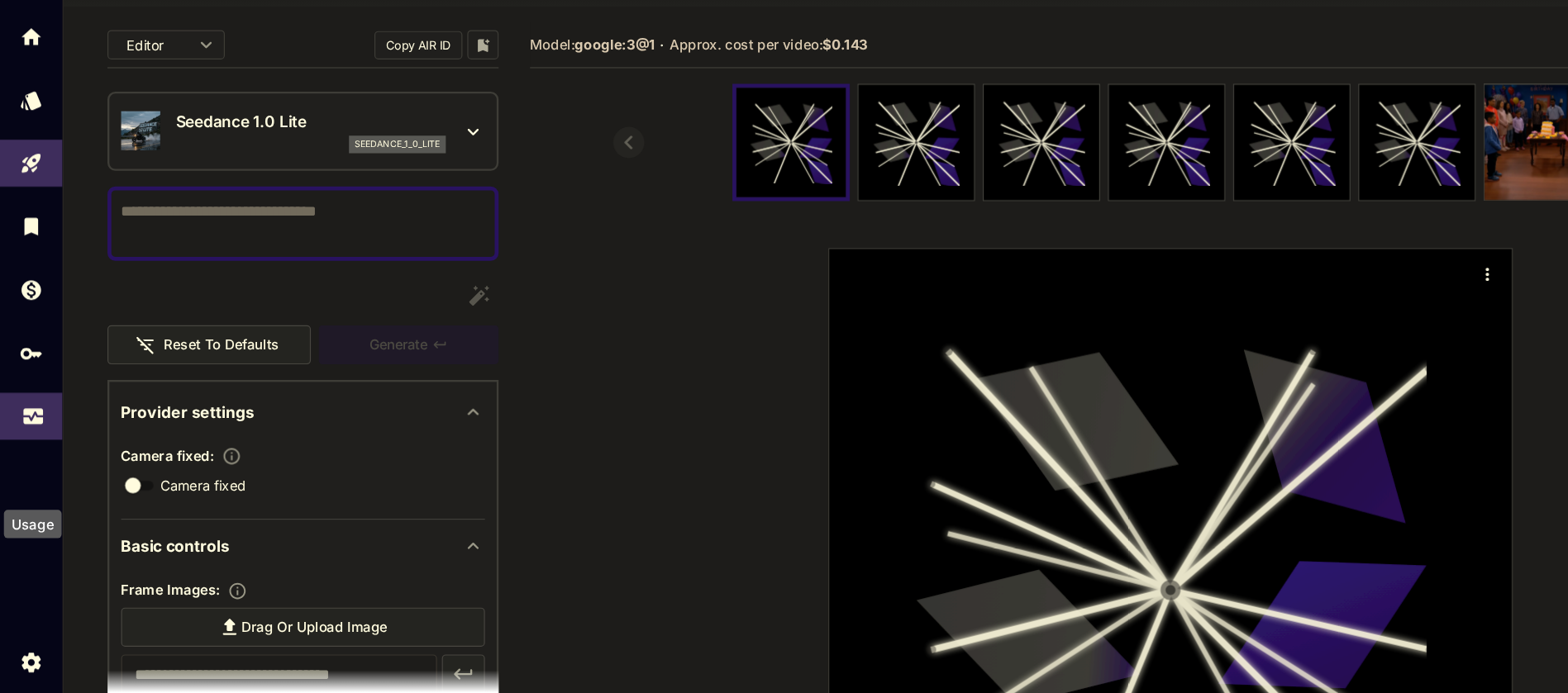 click 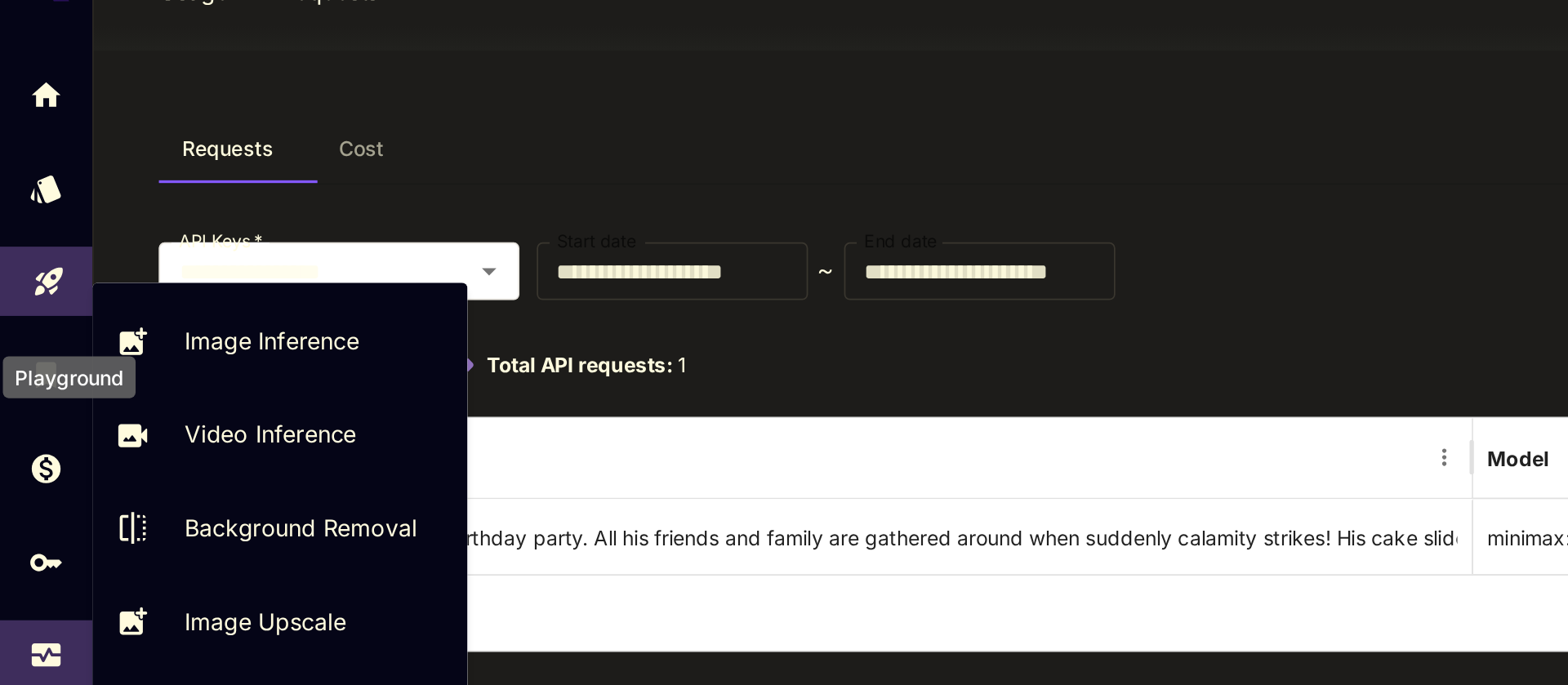 click 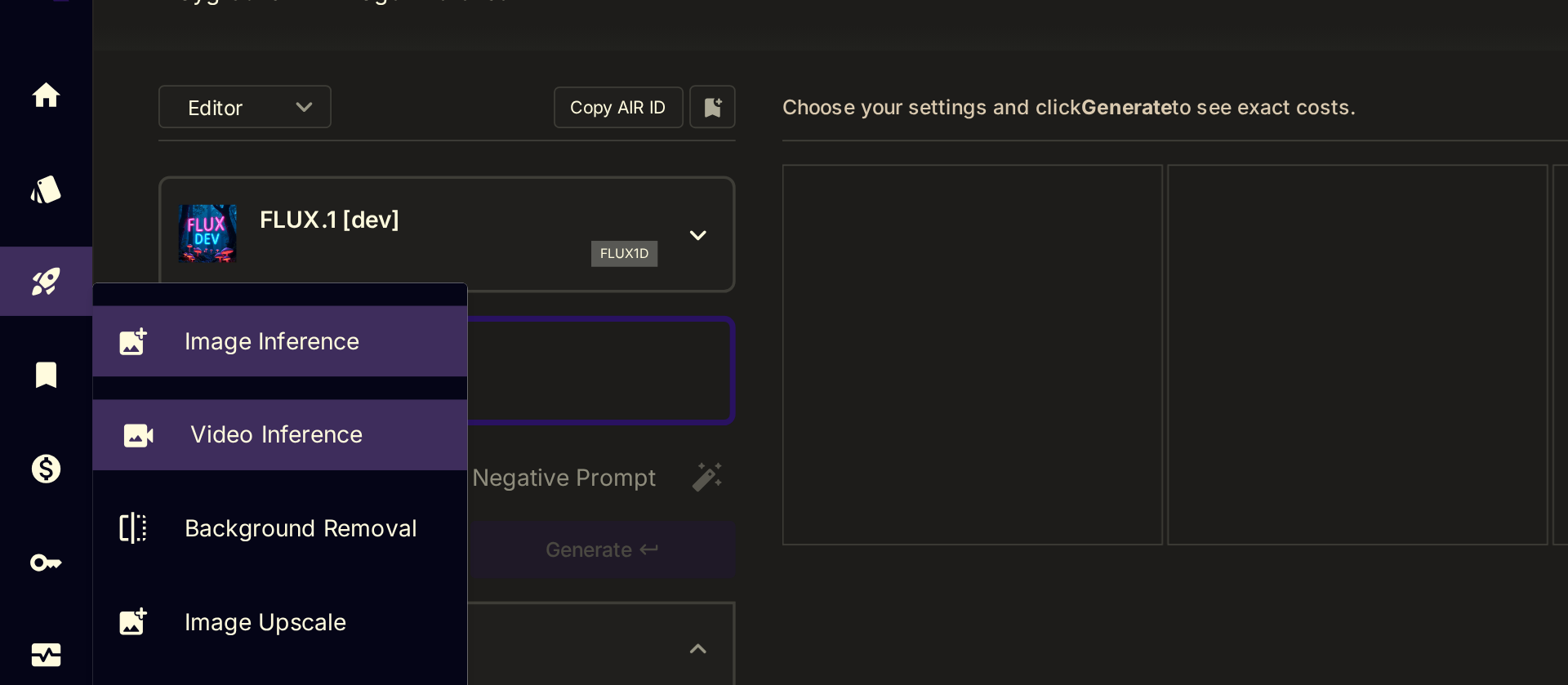 click on "Video Inference" at bounding box center (156, 284) 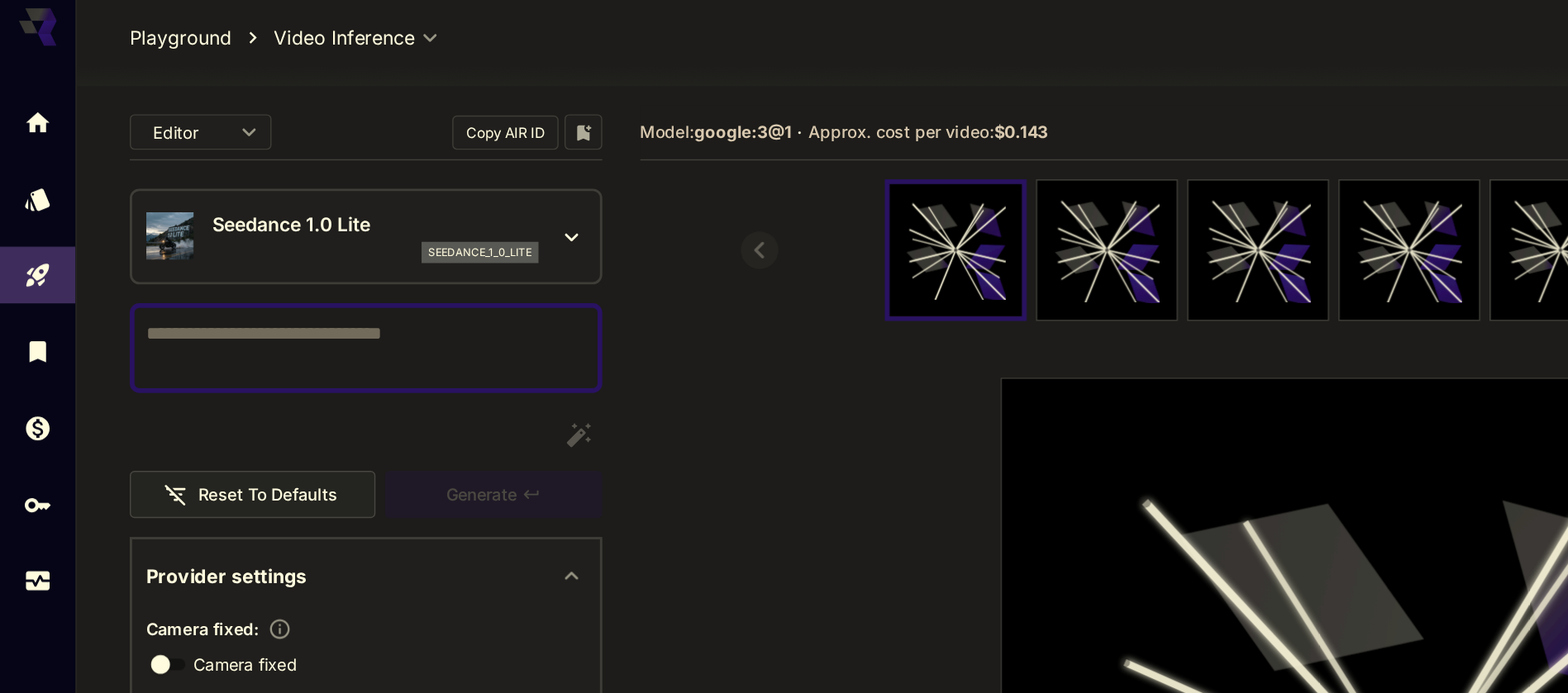 click on "Seedance 1.0 Lite" at bounding box center (263, 164) 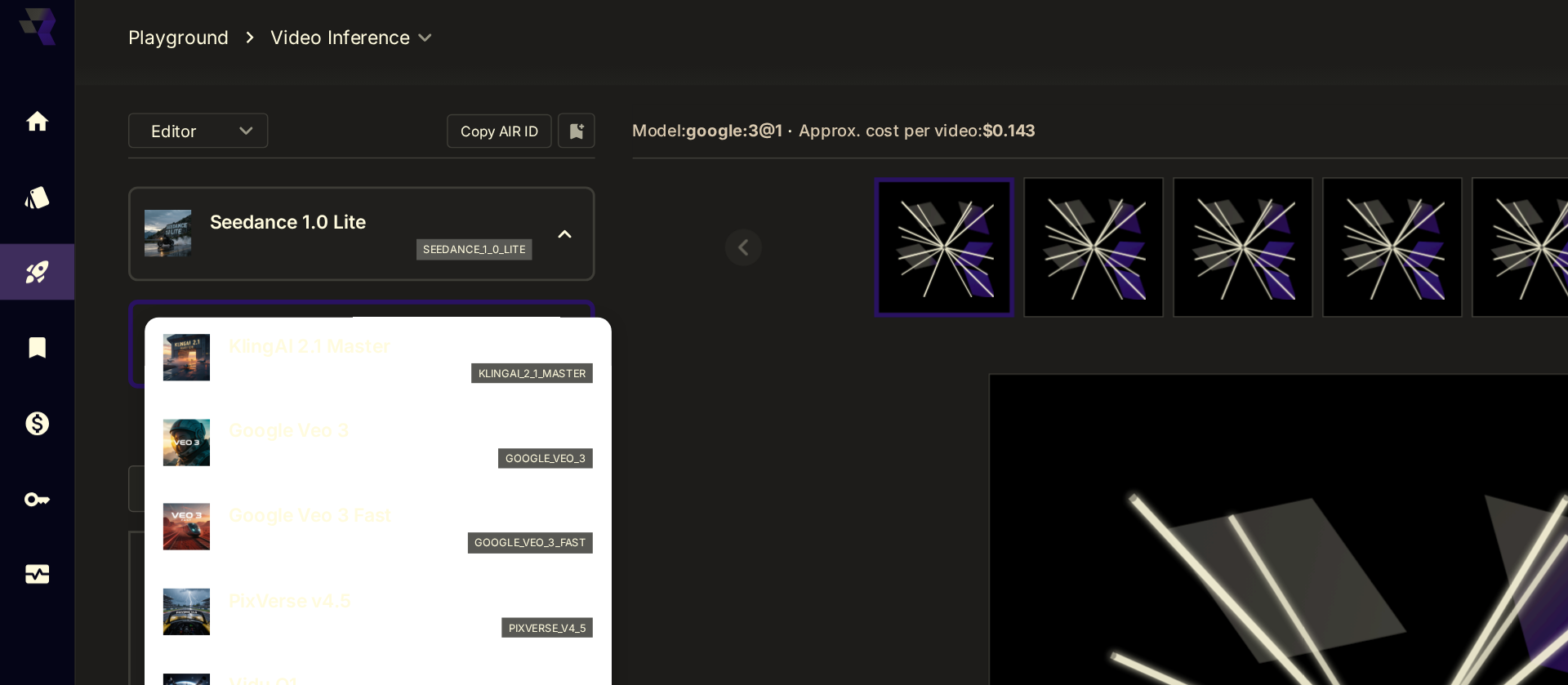 scroll, scrollTop: 256, scrollLeft: 0, axis: vertical 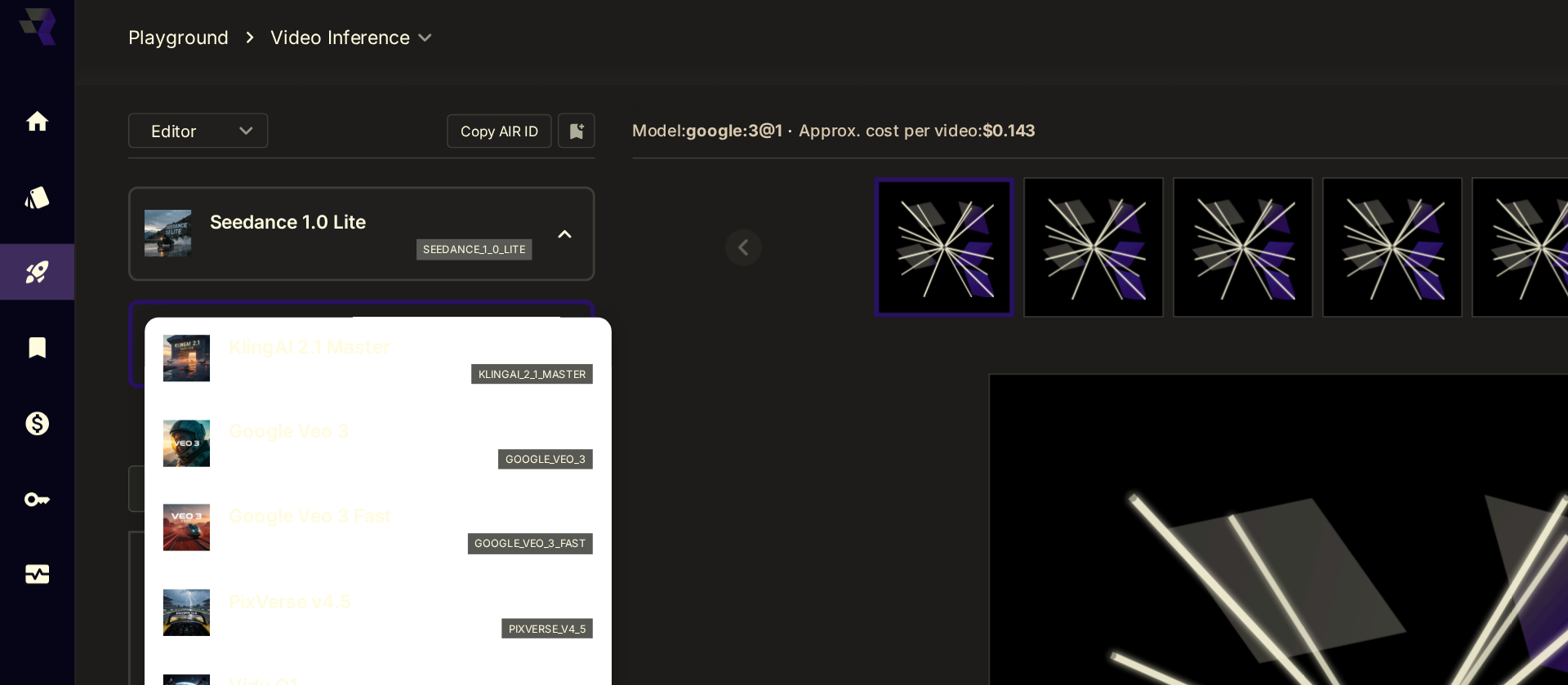 click on "Google Veo 3 google_veo_3" at bounding box center (287, 317) 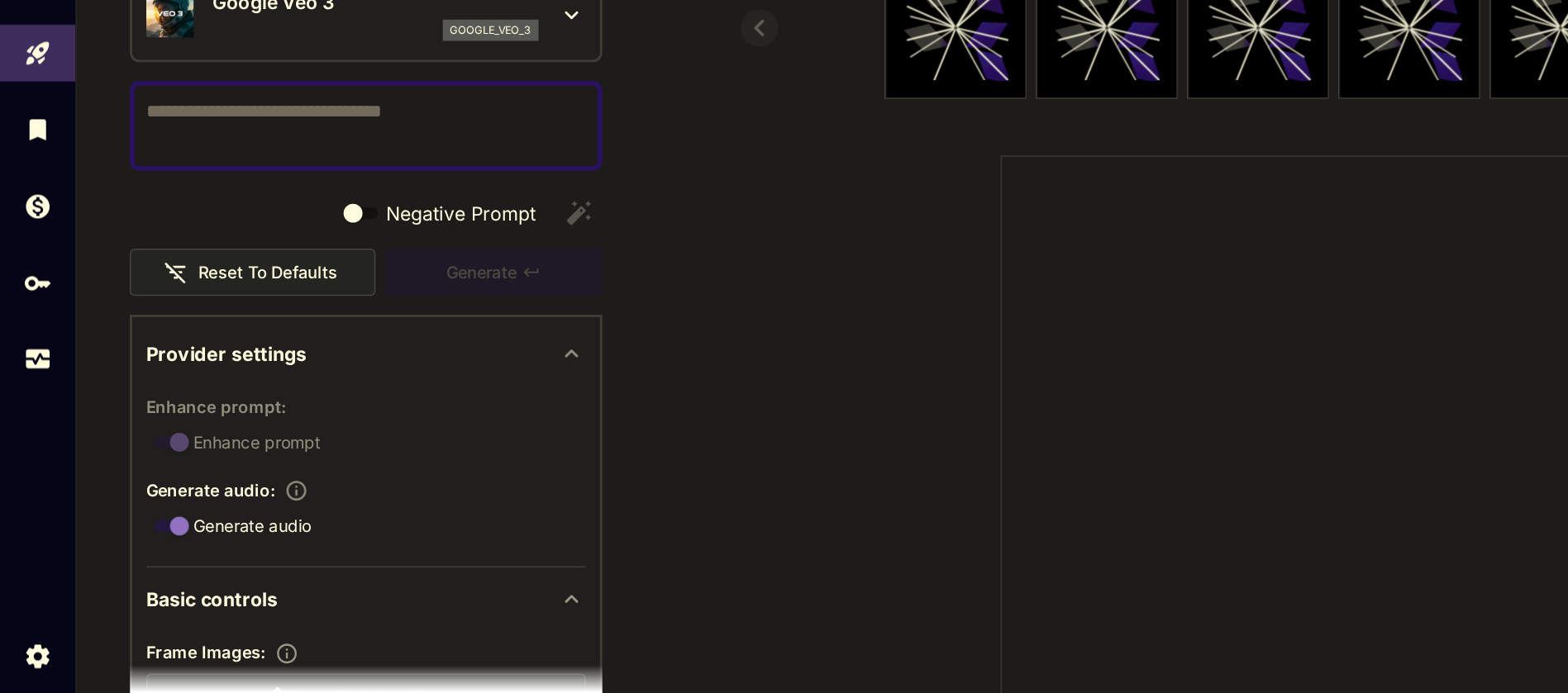click on "Negative Prompt" at bounding box center [256, 251] 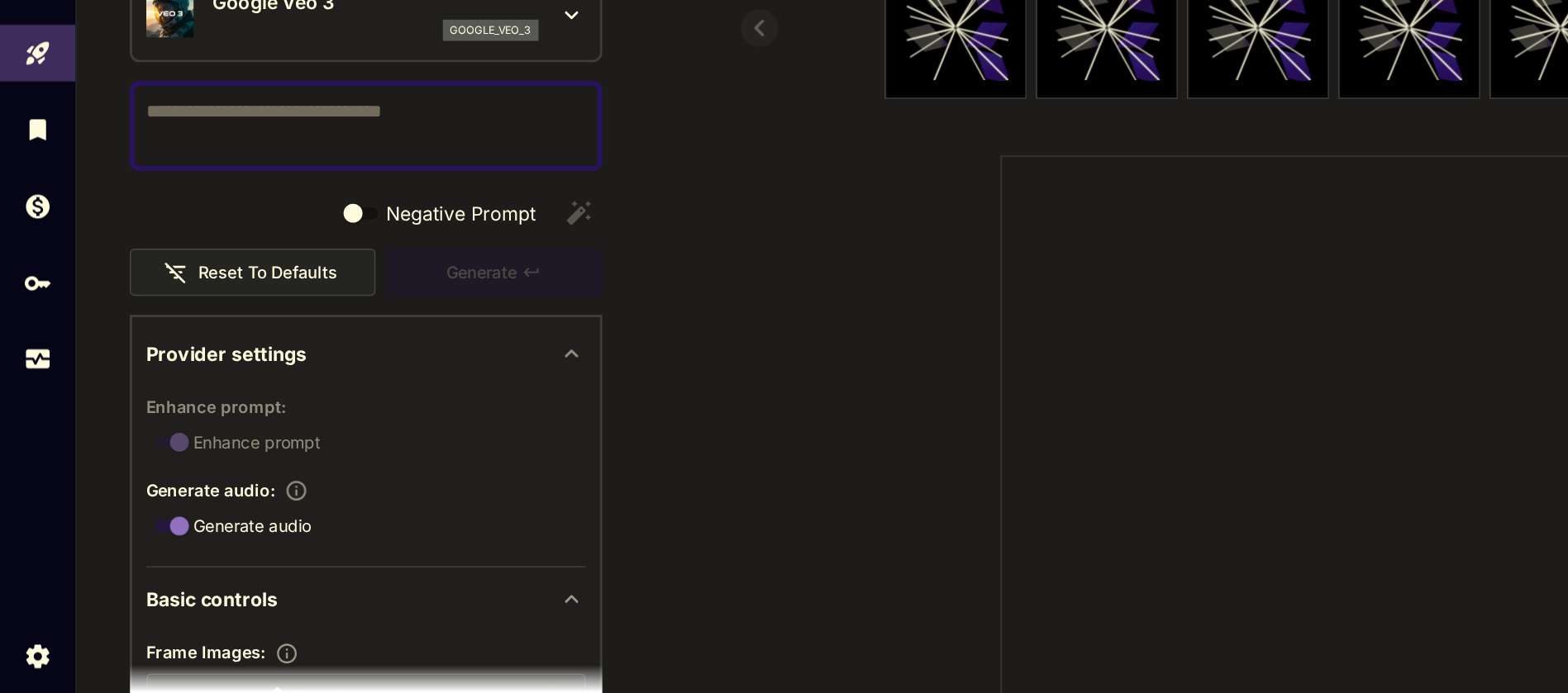 click 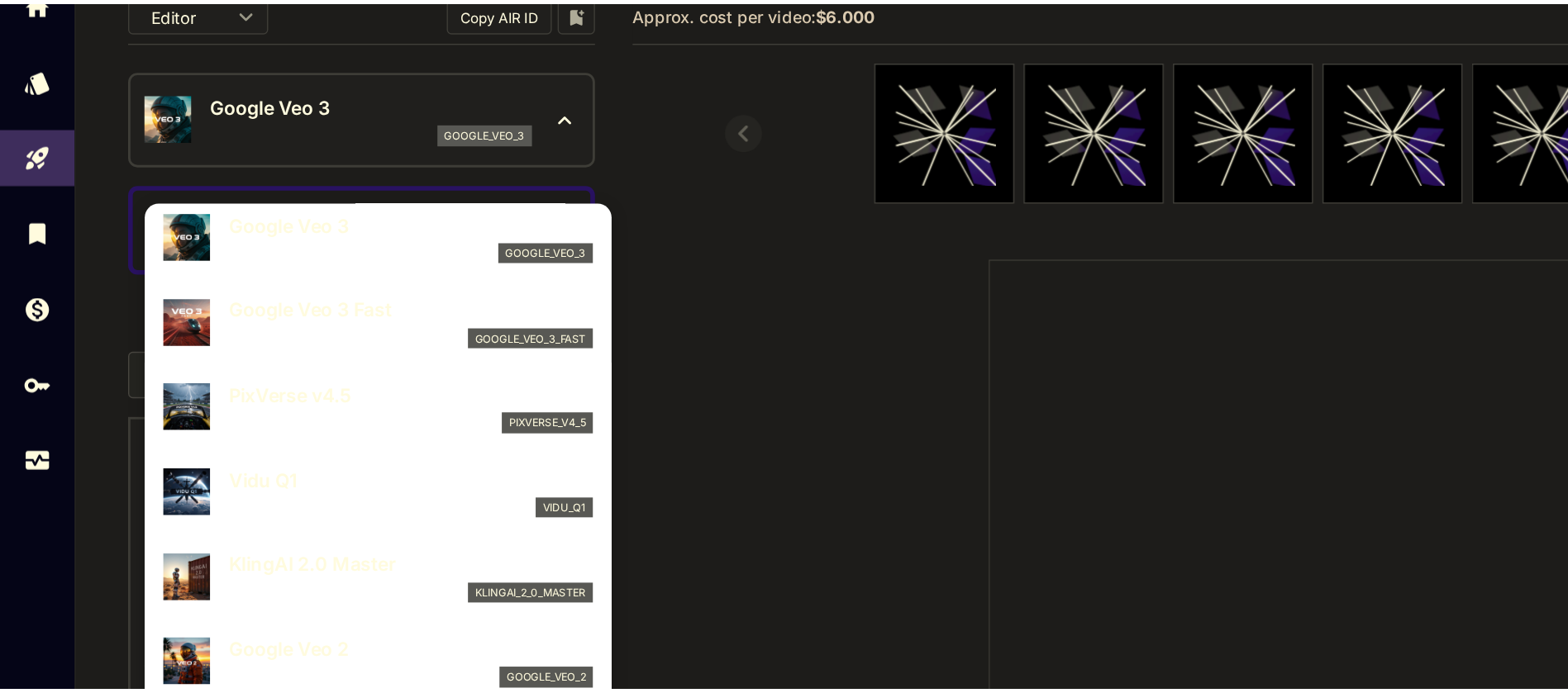 scroll, scrollTop: 335, scrollLeft: 0, axis: vertical 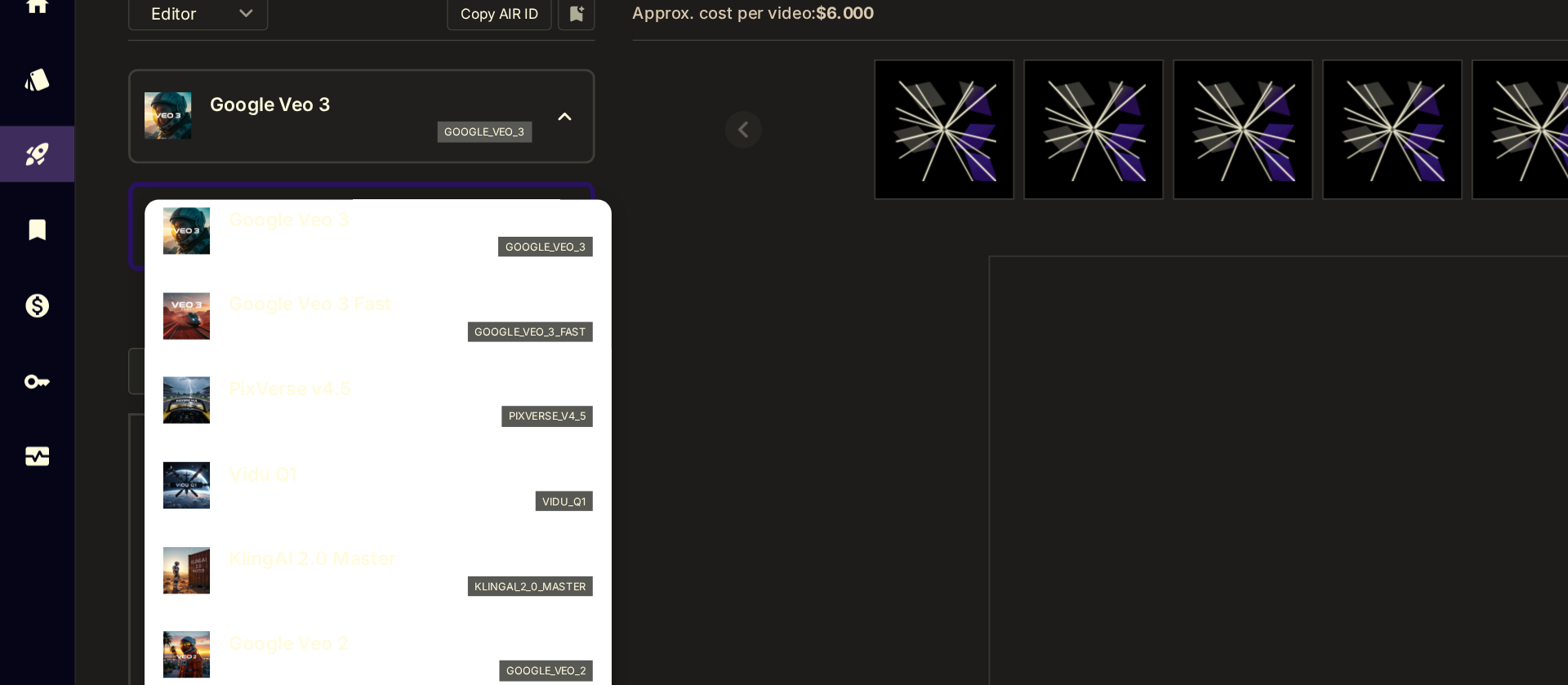 click on "Google Veo 3 Fast google_veo_3_fast" at bounding box center [287, 310] 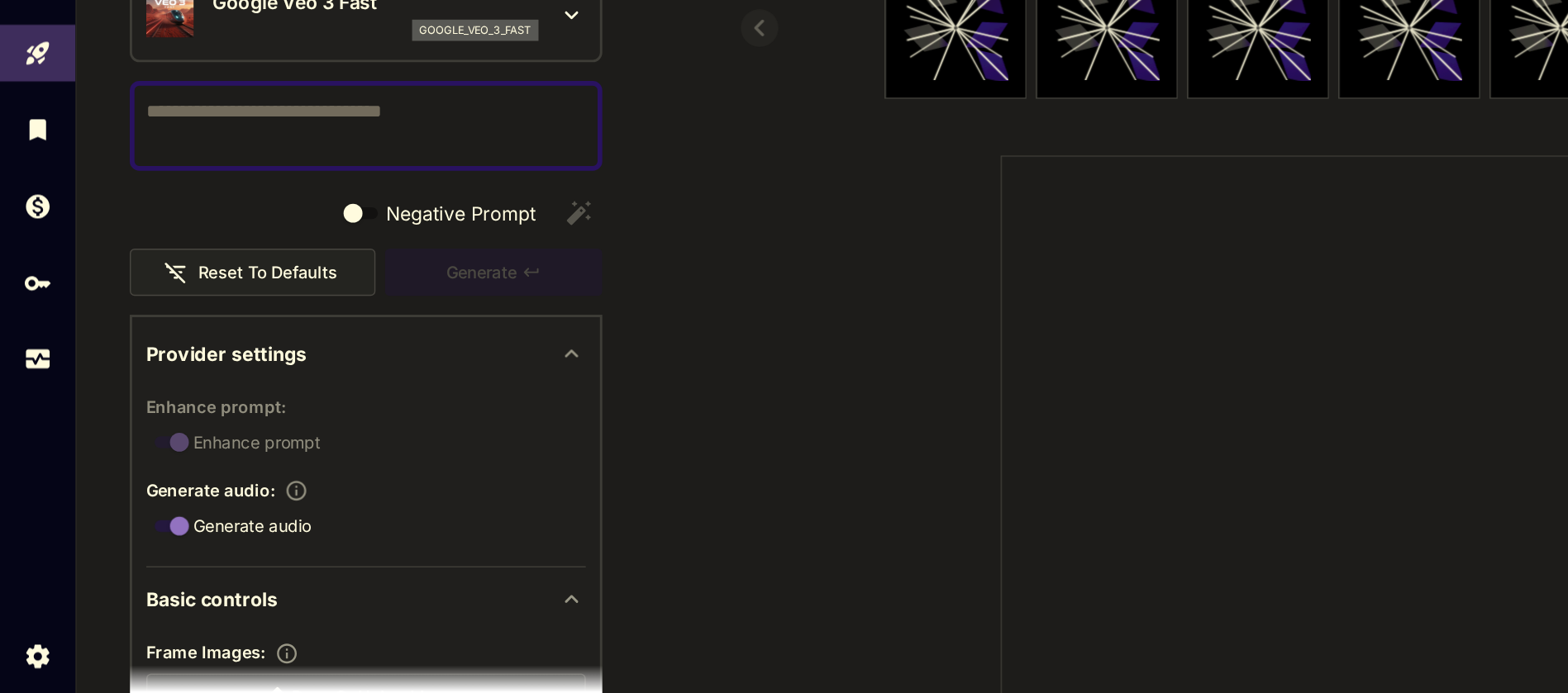 click on "Negative Prompt" at bounding box center [256, 251] 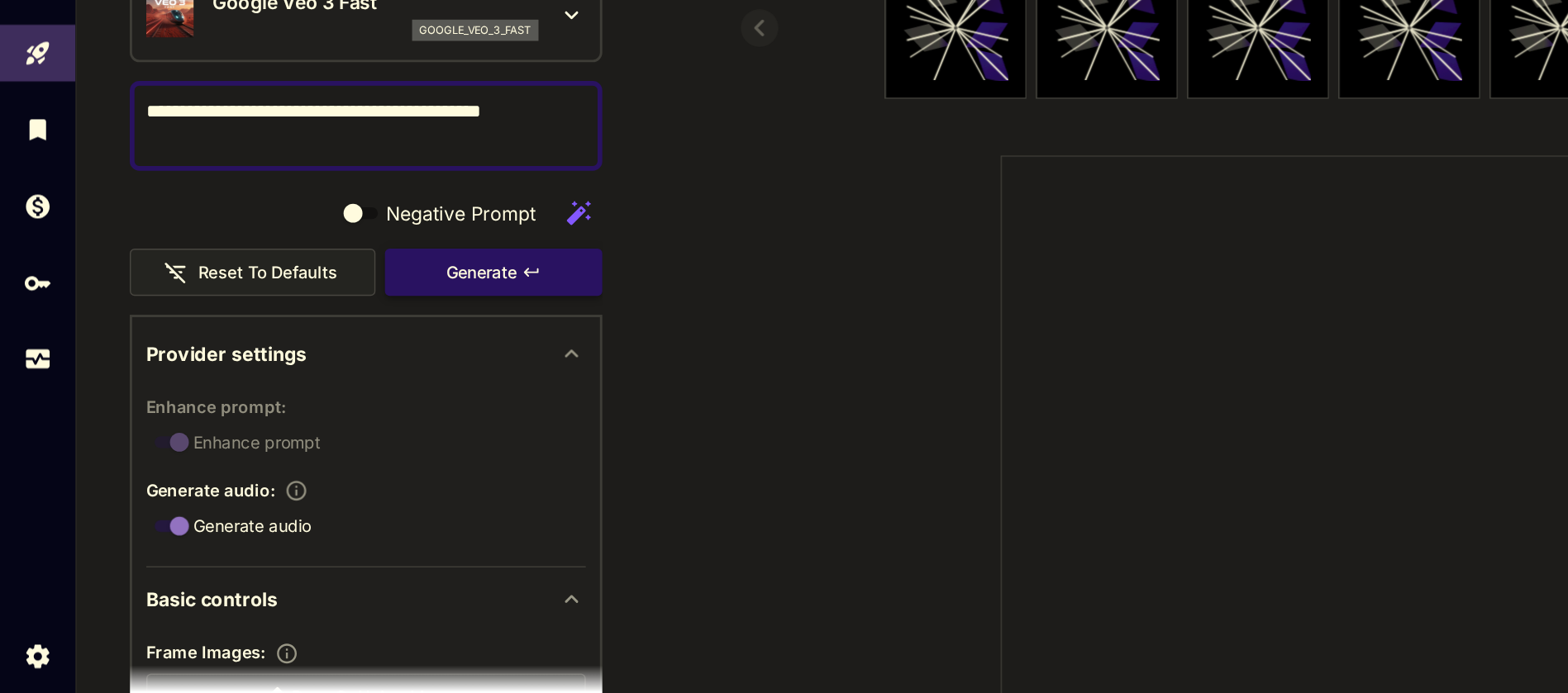 type on "**********" 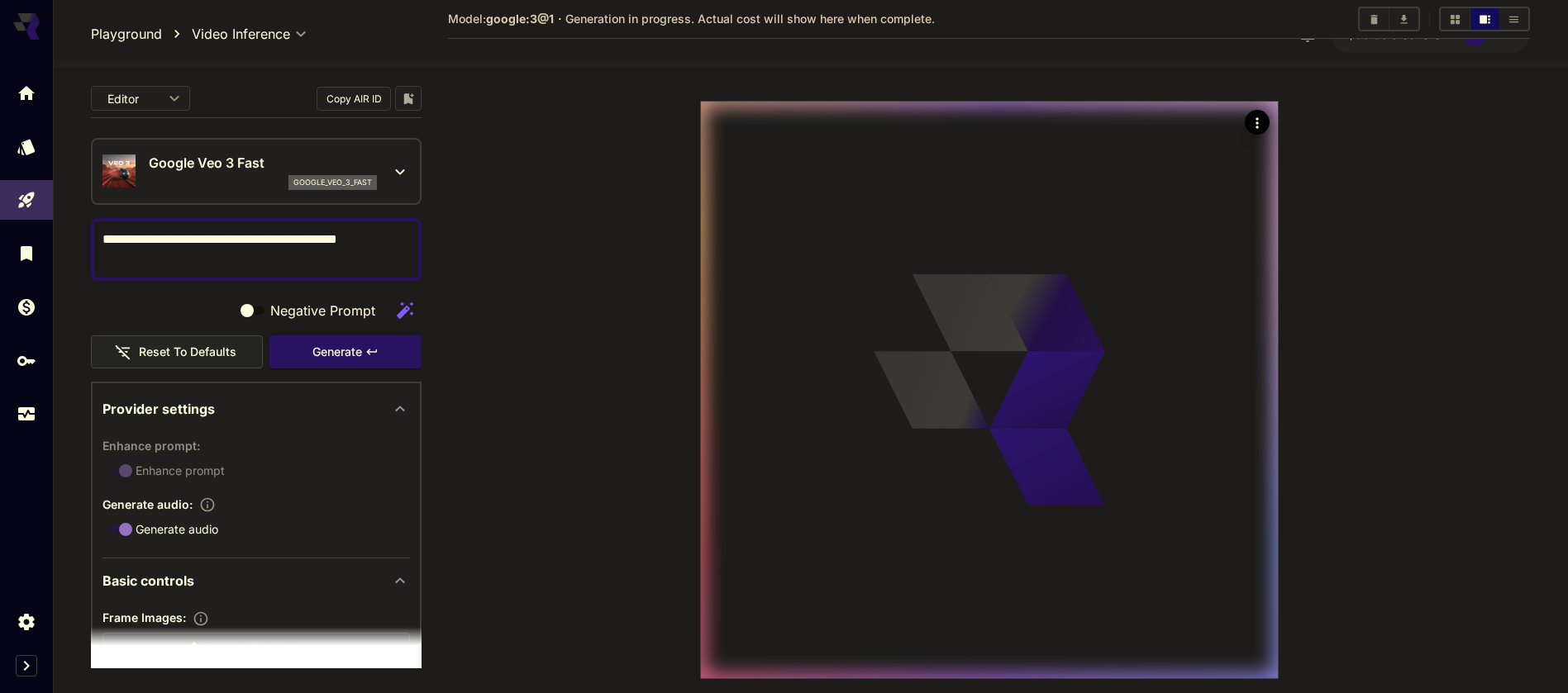 scroll, scrollTop: 172, scrollLeft: 0, axis: vertical 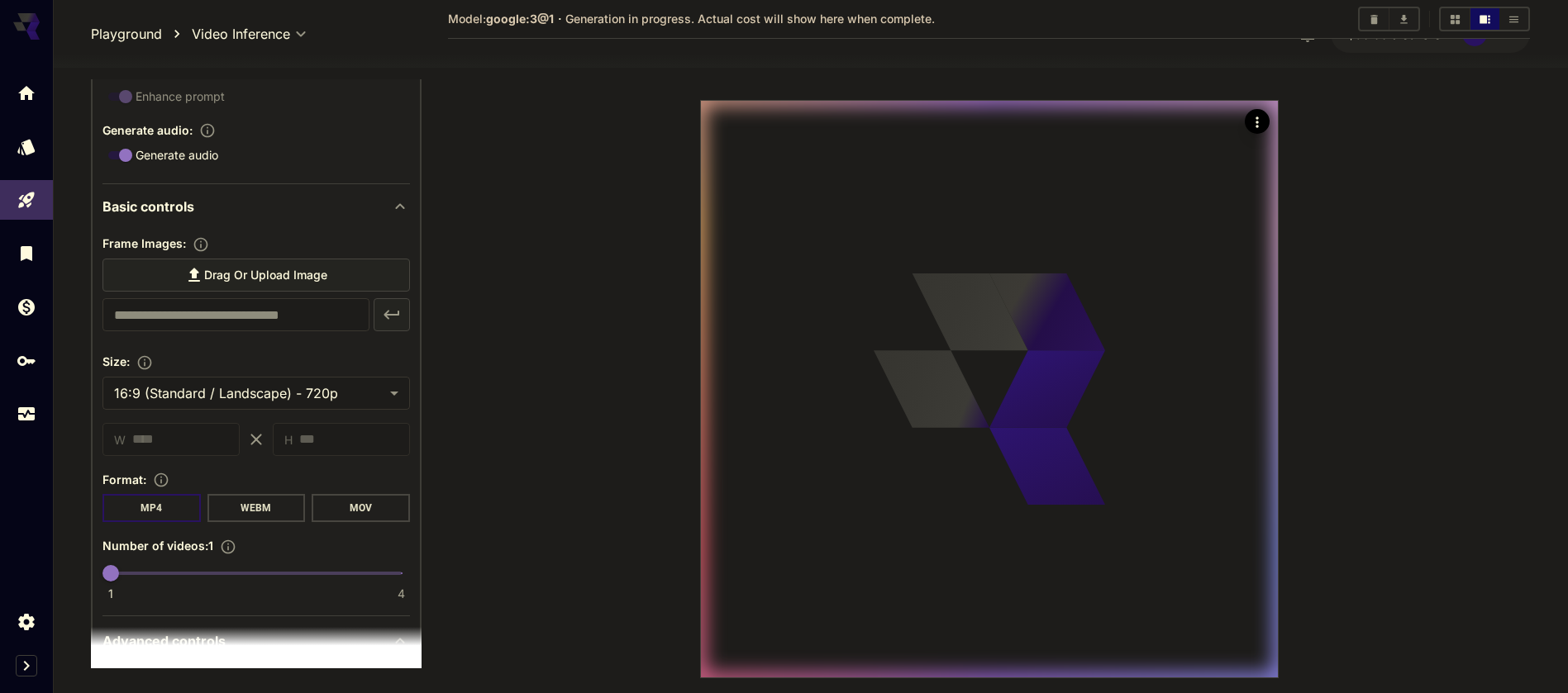 click at bounding box center (989, 320) 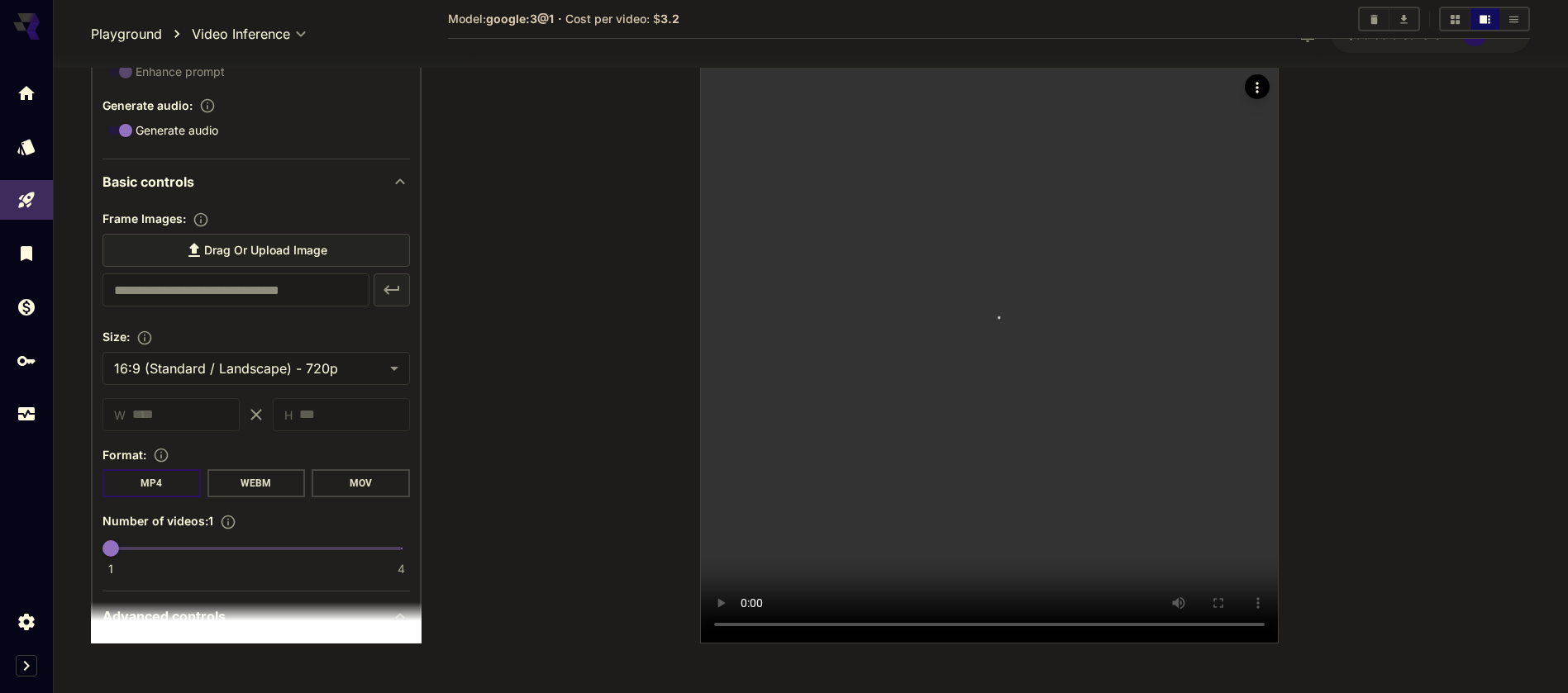 scroll, scrollTop: 232, scrollLeft: 0, axis: vertical 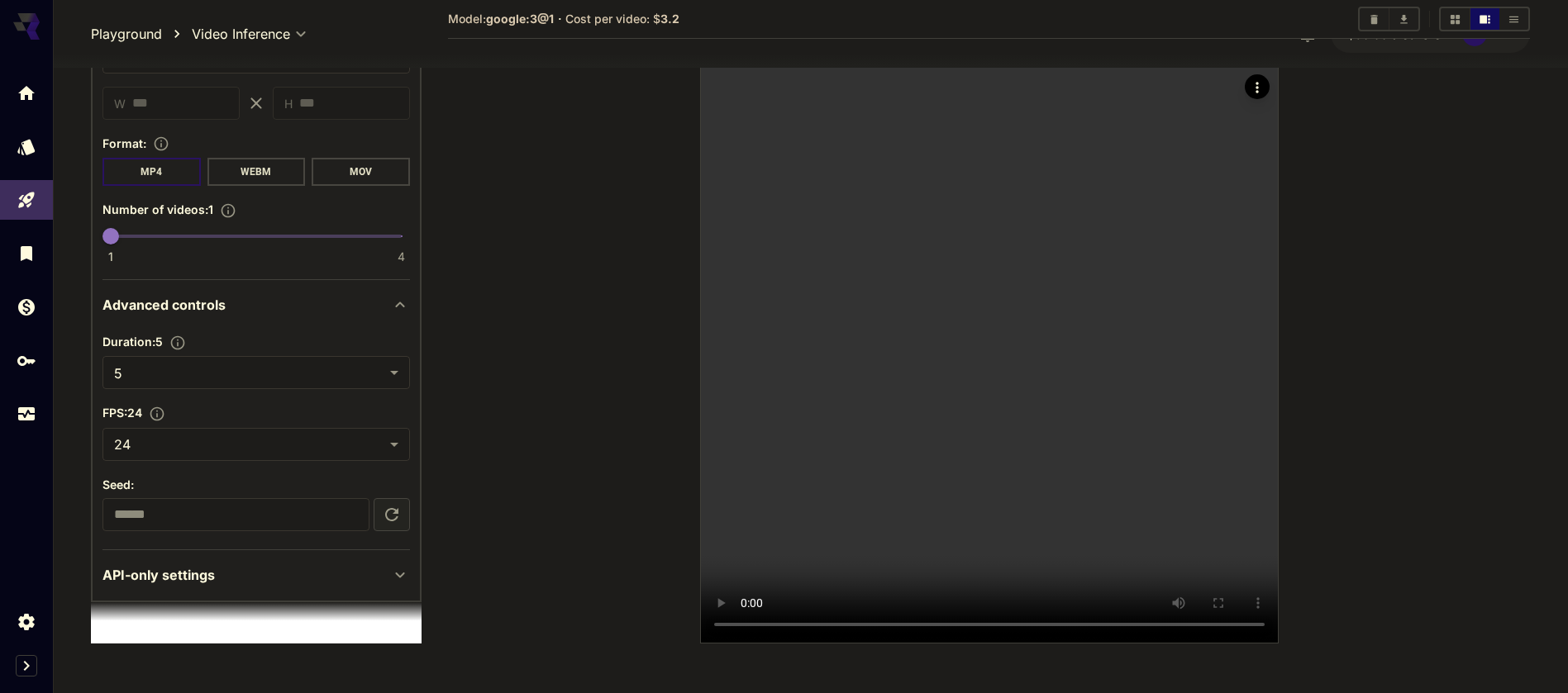 click 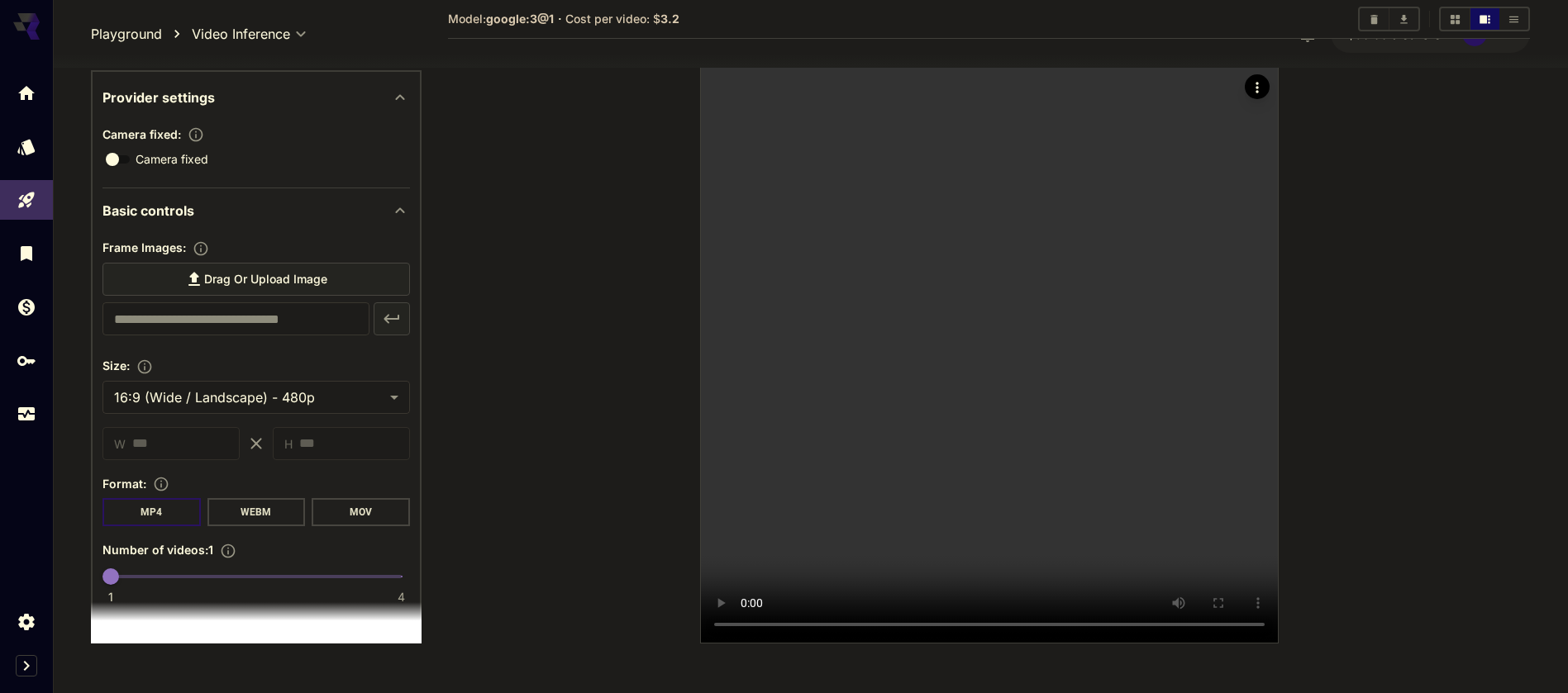 scroll, scrollTop: 0, scrollLeft: 0, axis: both 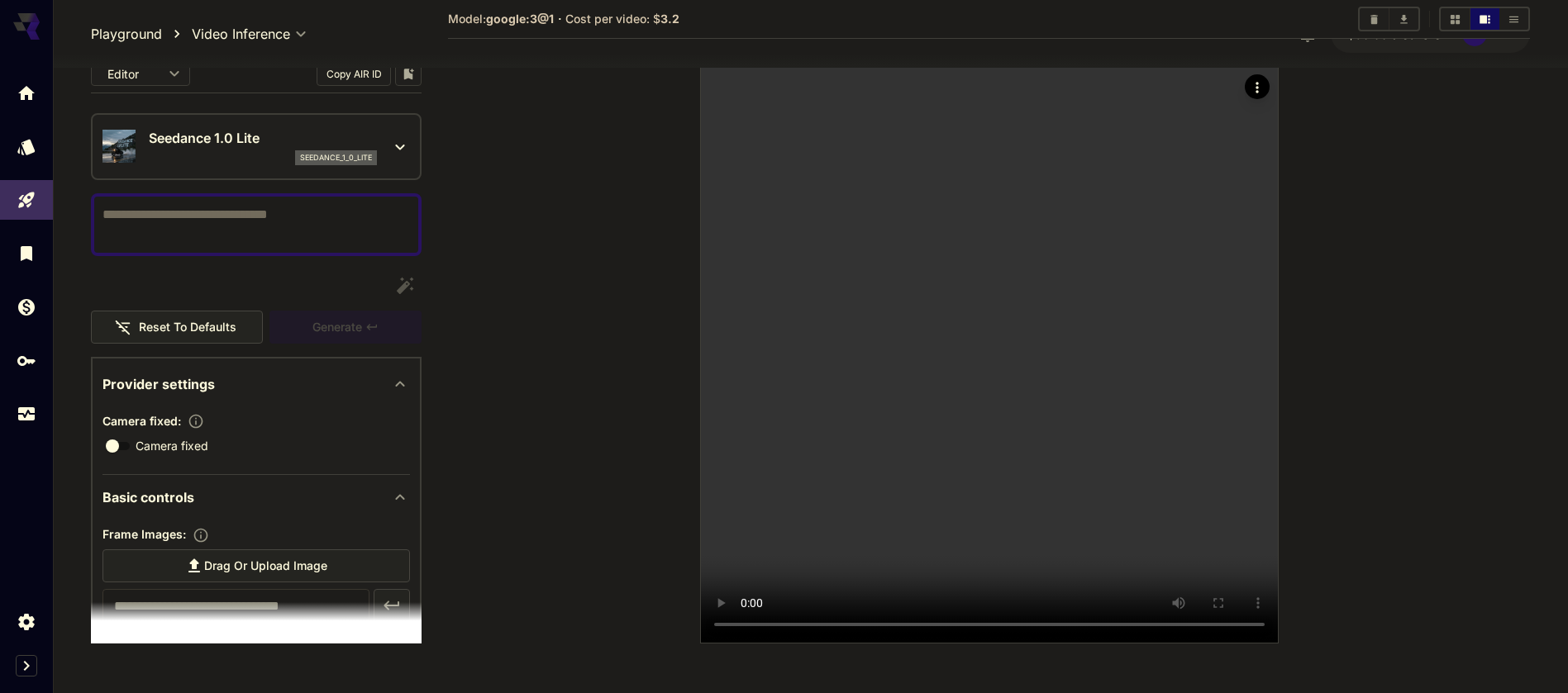 drag, startPoint x: 12, startPoint y: 1, endPoint x: 555, endPoint y: 161, distance: 566.0821 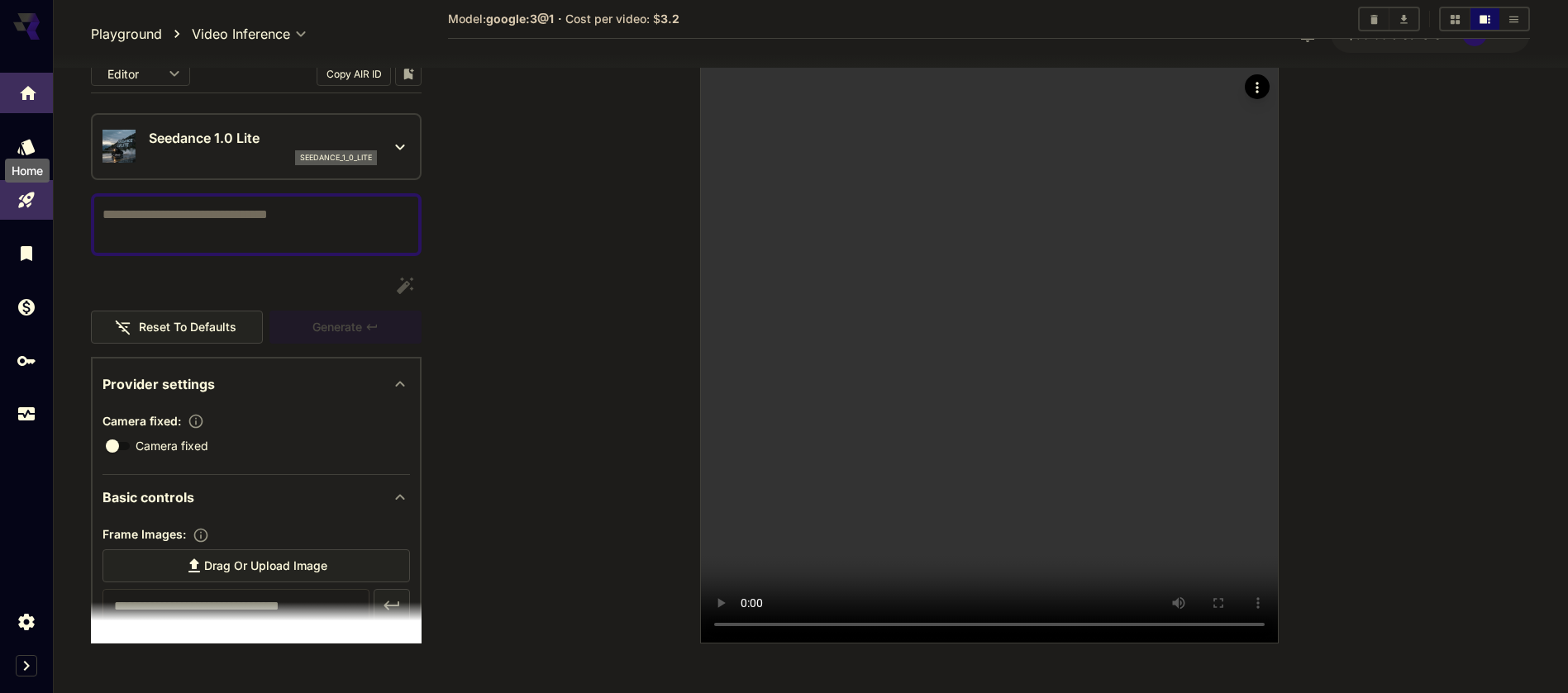 click 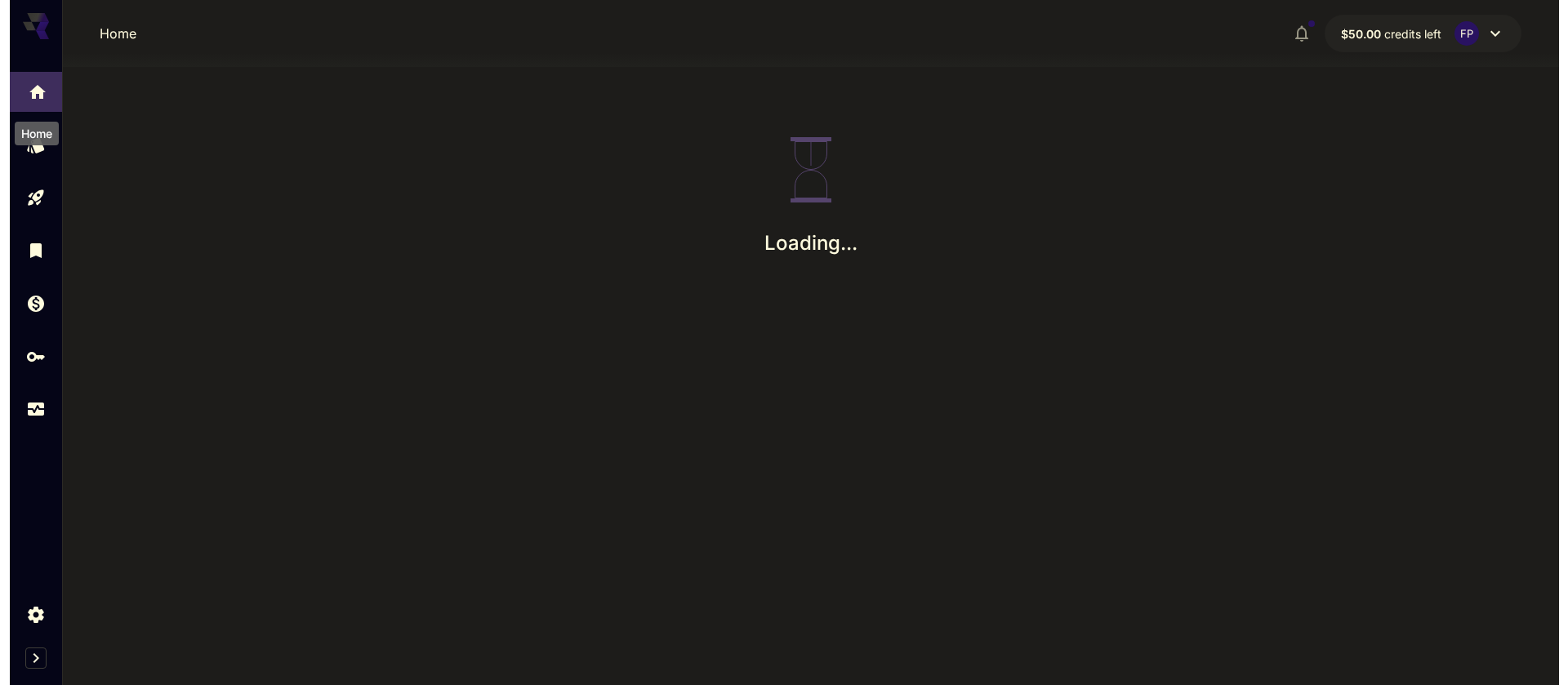 scroll, scrollTop: 0, scrollLeft: 0, axis: both 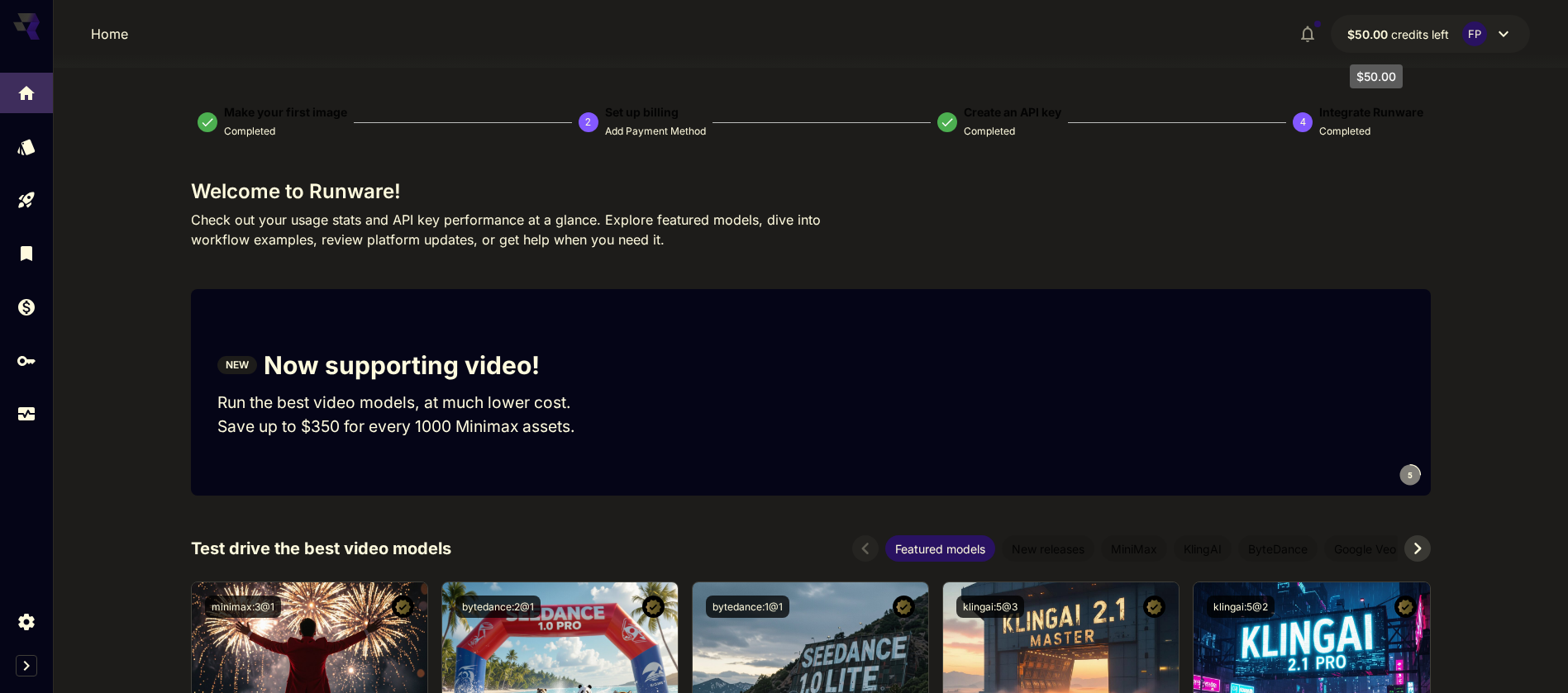 click on "credits left" at bounding box center (1420, 34) 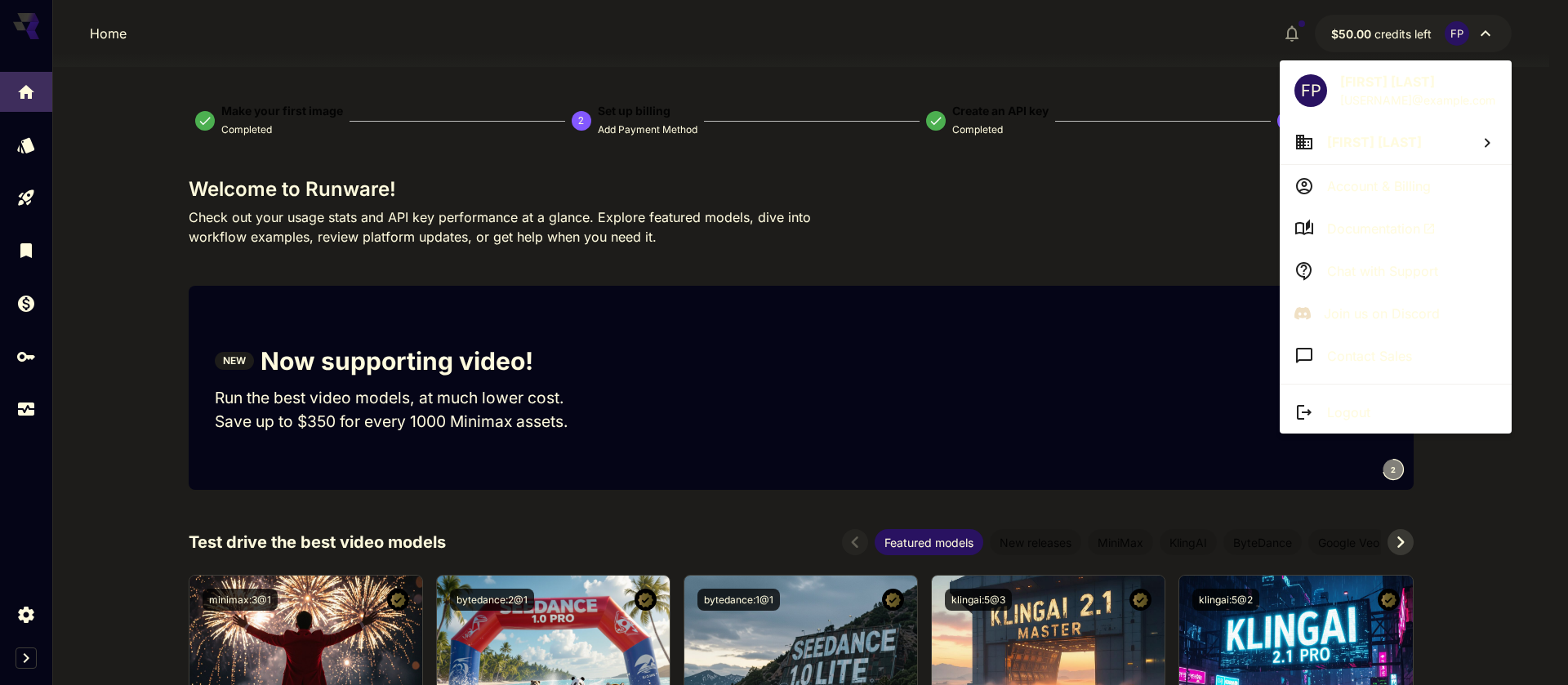 click at bounding box center (784, 342) 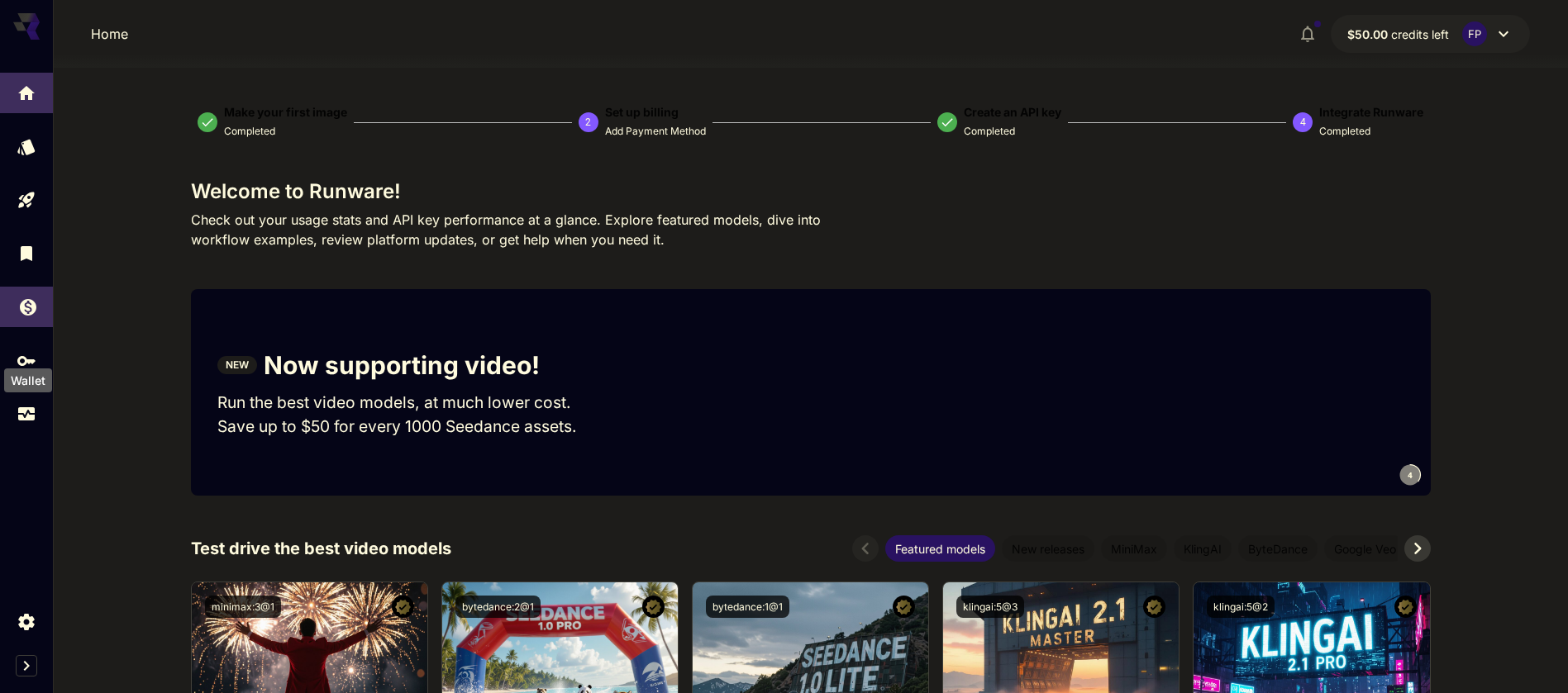 click 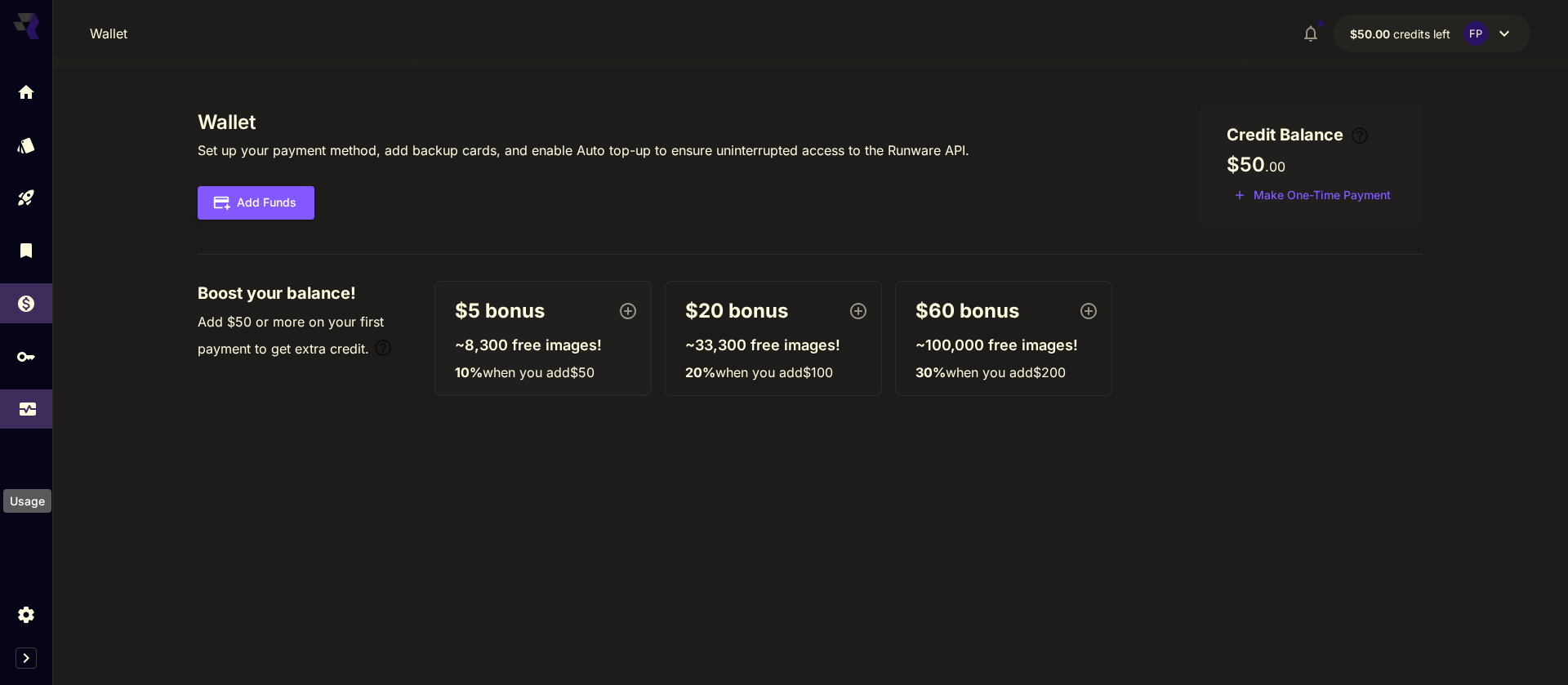 click 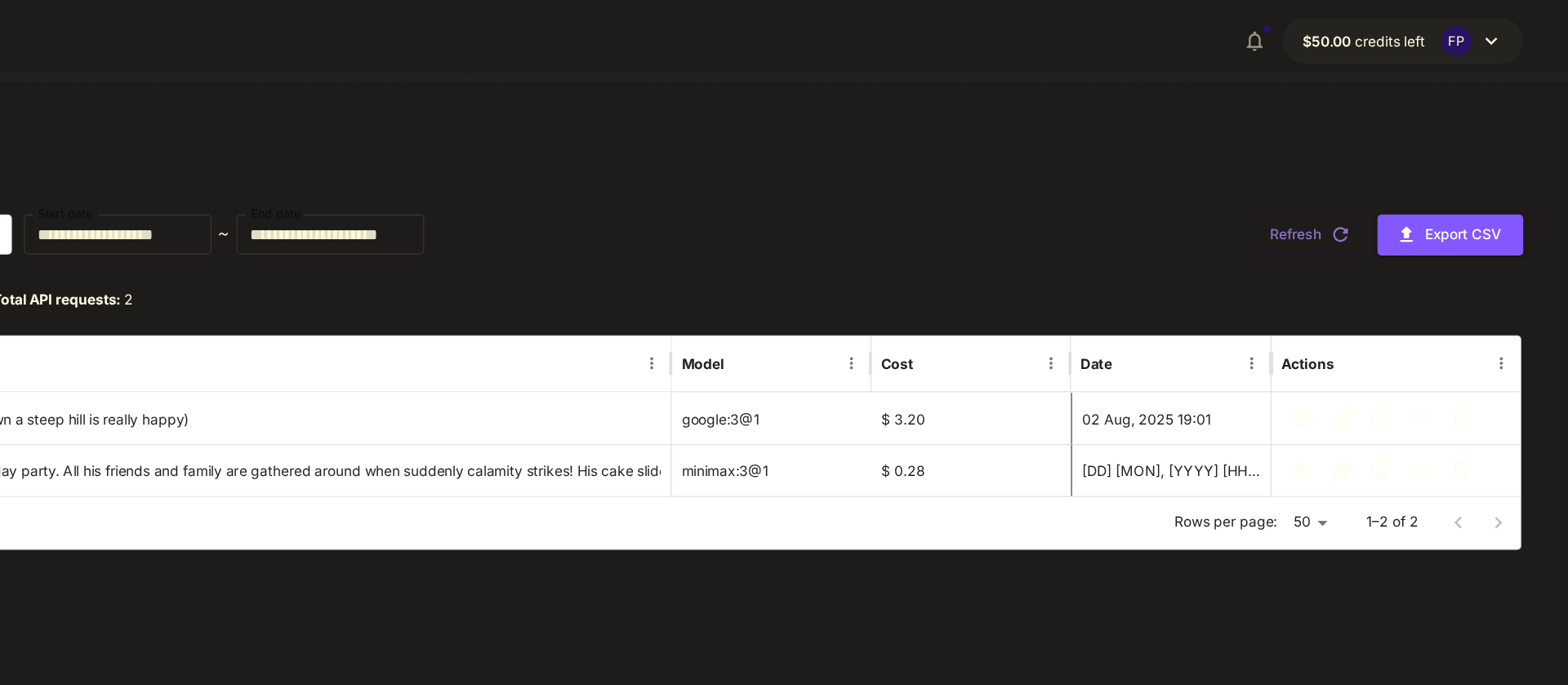 scroll, scrollTop: 0, scrollLeft: 0, axis: both 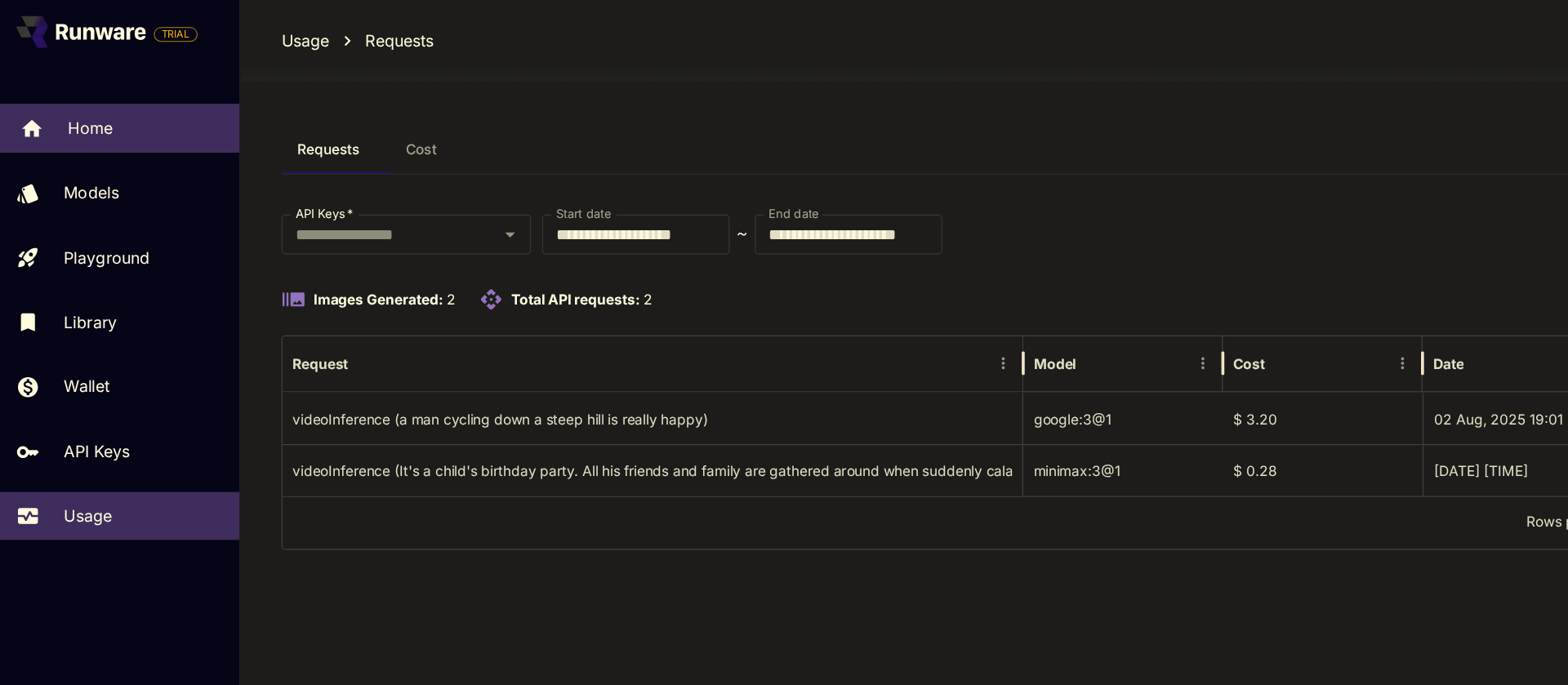click on "Home" at bounding box center [98, 105] 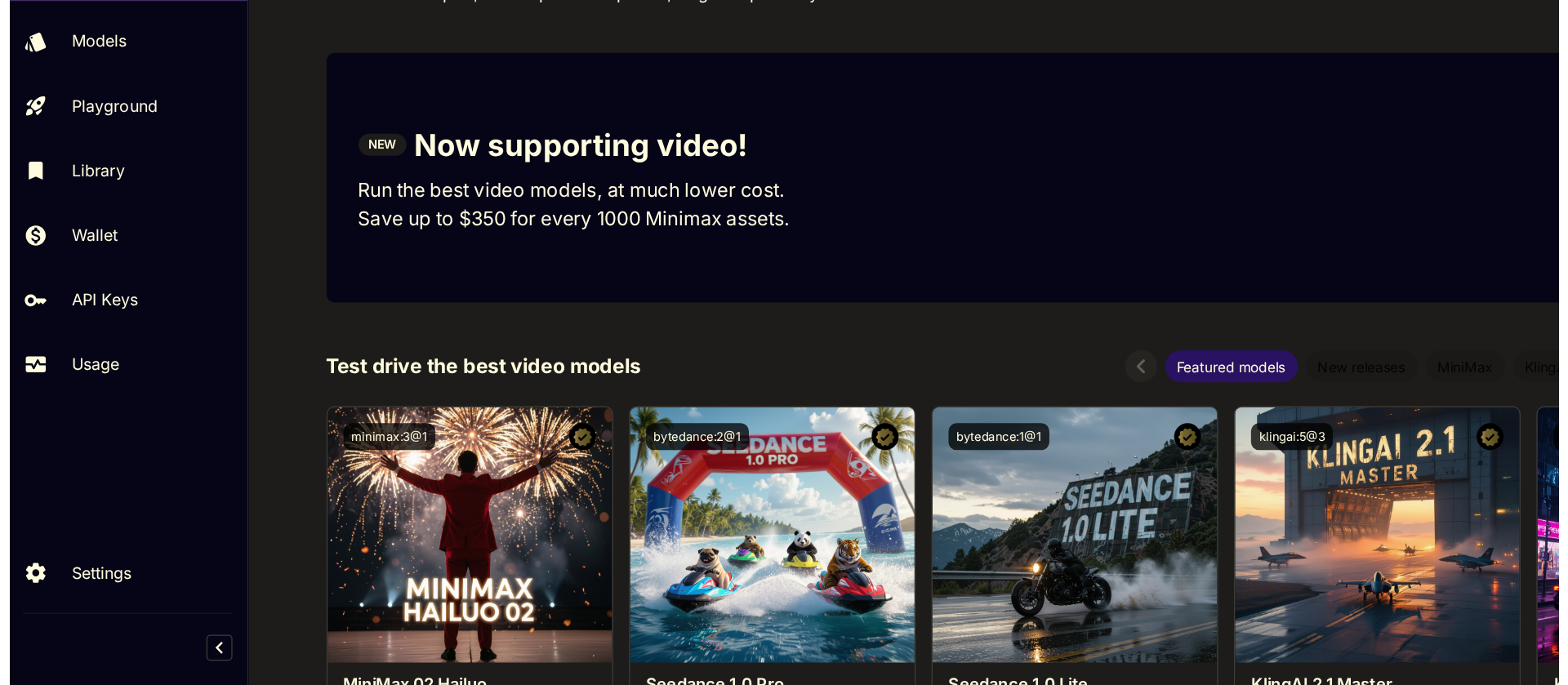 scroll, scrollTop: 151, scrollLeft: 0, axis: vertical 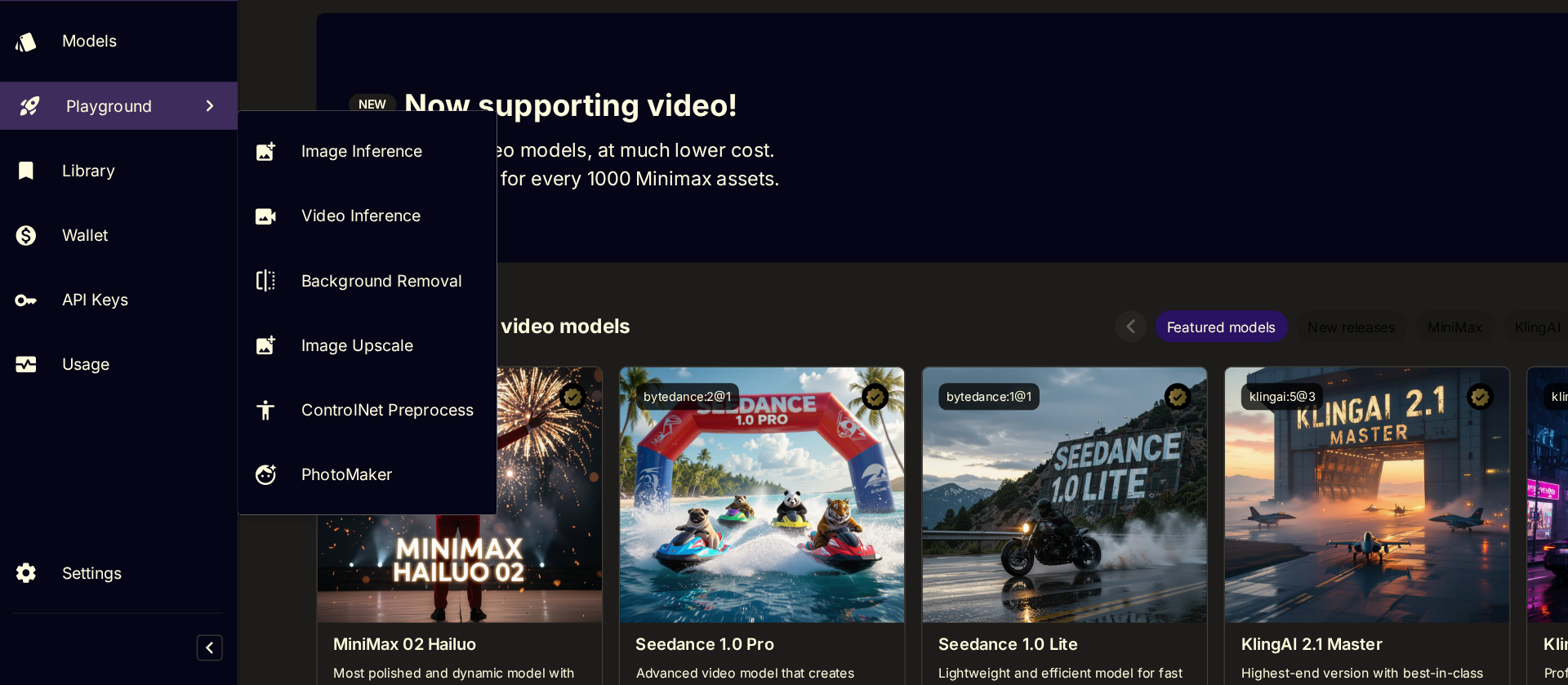 click on "Playground" at bounding box center [98, 211] 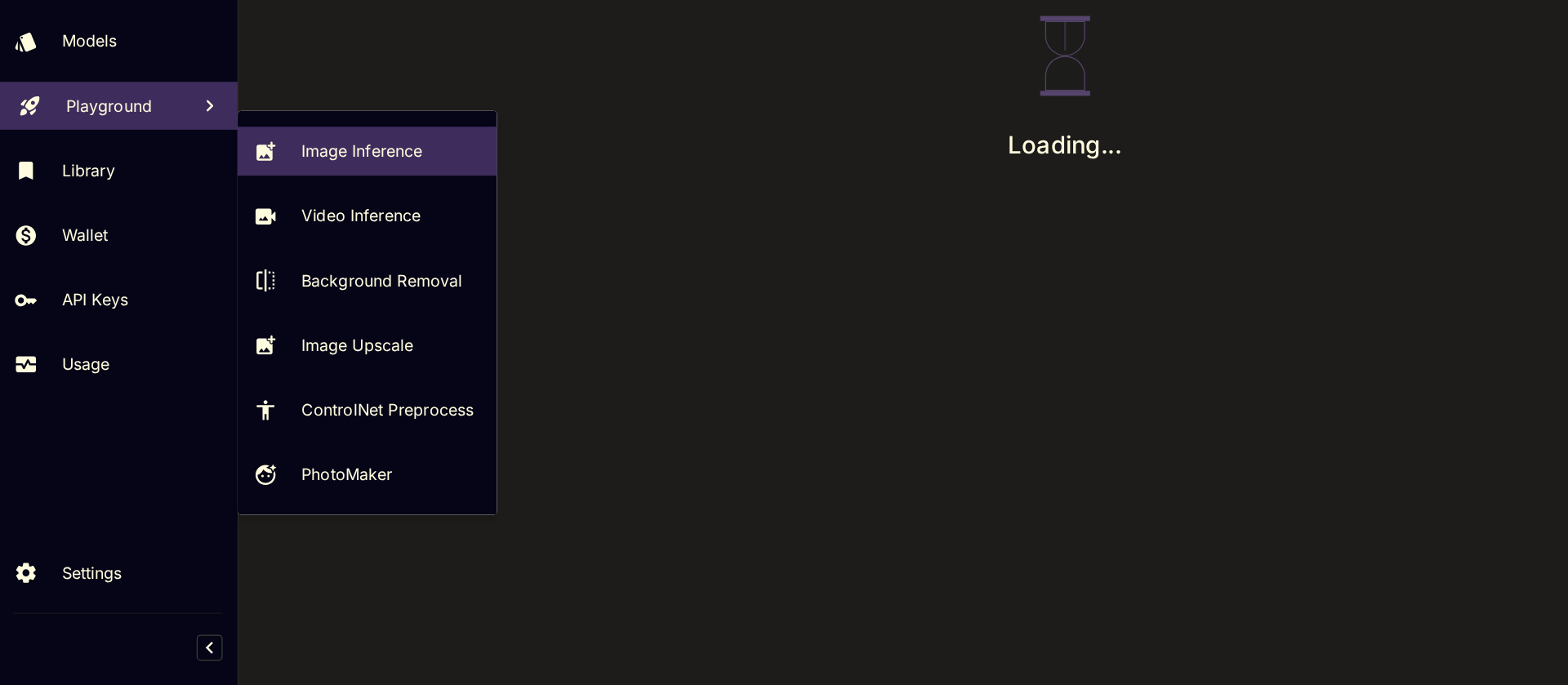 scroll, scrollTop: 0, scrollLeft: 0, axis: both 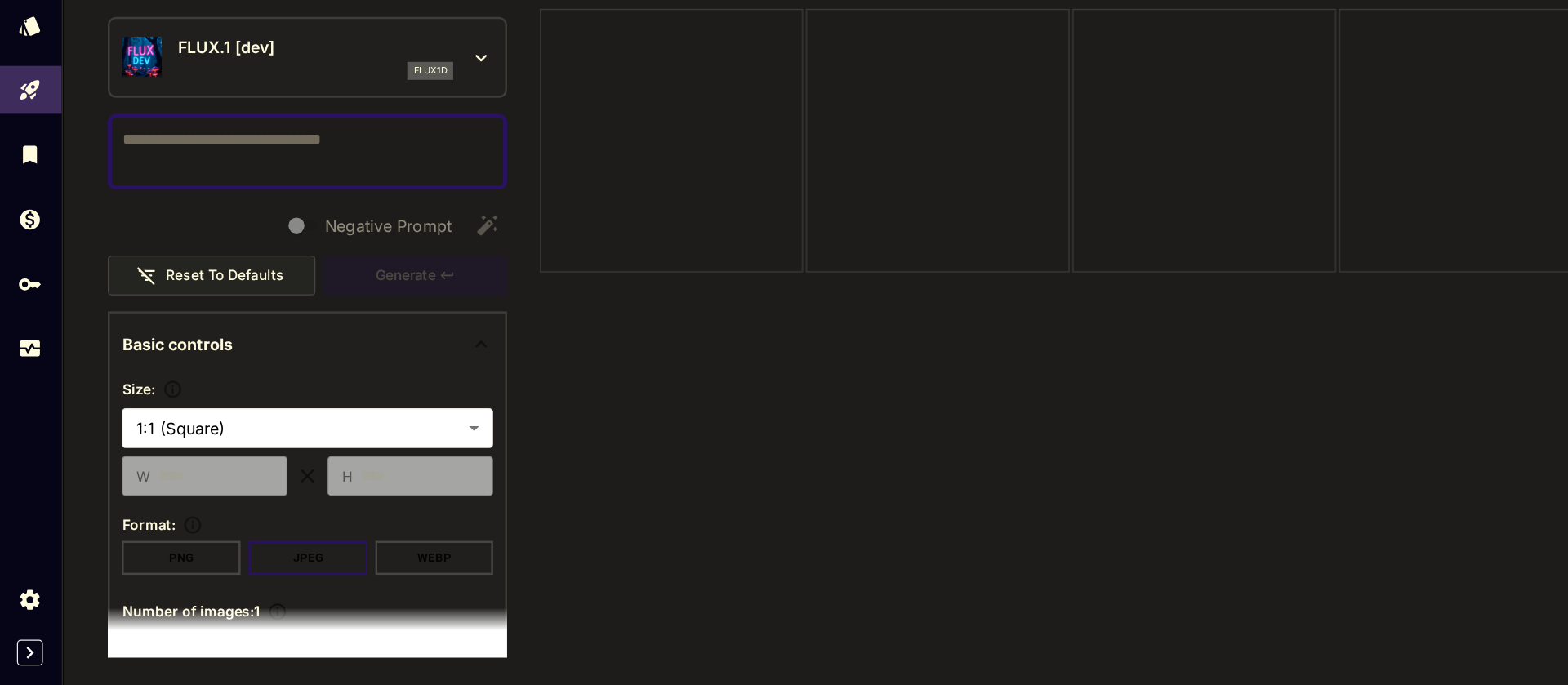 type on "**********" 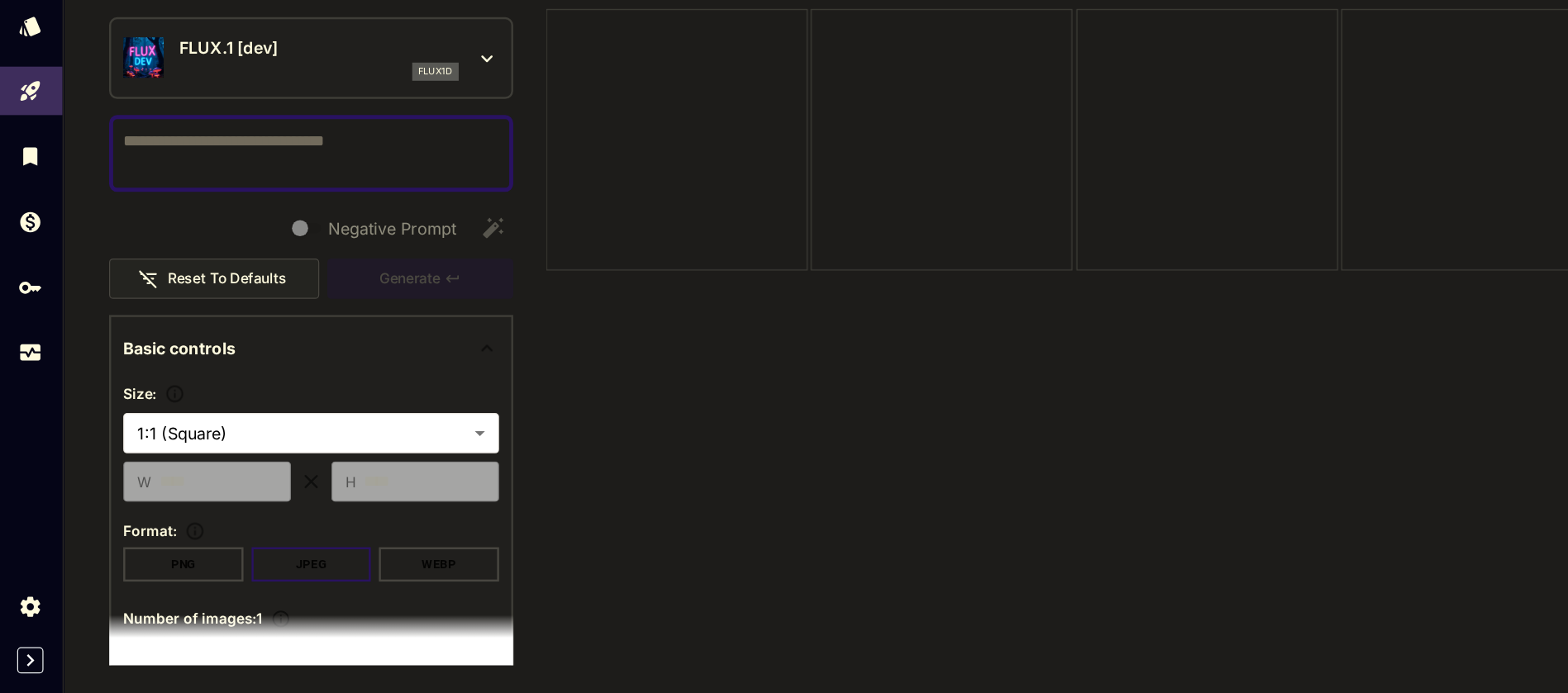 click 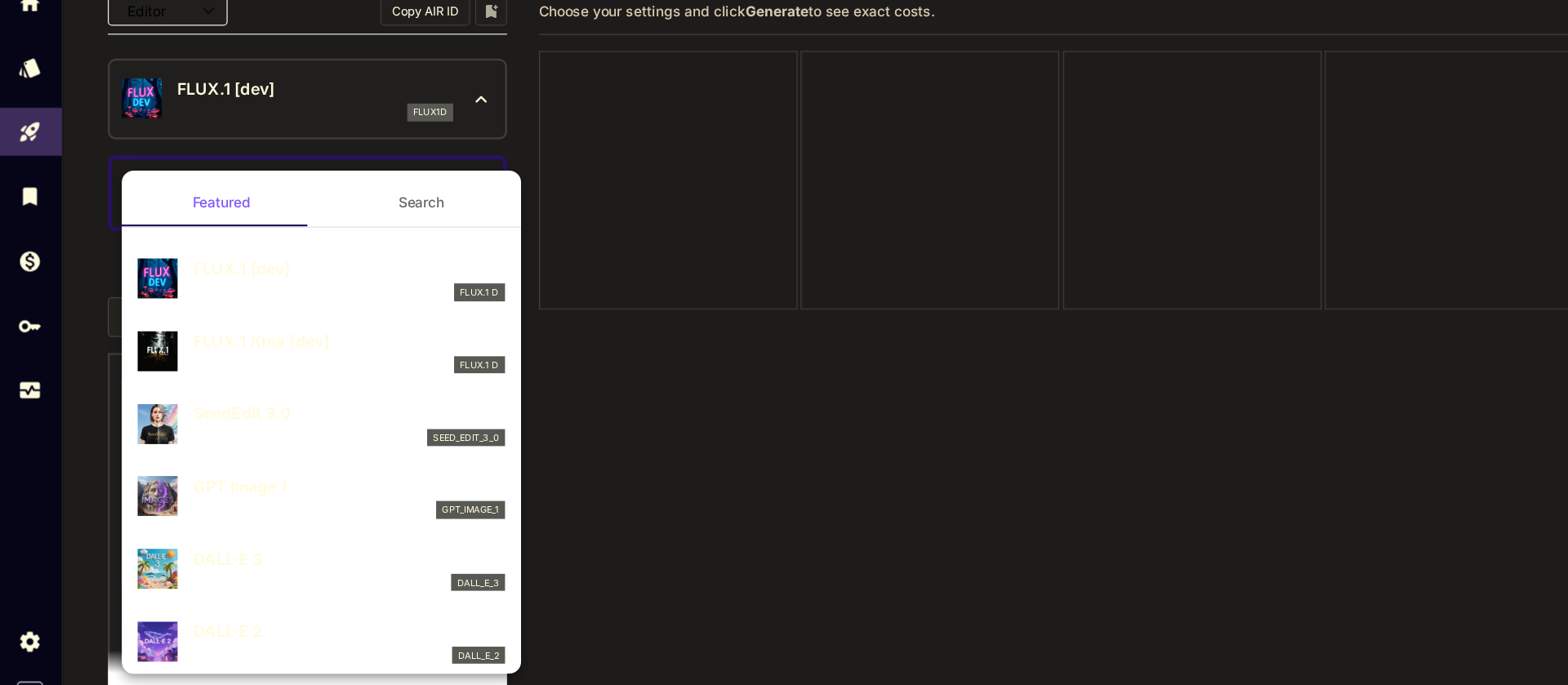 click at bounding box center [784, 342] 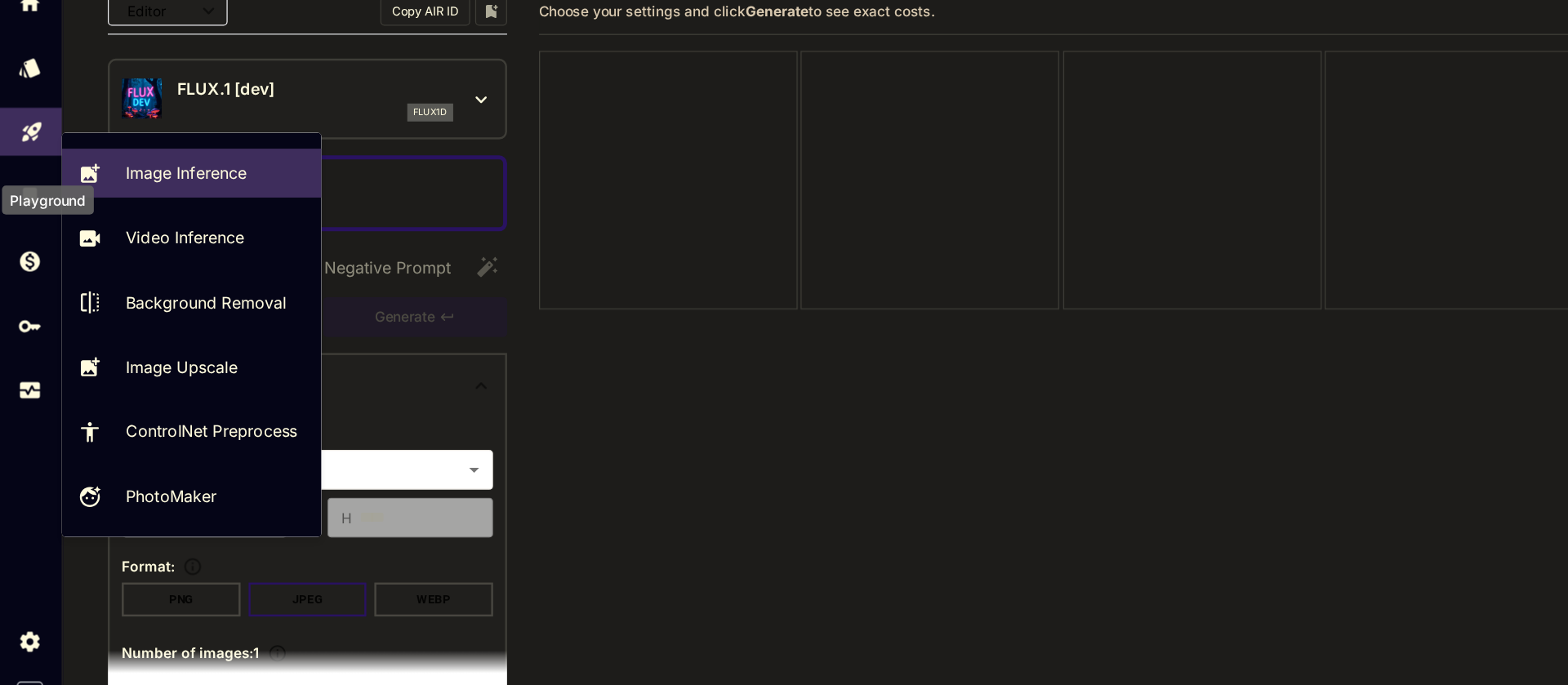 click 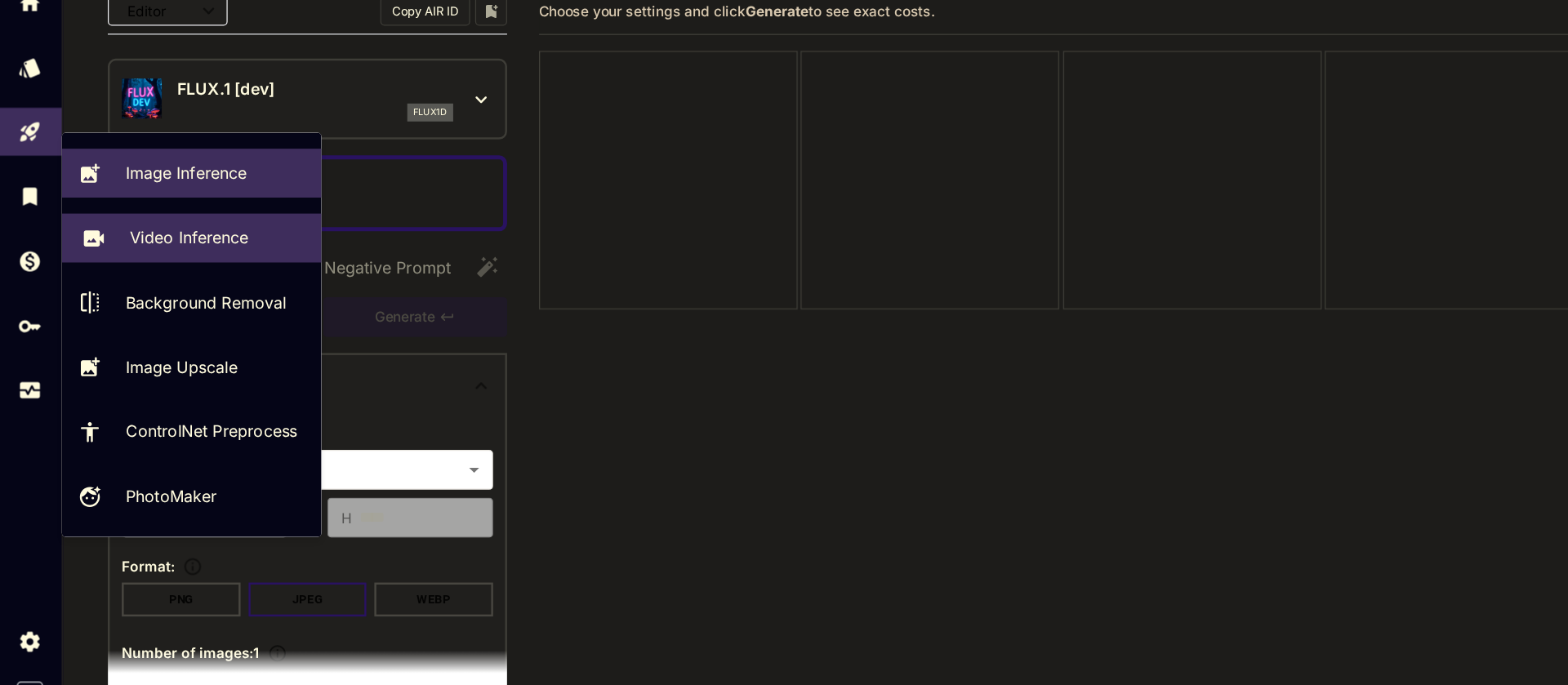 click on "Video Inference" at bounding box center (156, 284) 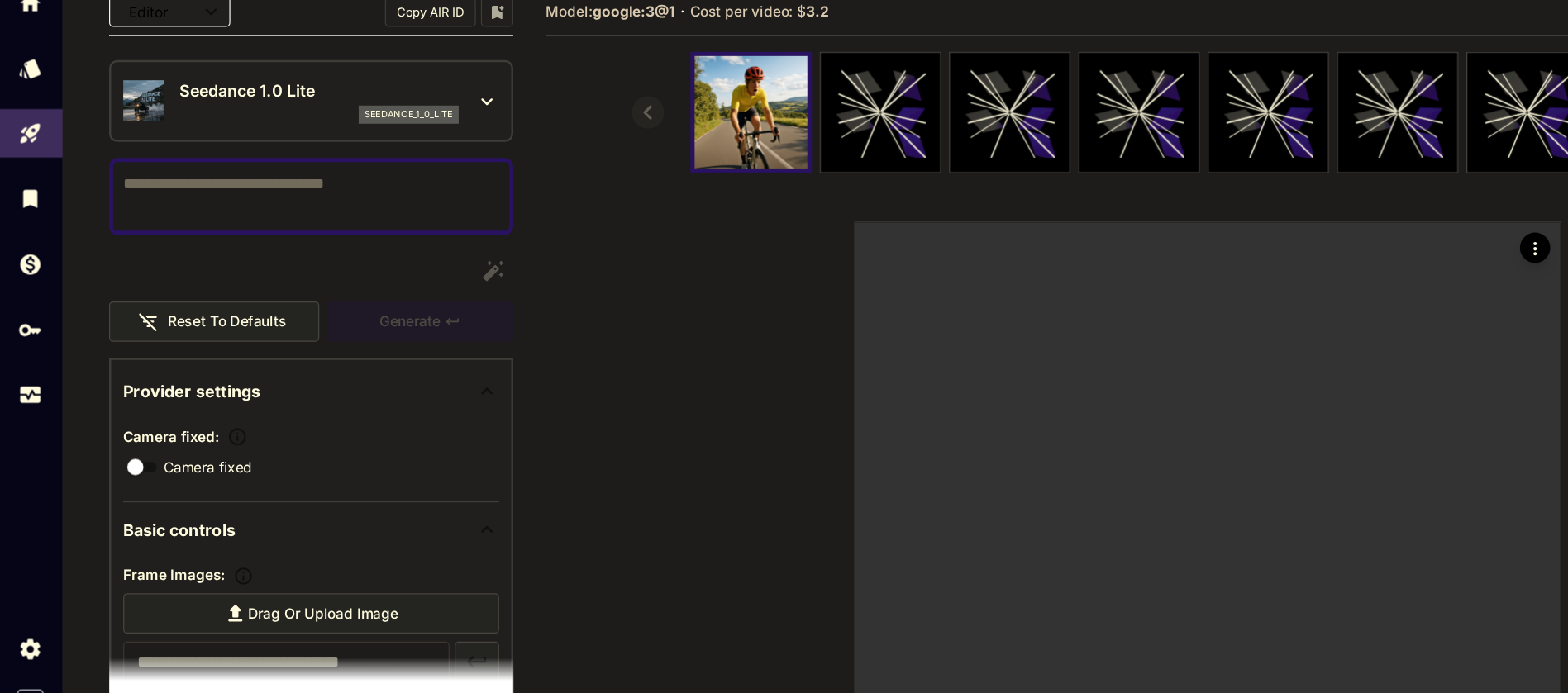 click 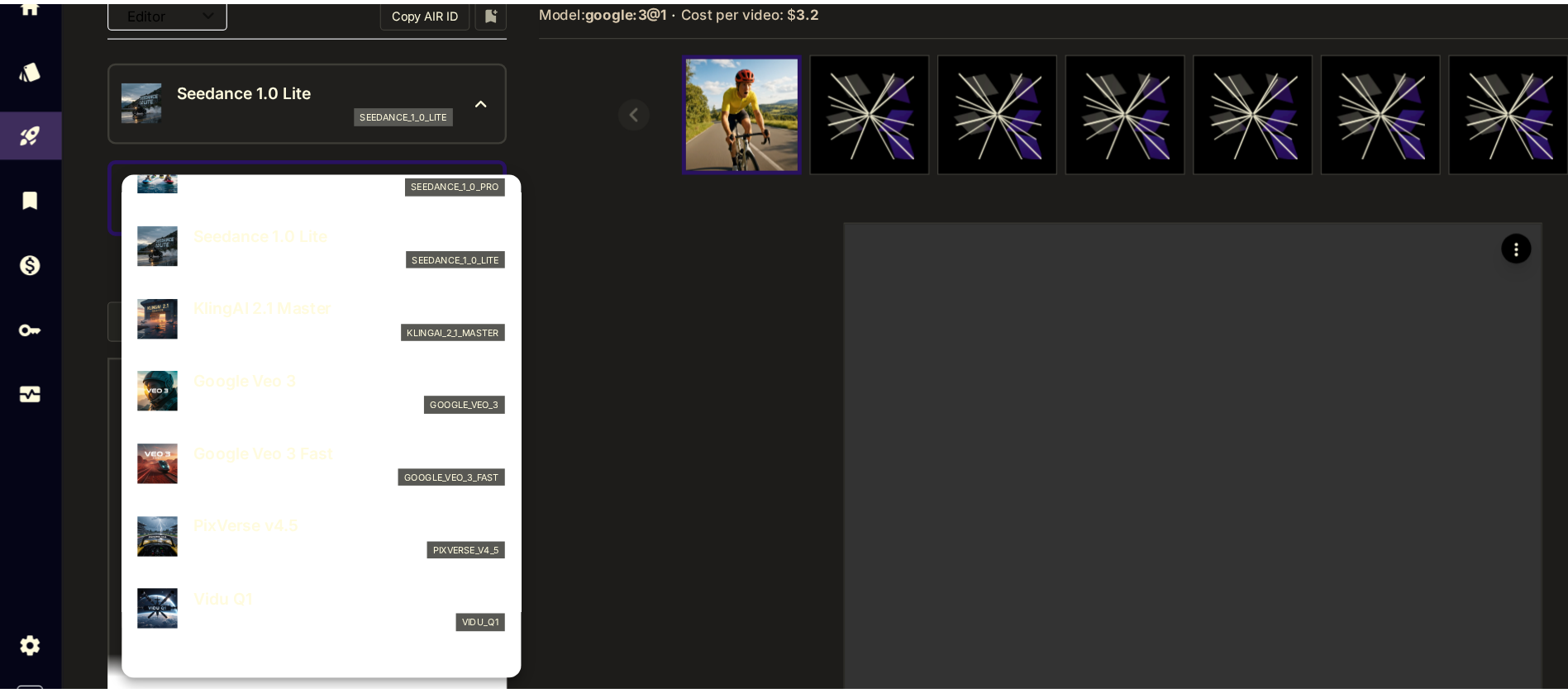 scroll, scrollTop: 175, scrollLeft: 0, axis: vertical 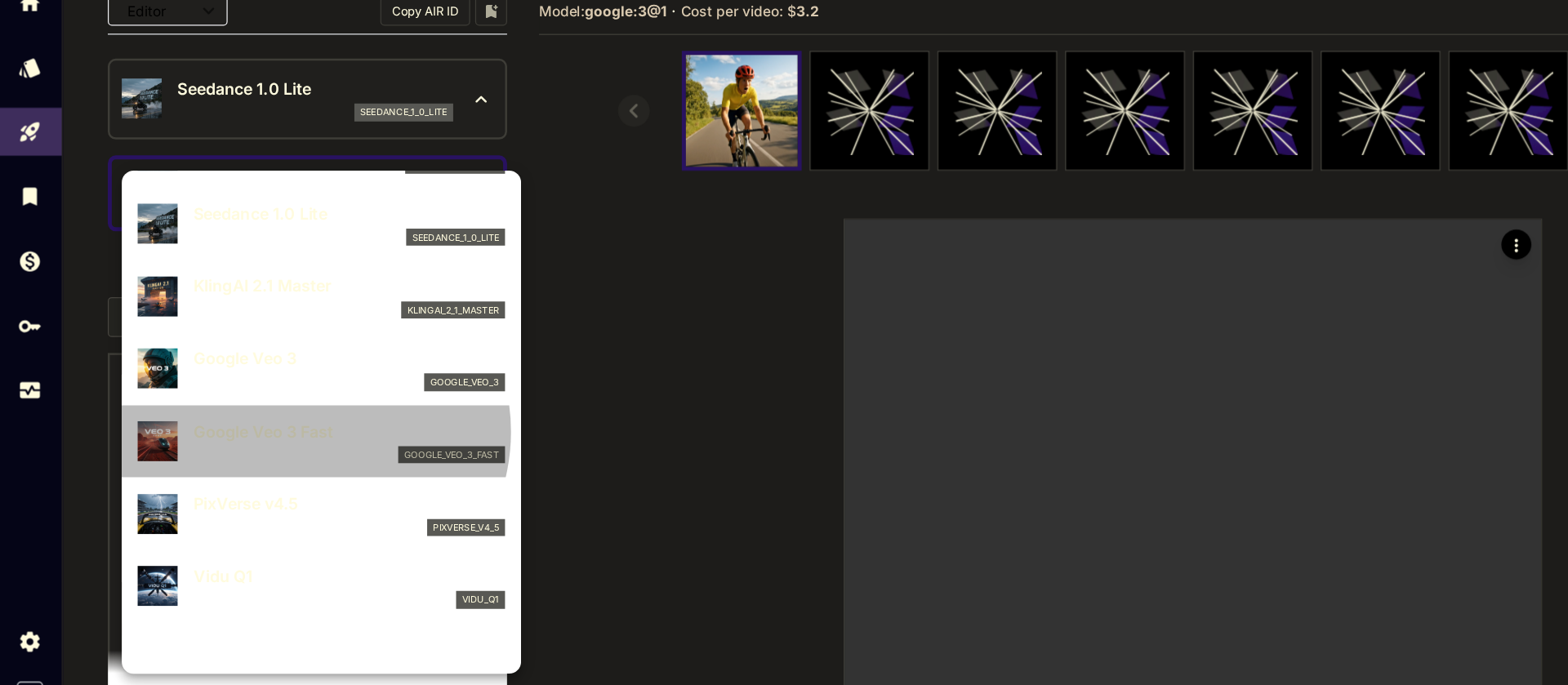 click on "Google Veo 3 Fast" at bounding box center [287, 443] 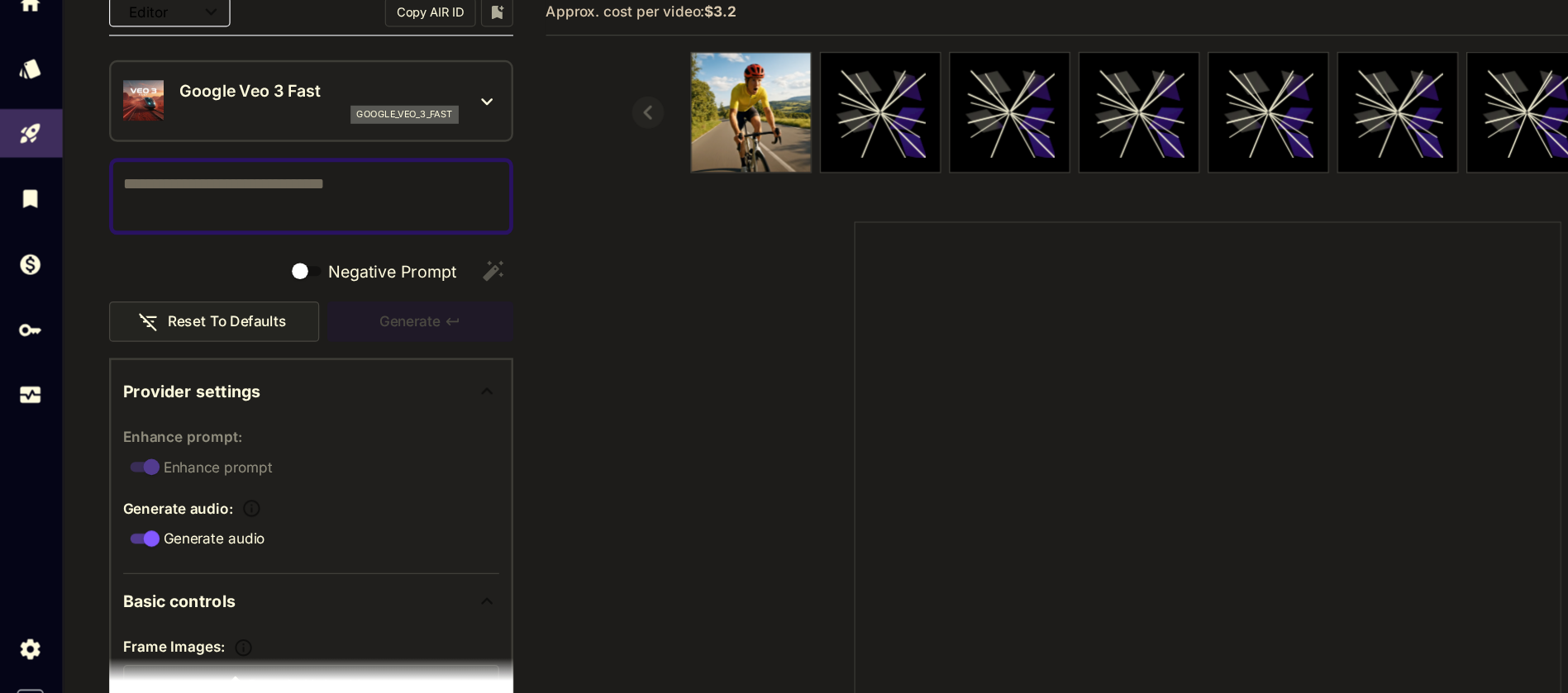 click on "Negative Prompt" at bounding box center [256, 251] 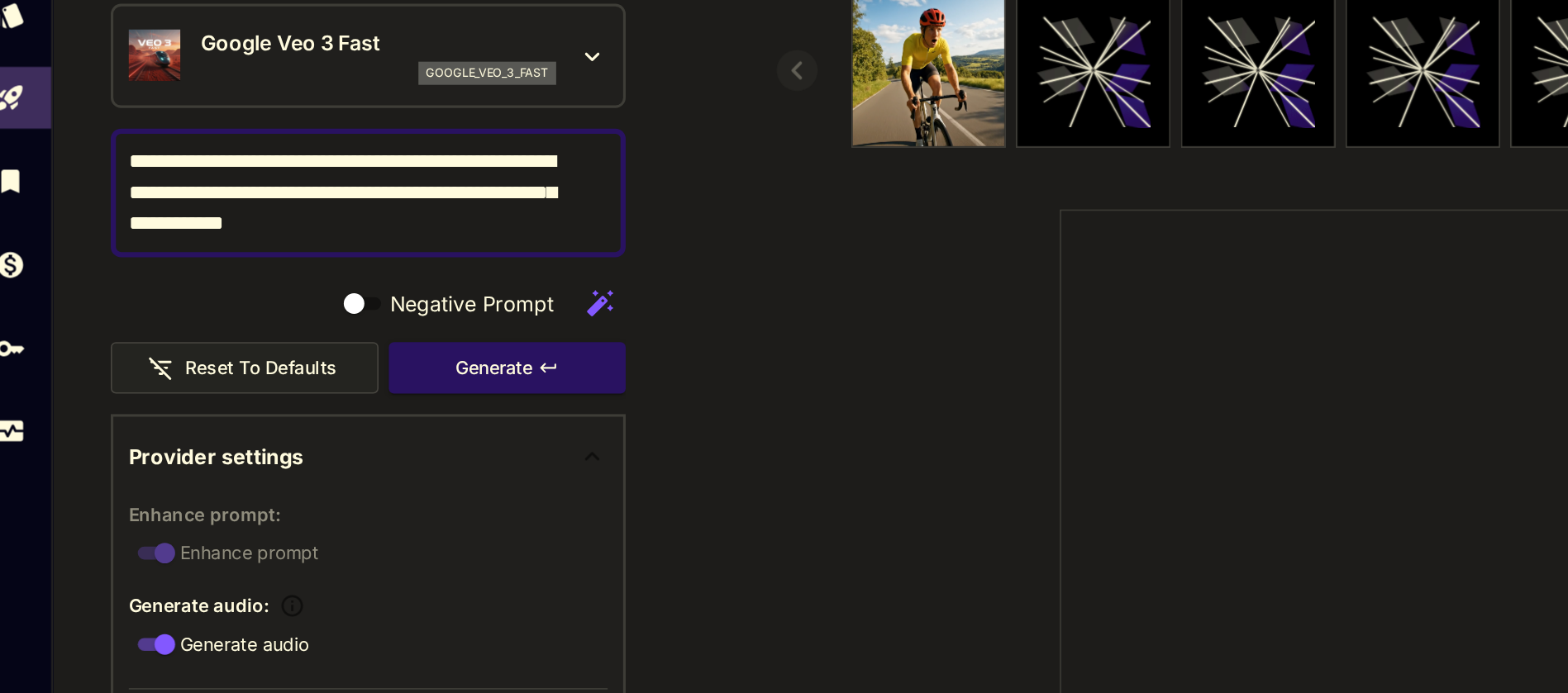 click on "**********" at bounding box center (246, 261) 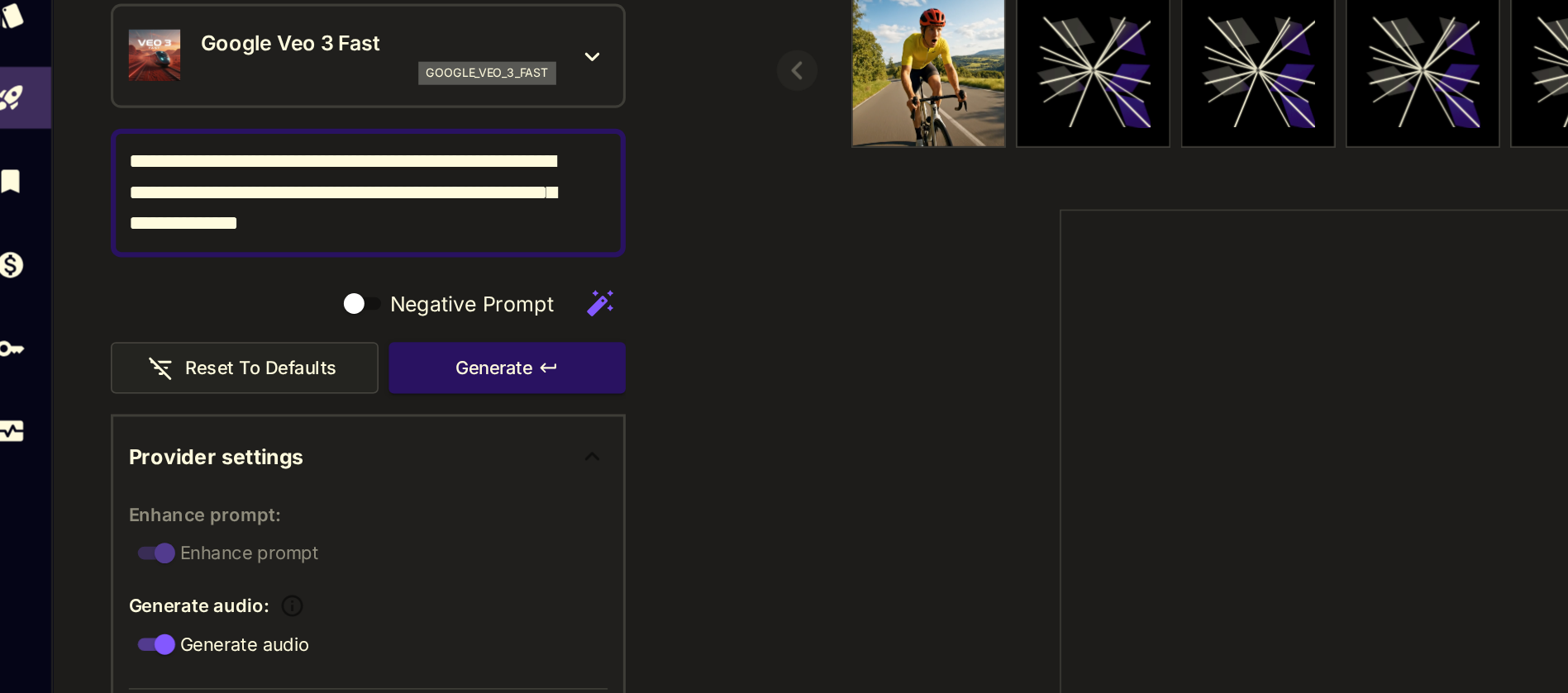 drag, startPoint x: 158, startPoint y: 317, endPoint x: 184, endPoint y: 320, distance: 26.172505 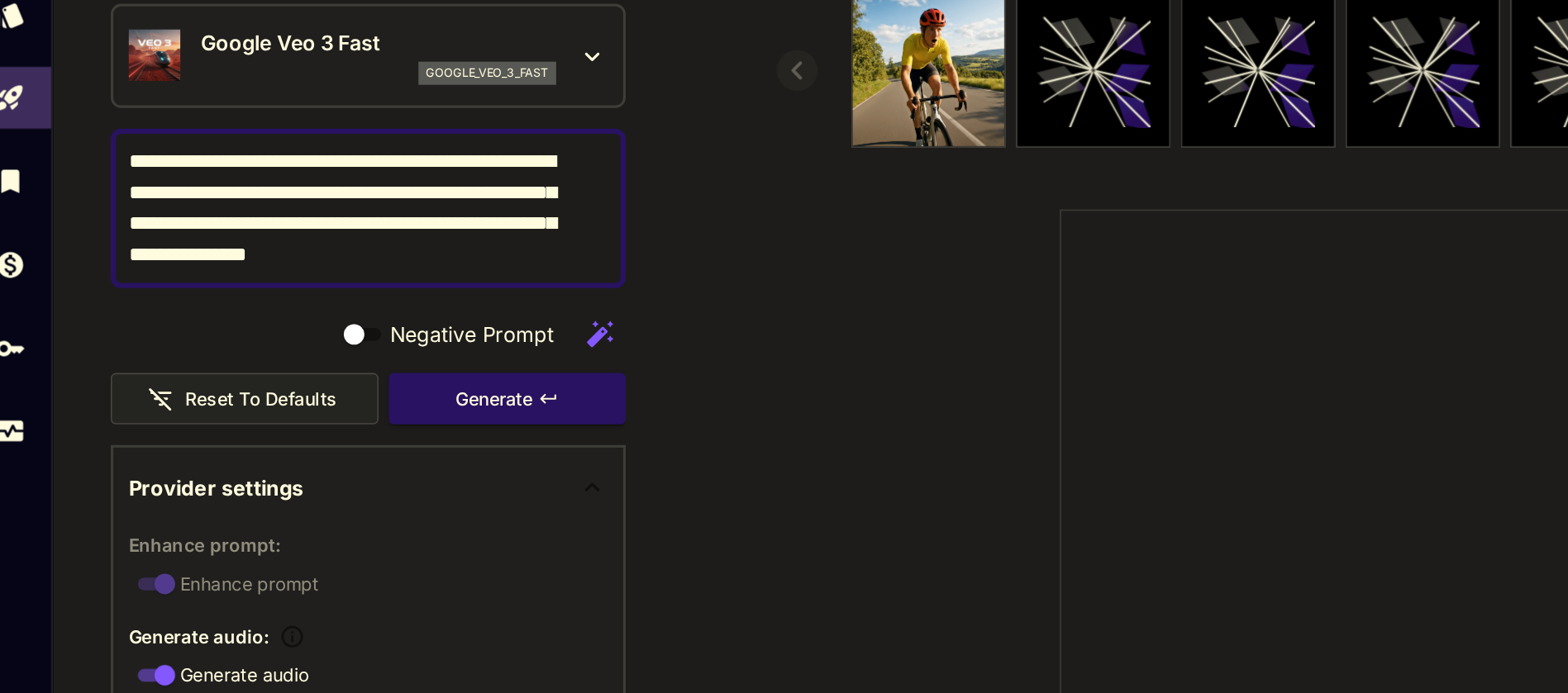 click on "**********" at bounding box center (246, 271) 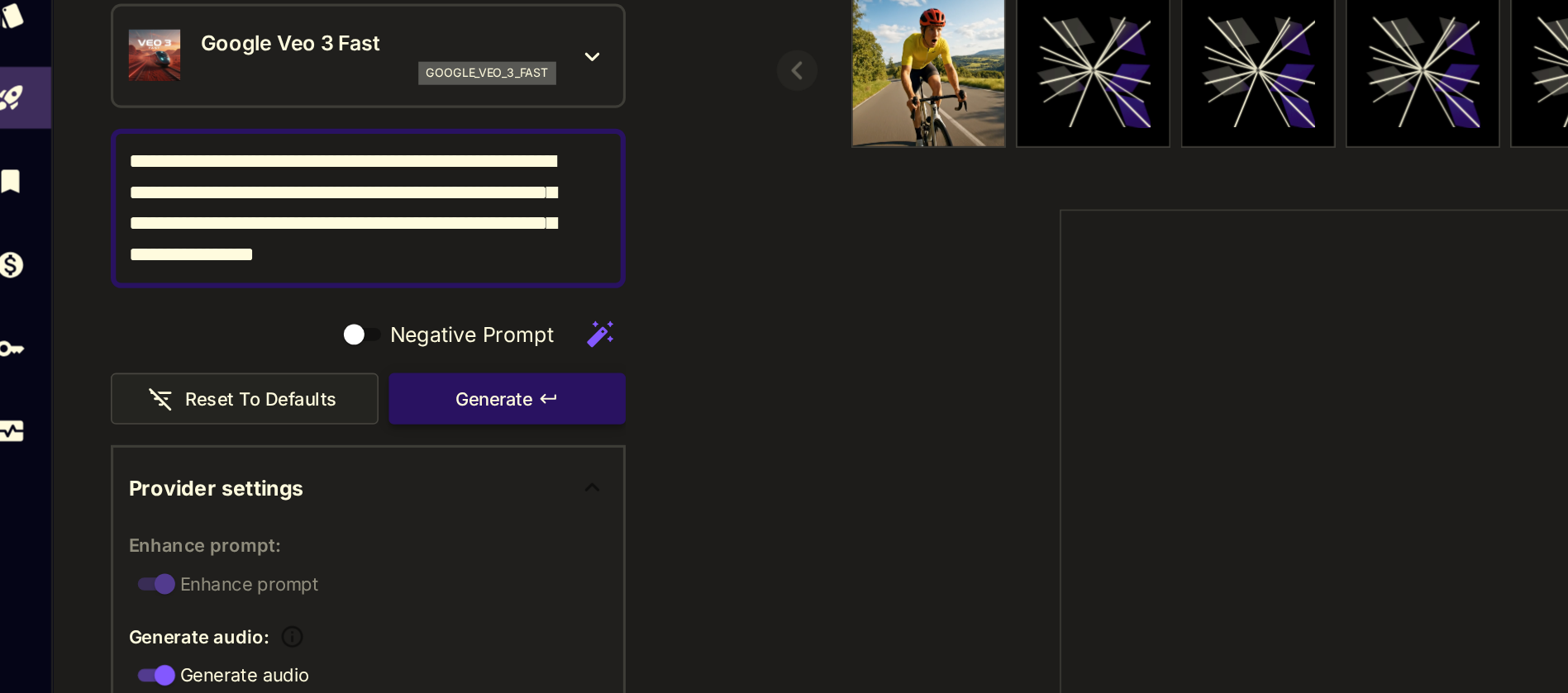 type on "**********" 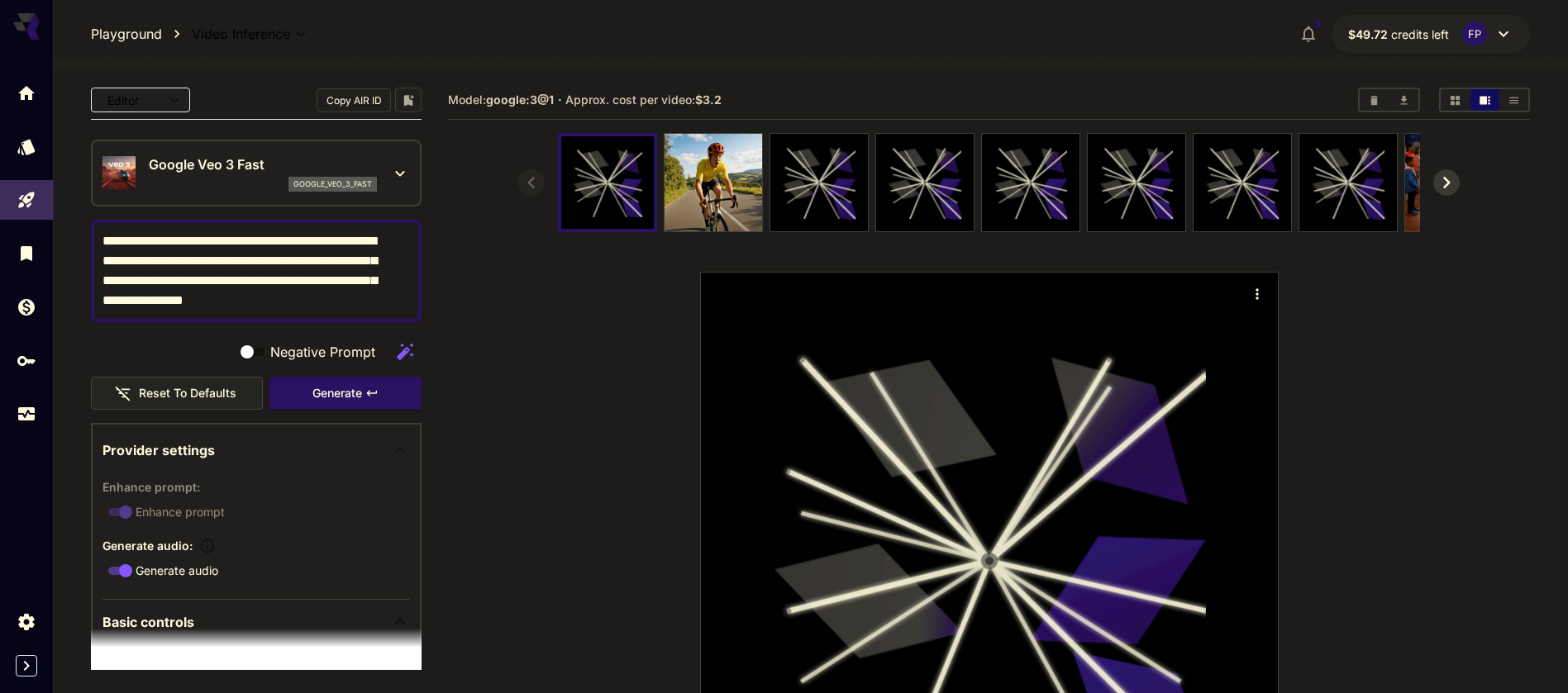 click on "**********" at bounding box center (246, 271) 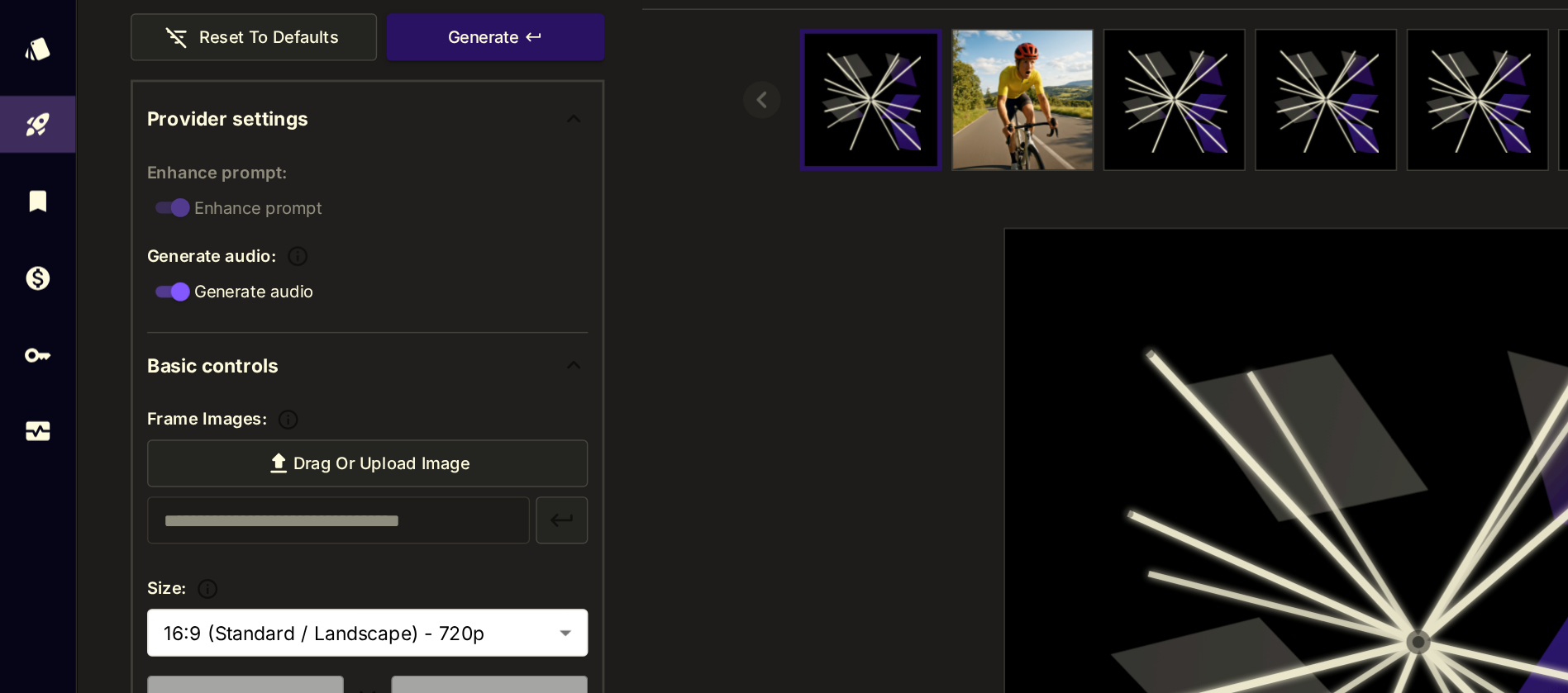 scroll, scrollTop: 273, scrollLeft: 0, axis: vertical 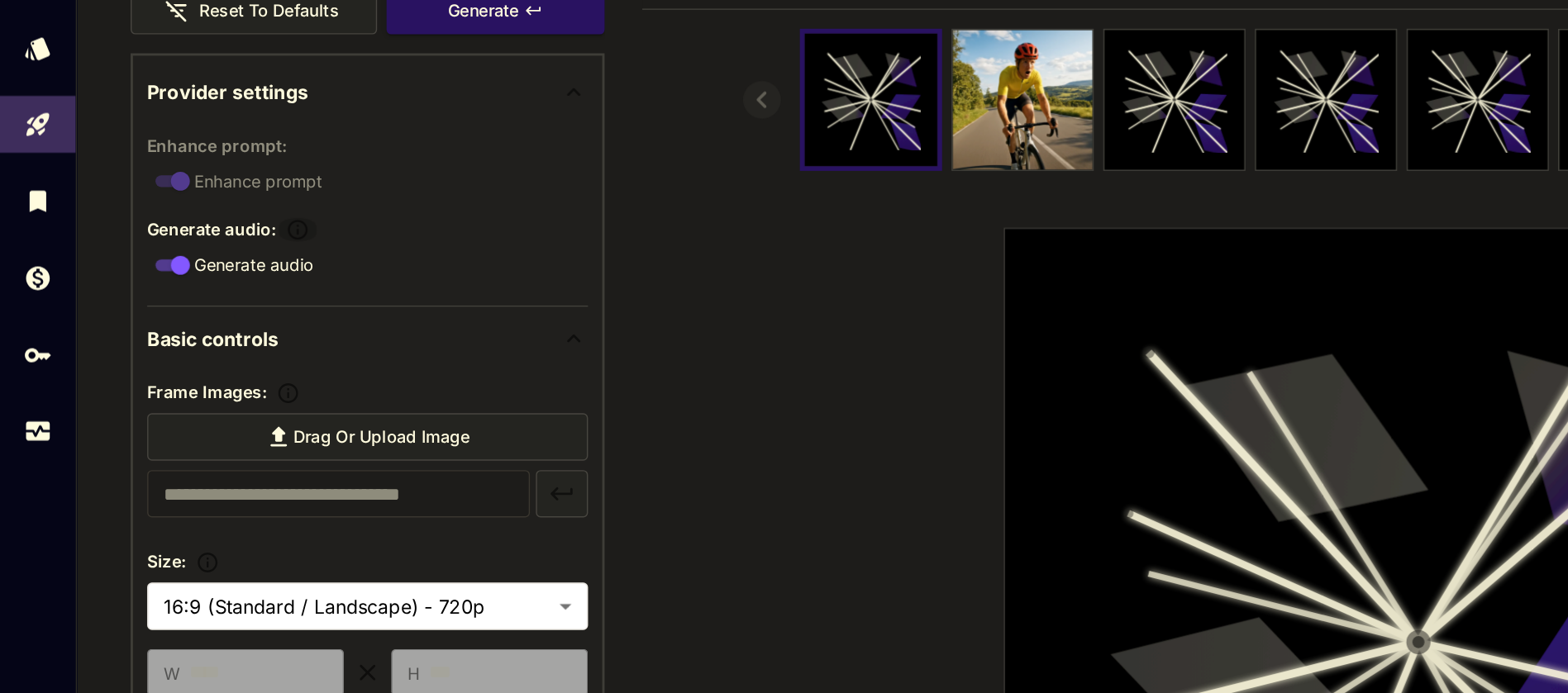 click 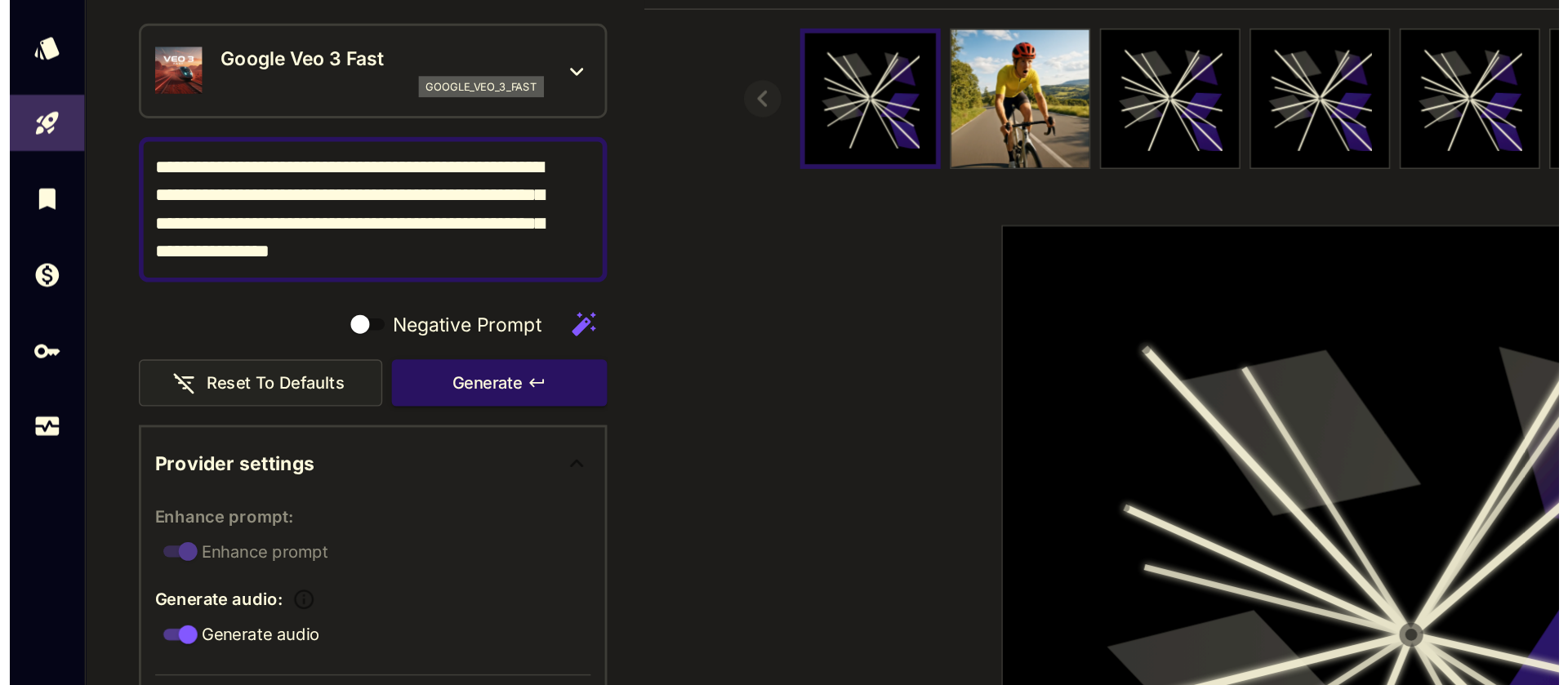 scroll, scrollTop: 0, scrollLeft: 0, axis: both 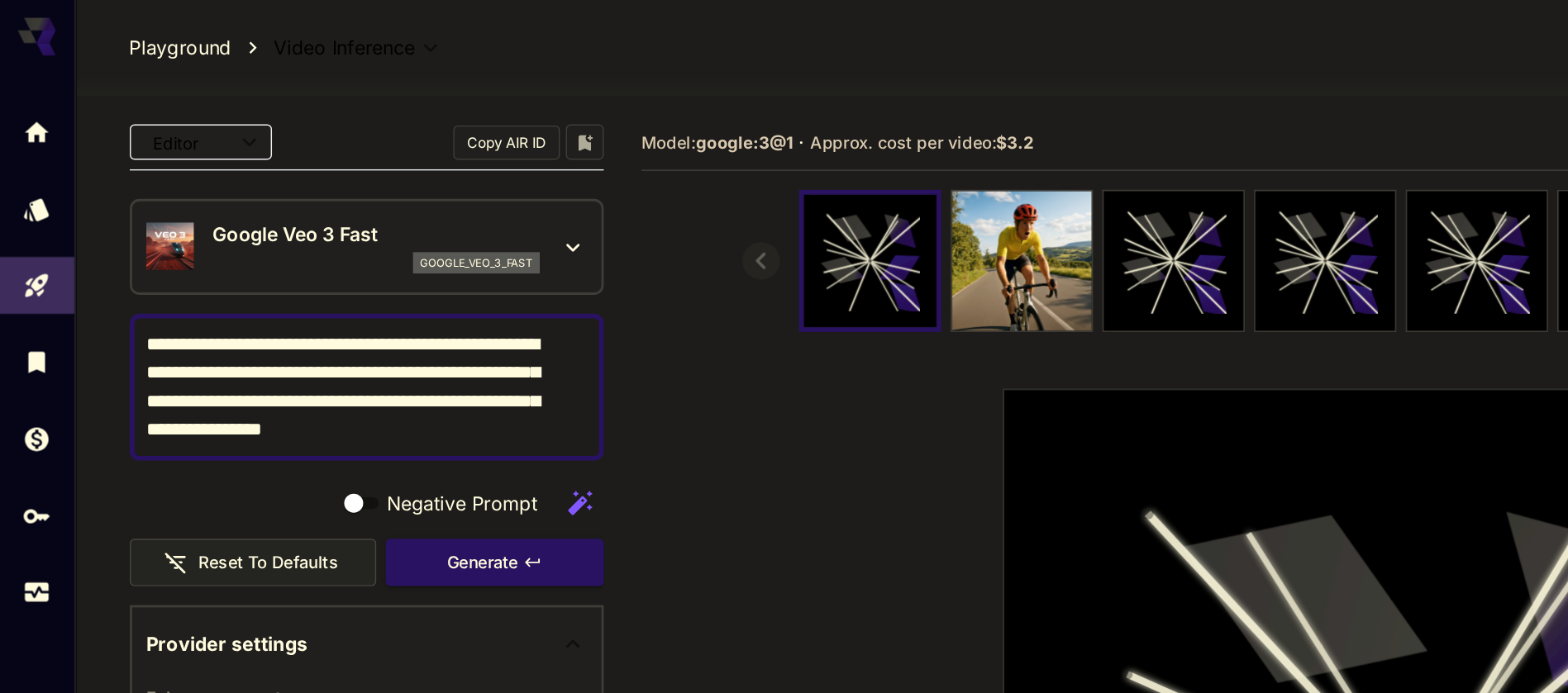 click on "Google Veo 3 Fast google_veo_3_fast" at bounding box center [263, 173] 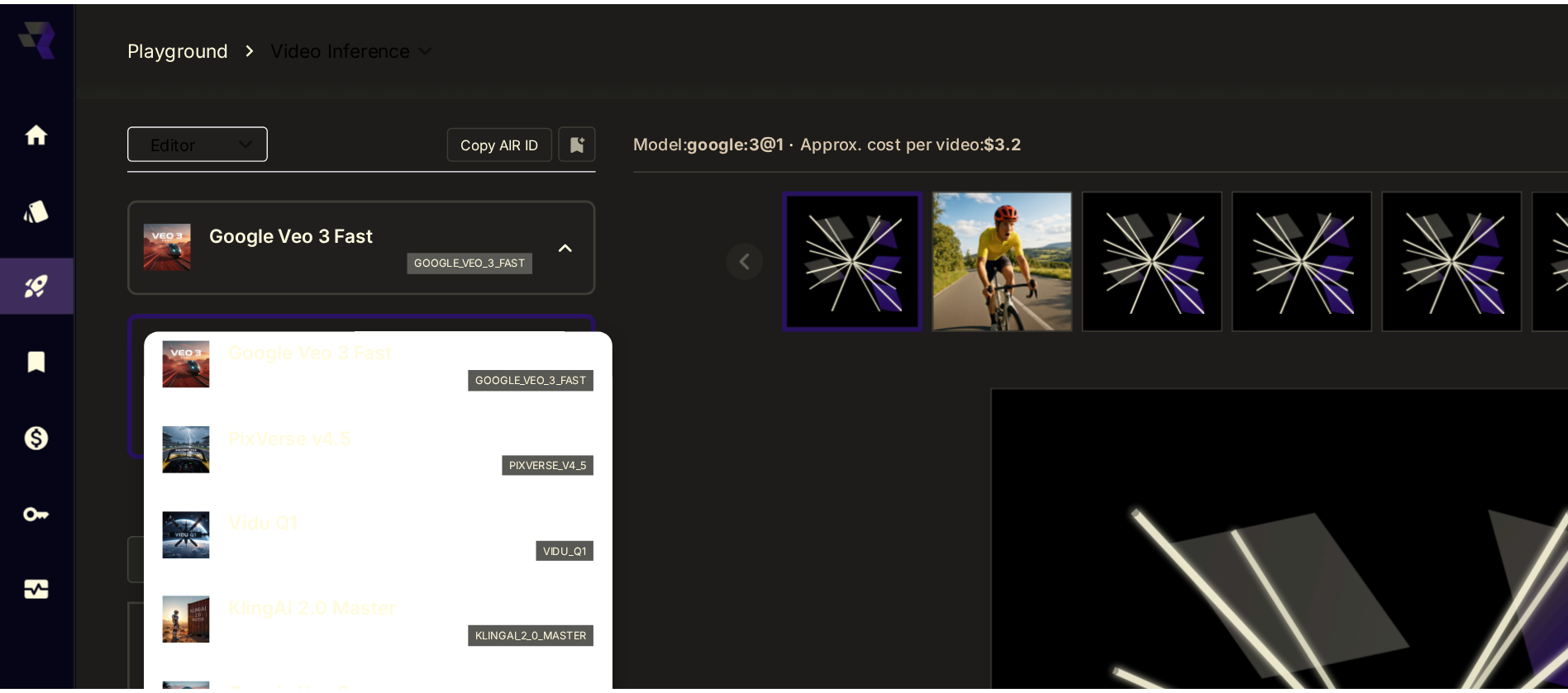 scroll, scrollTop: 0, scrollLeft: 0, axis: both 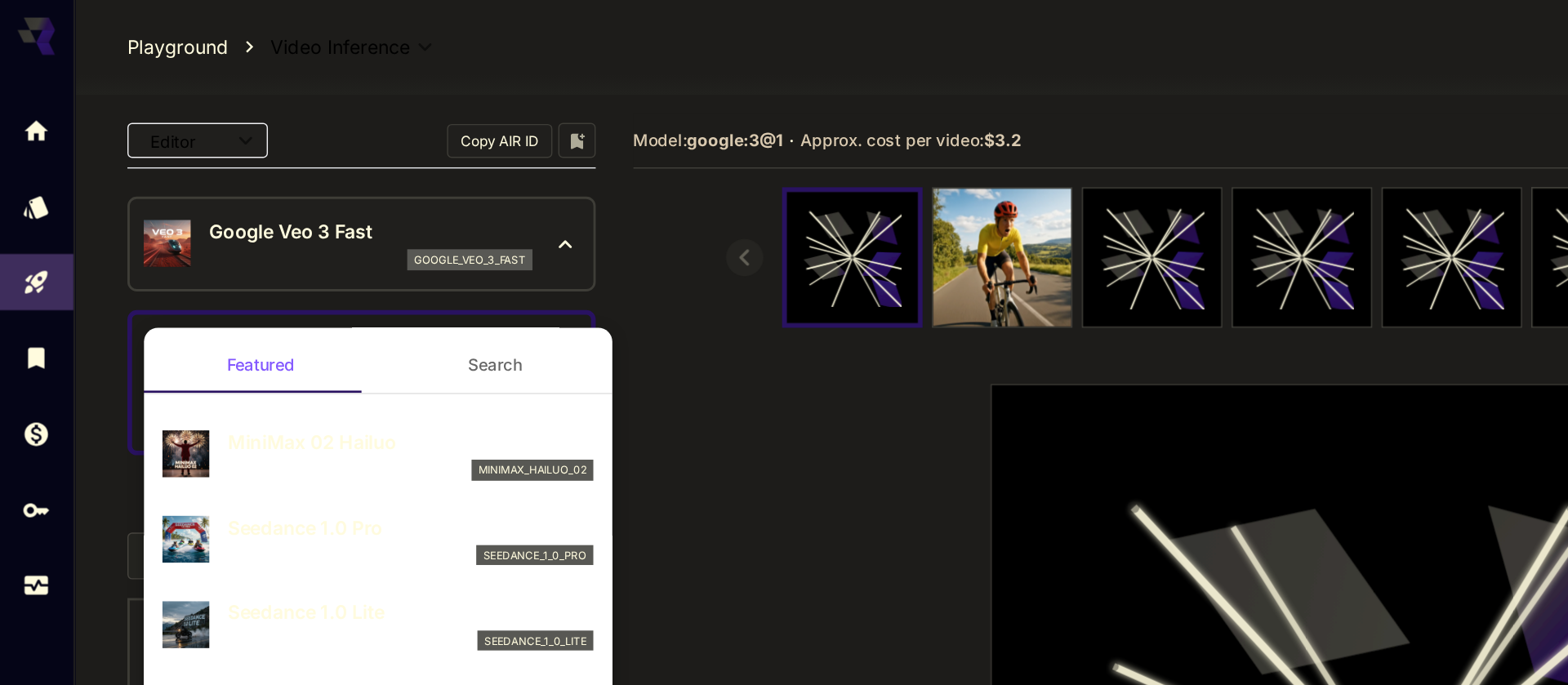click on "MiniMax 02 Hailuo" at bounding box center (287, 309) 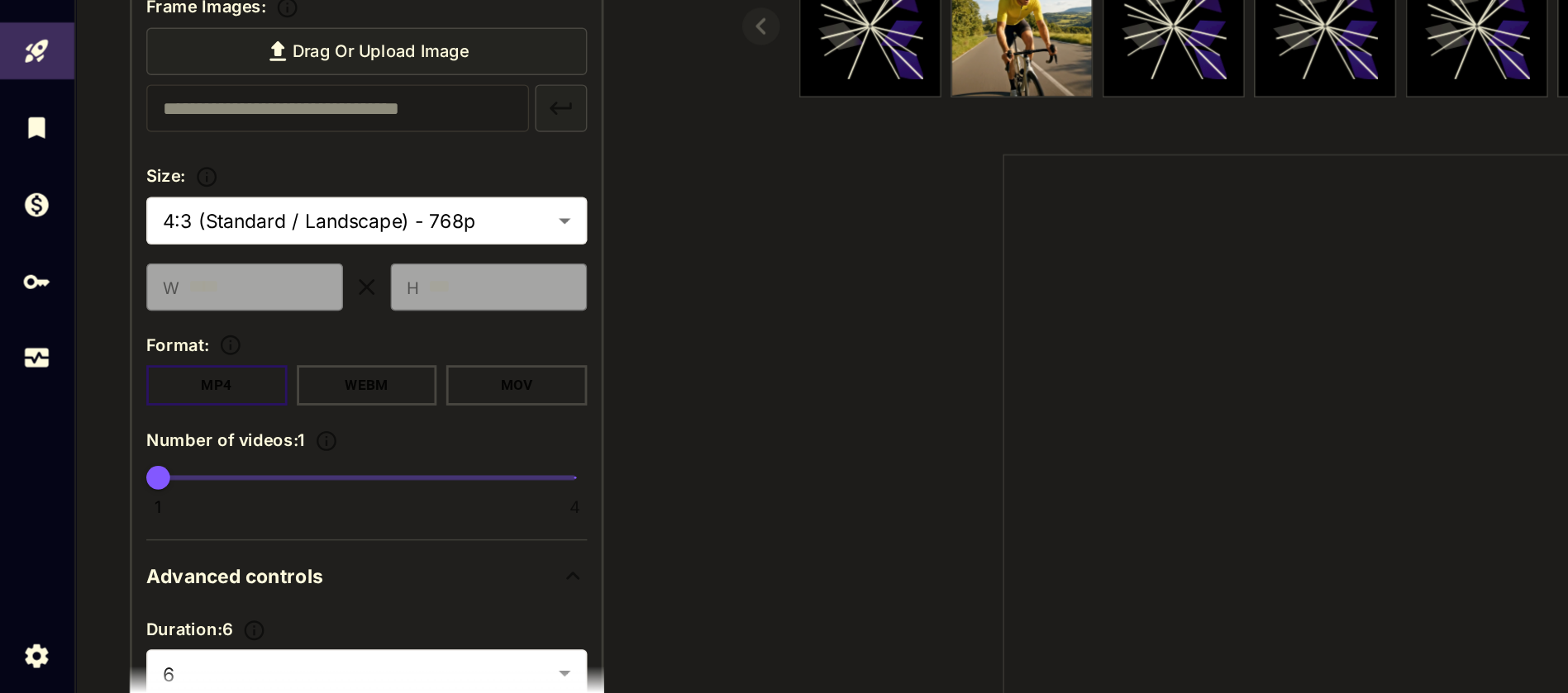 scroll, scrollTop: 727, scrollLeft: 0, axis: vertical 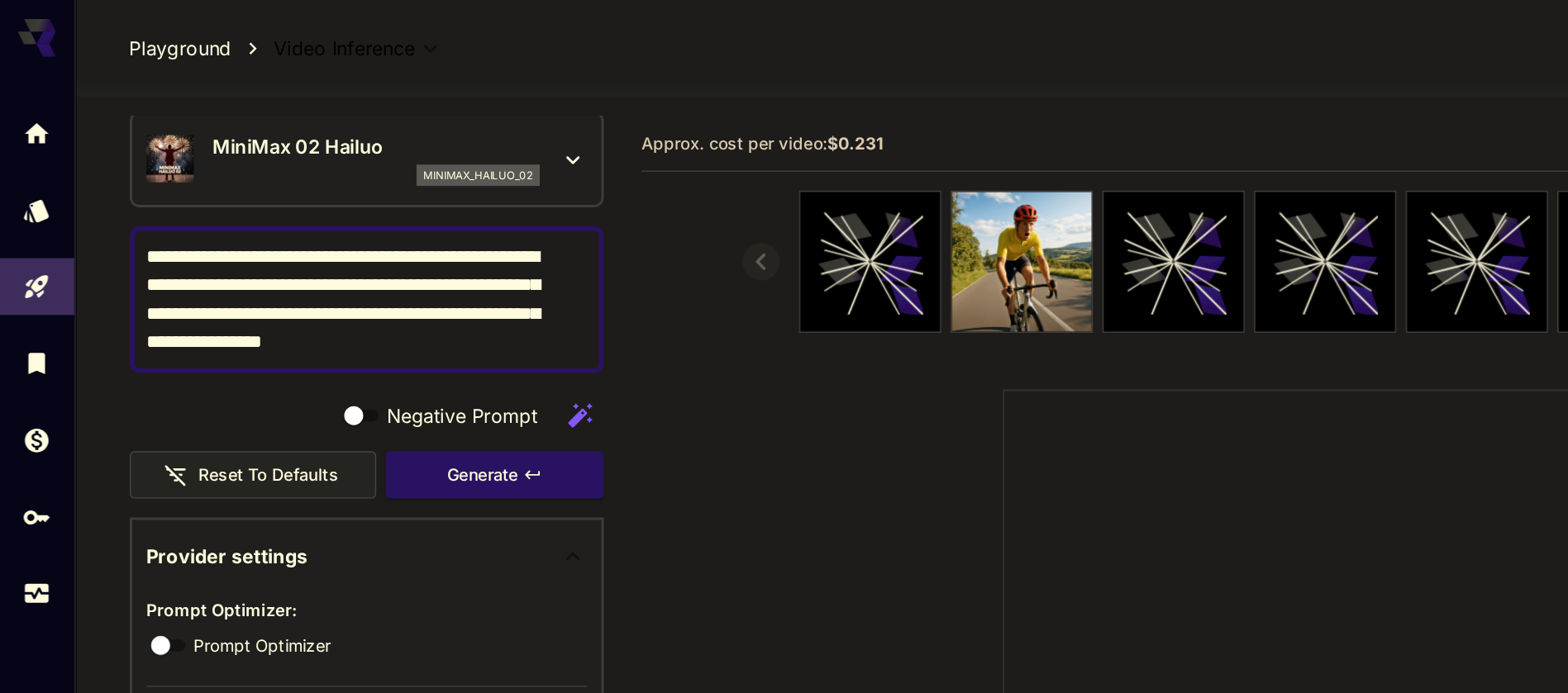click 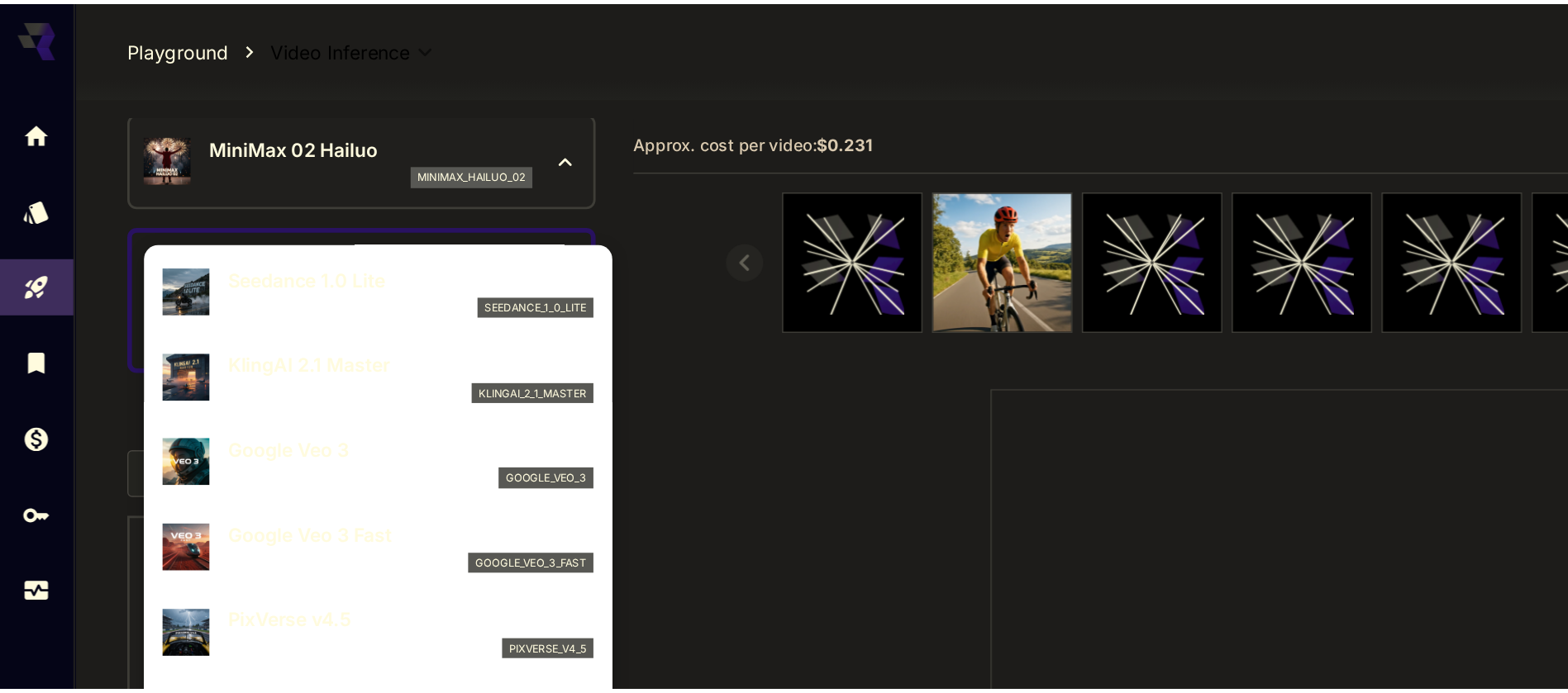 scroll, scrollTop: 188, scrollLeft: 0, axis: vertical 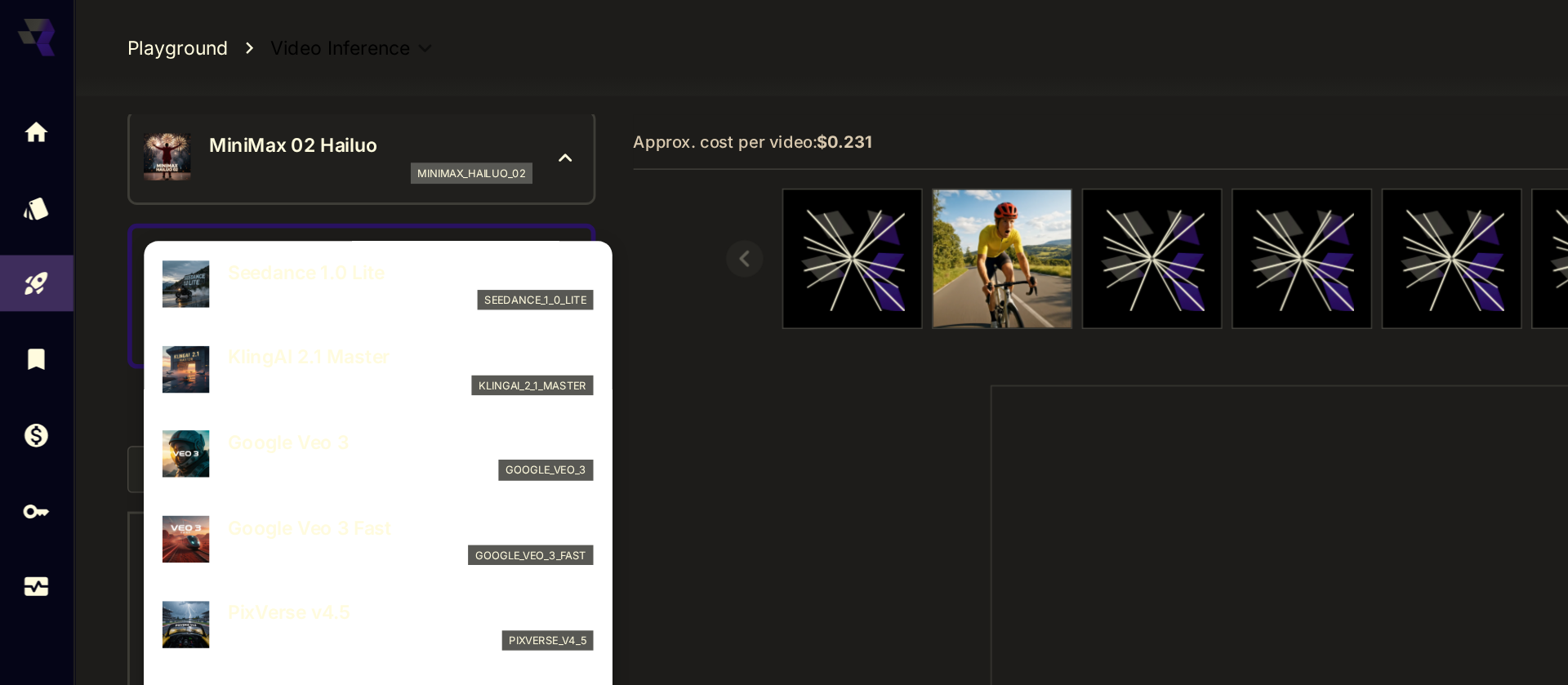 click on "Google Veo 3" at bounding box center [287, 309] 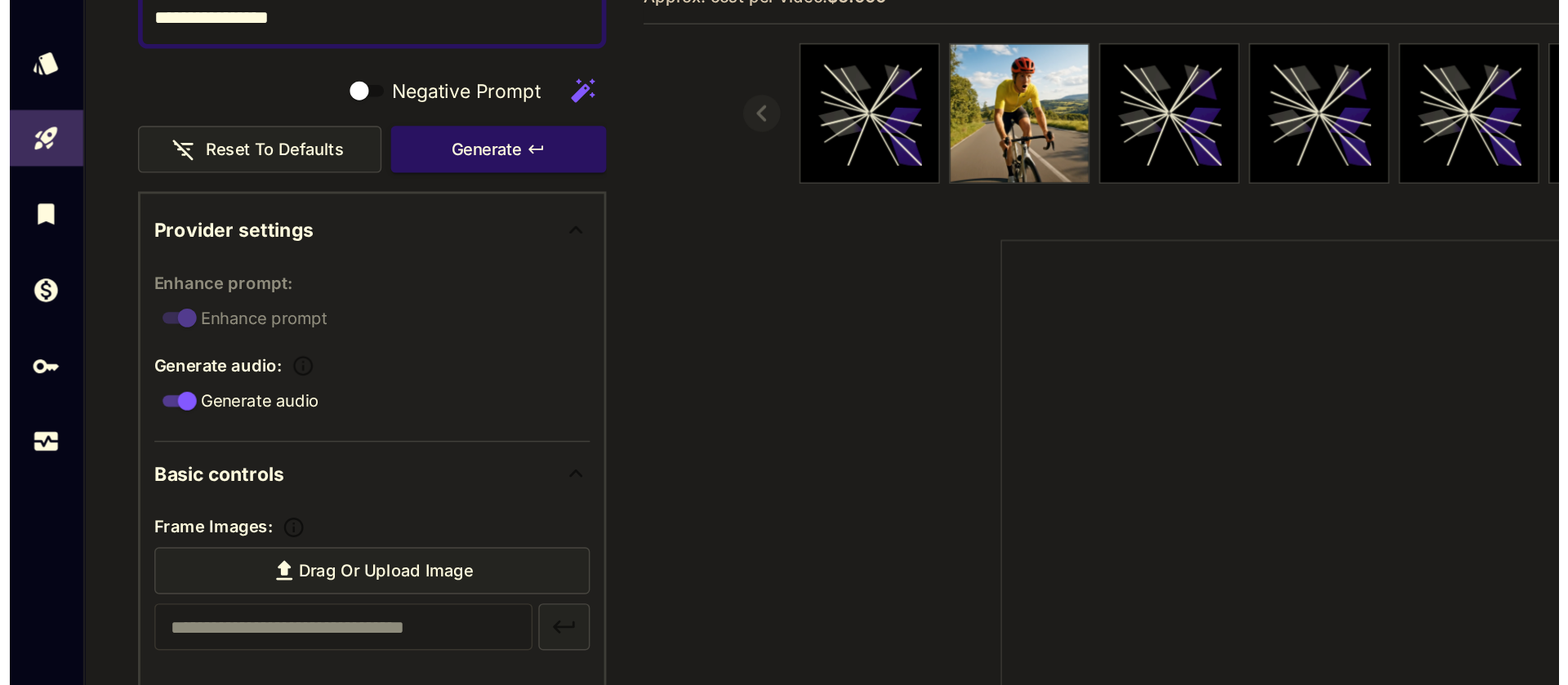 scroll, scrollTop: 0, scrollLeft: 0, axis: both 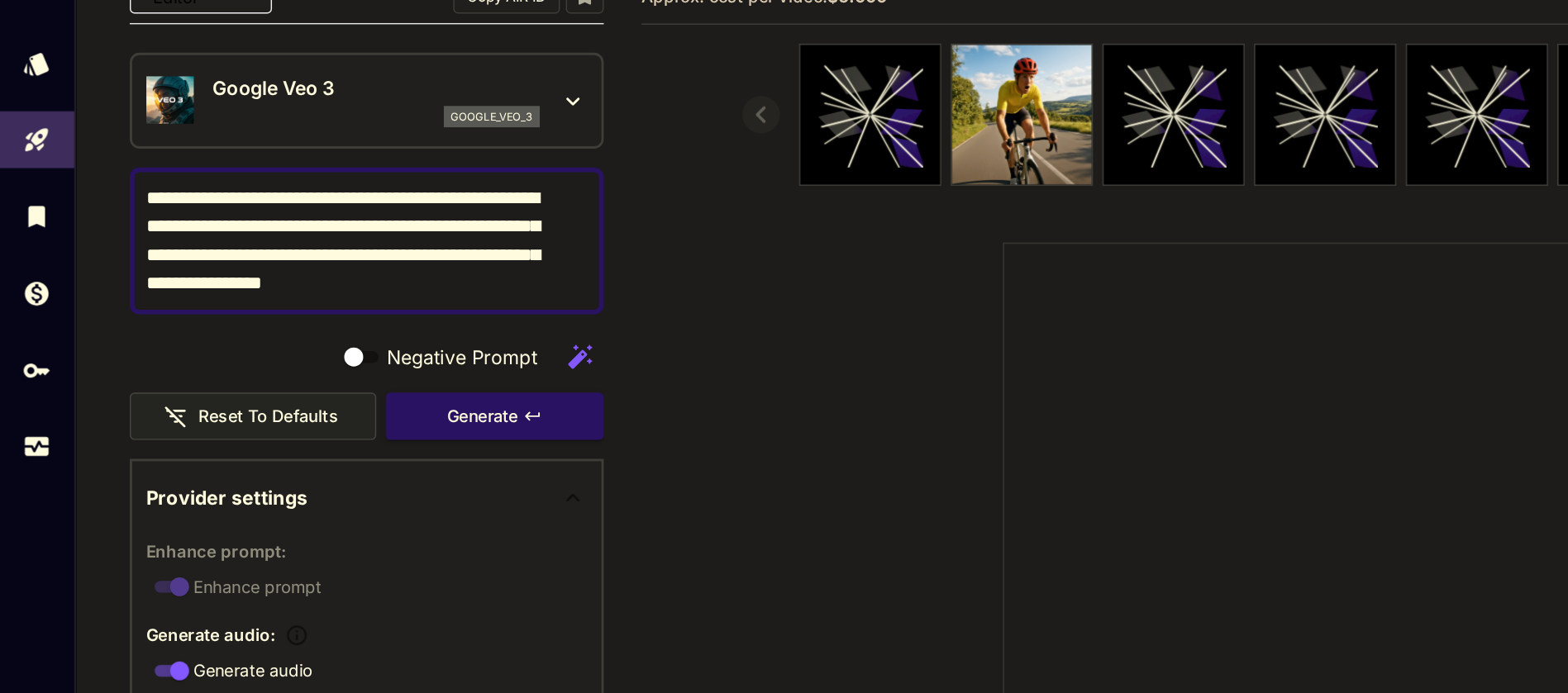 click 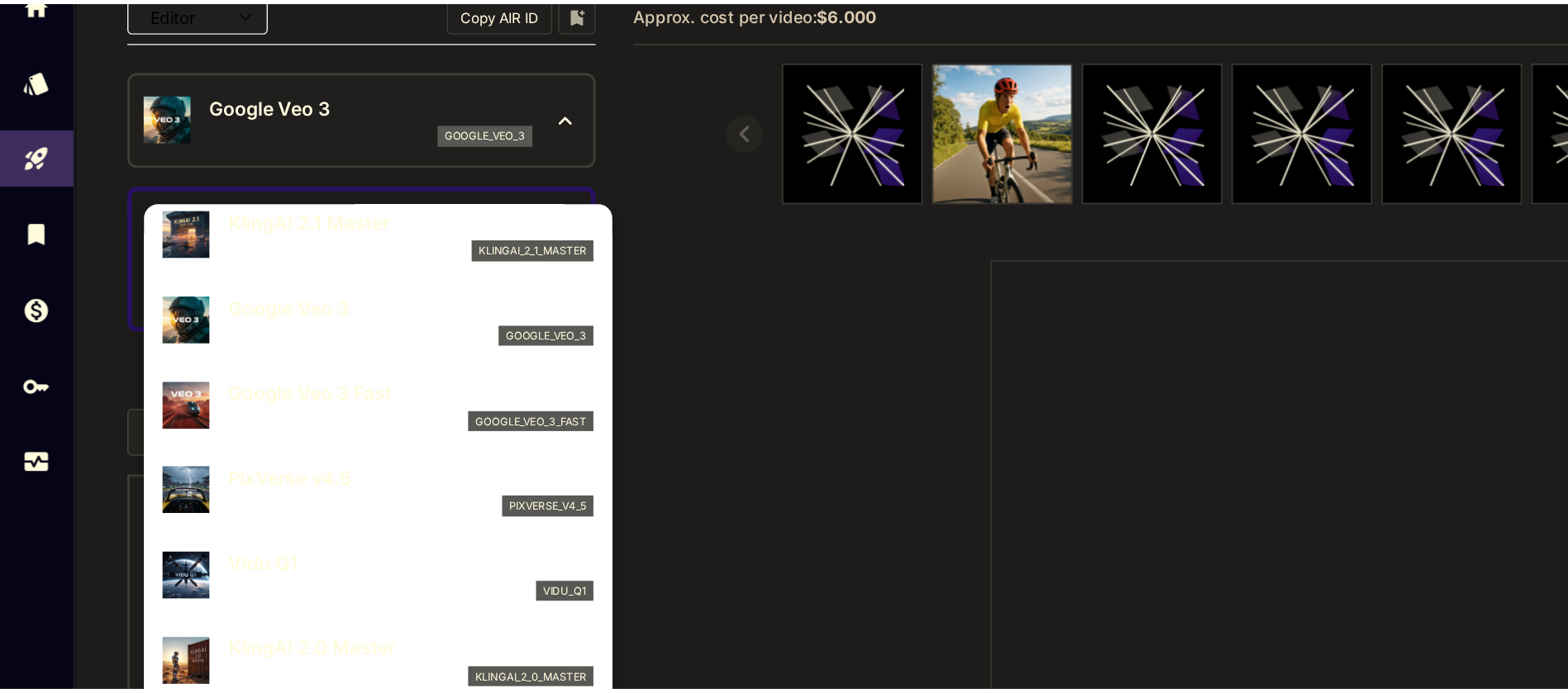 scroll, scrollTop: 271, scrollLeft: 0, axis: vertical 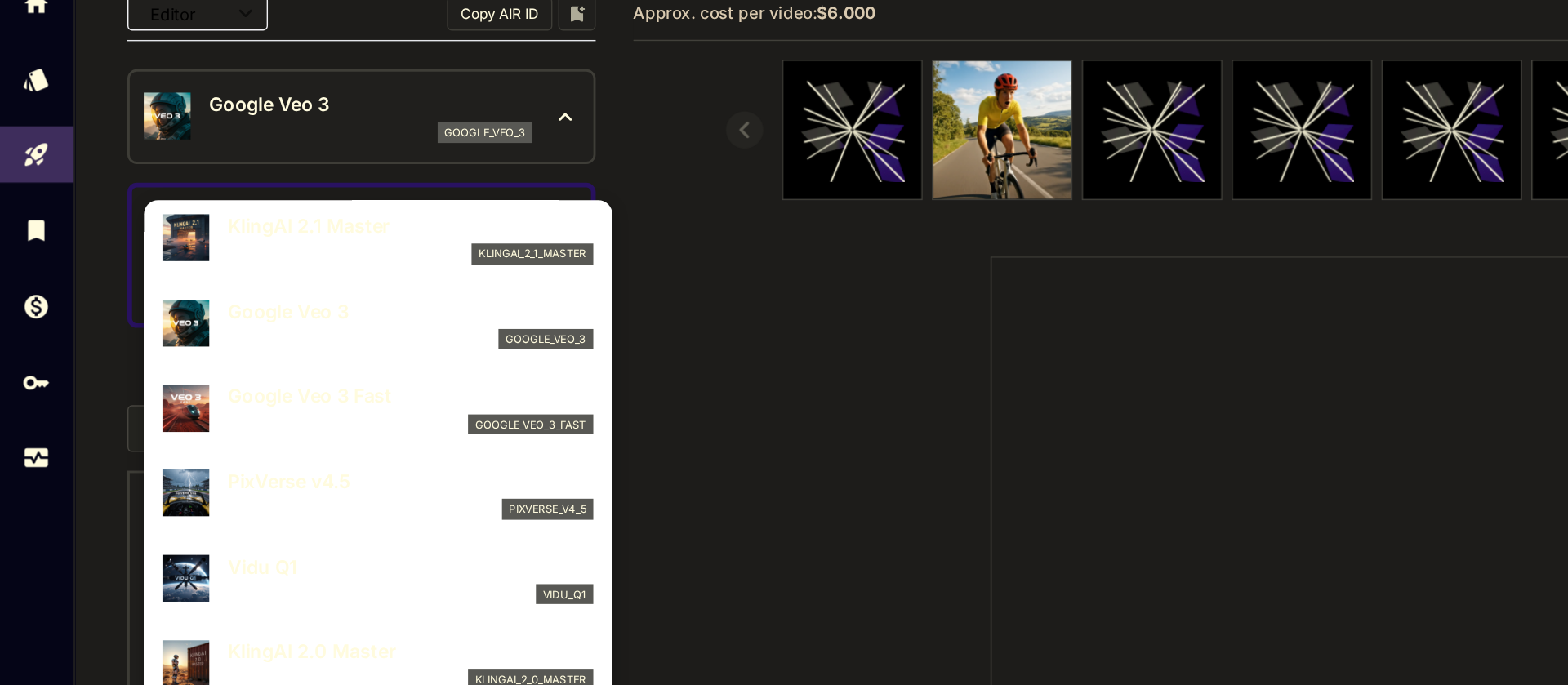 click on "google_veo_3_fast" at bounding box center [371, 386] 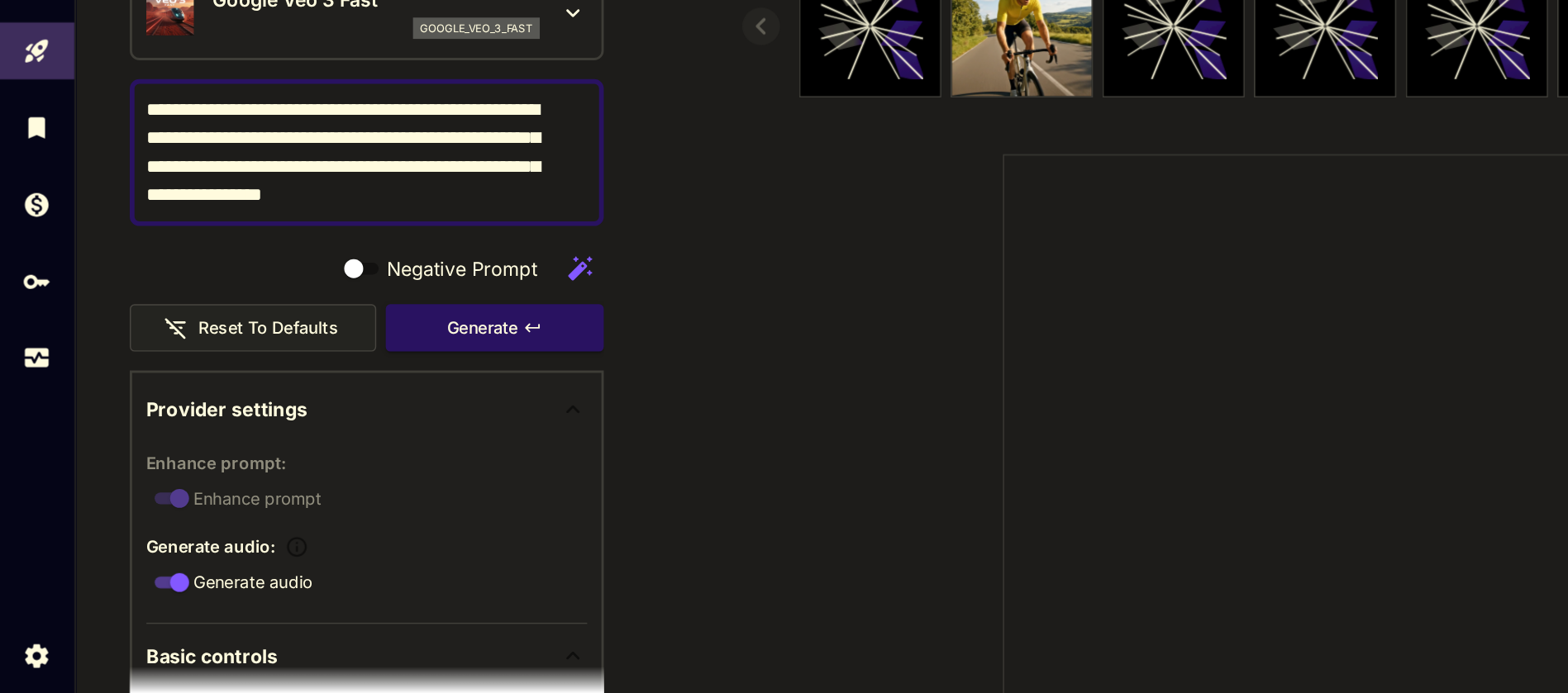 click on "**********" at bounding box center (246, 271) 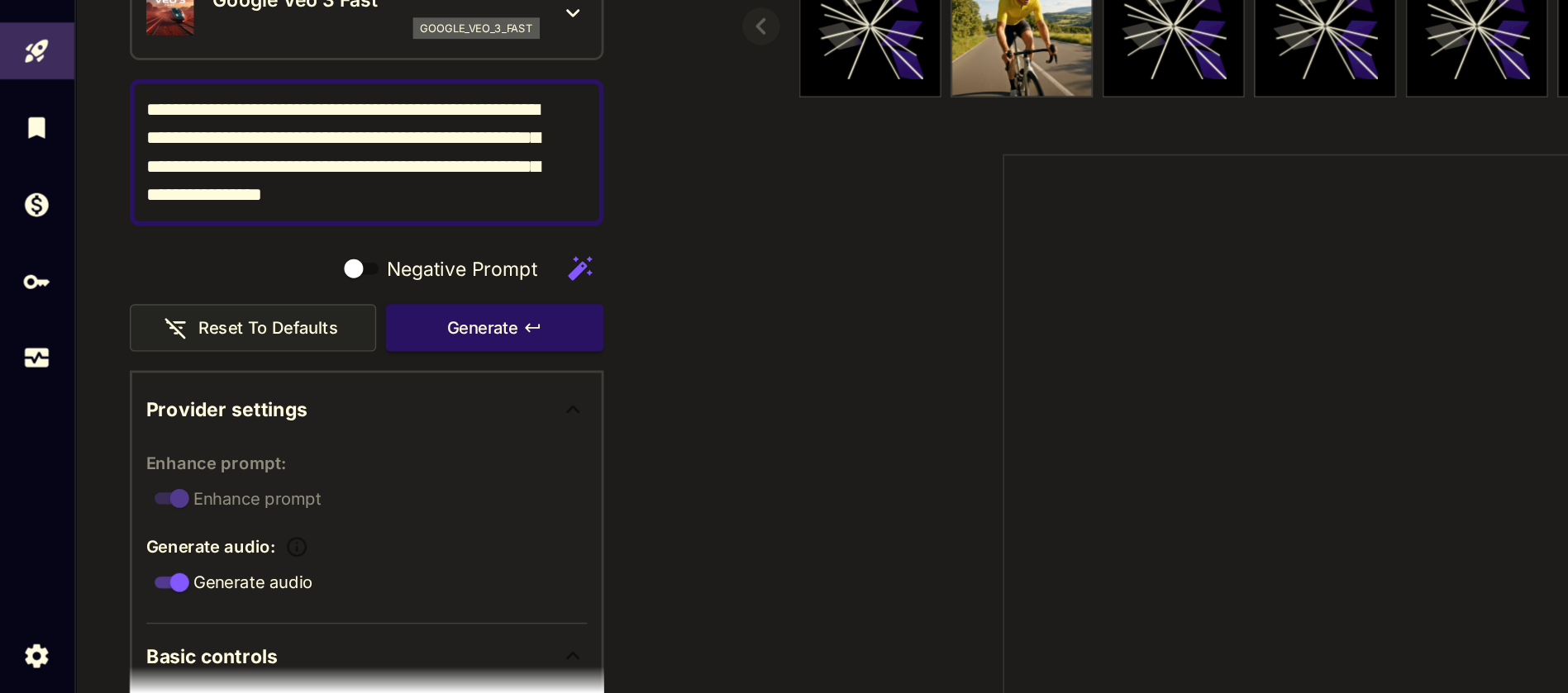click on "**********" at bounding box center (246, 271) 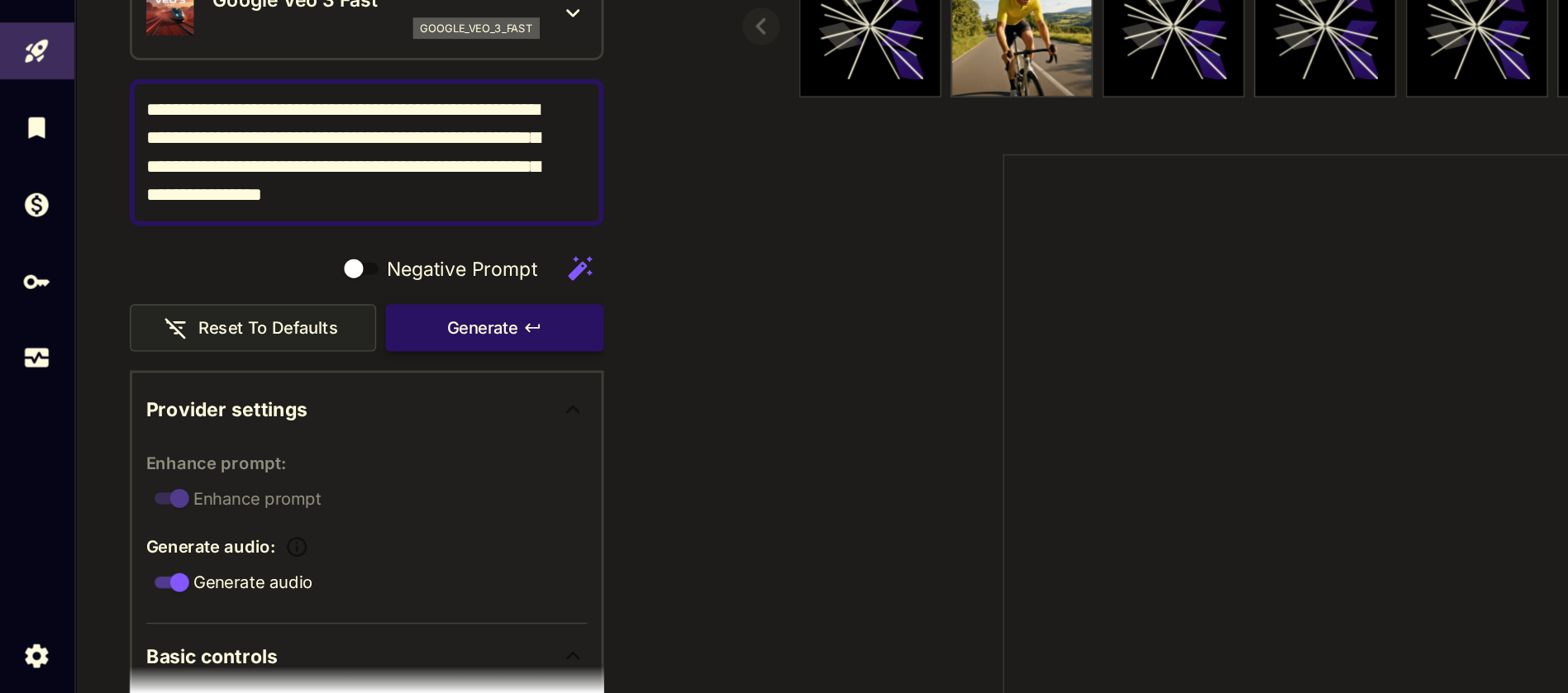click on "Generate" at bounding box center [346, 393] 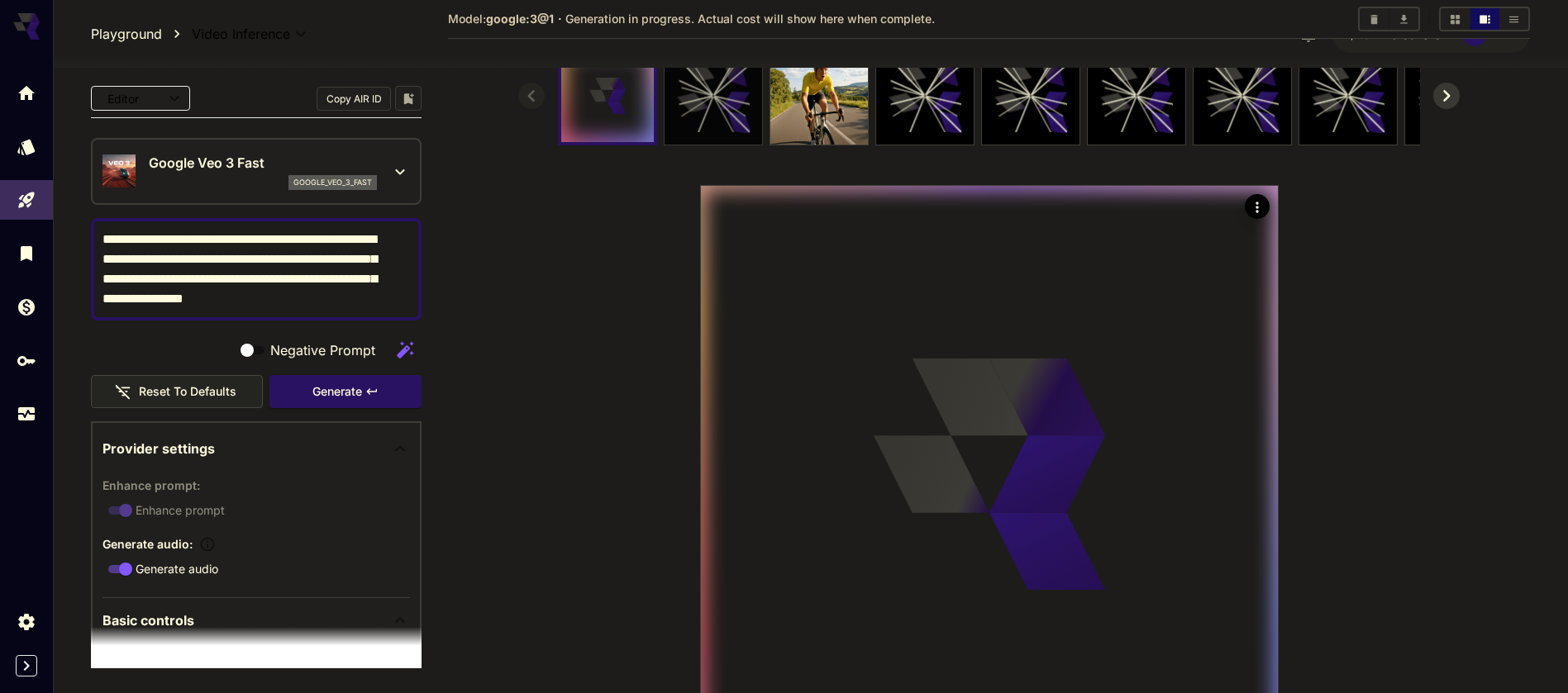 scroll, scrollTop: 91, scrollLeft: 0, axis: vertical 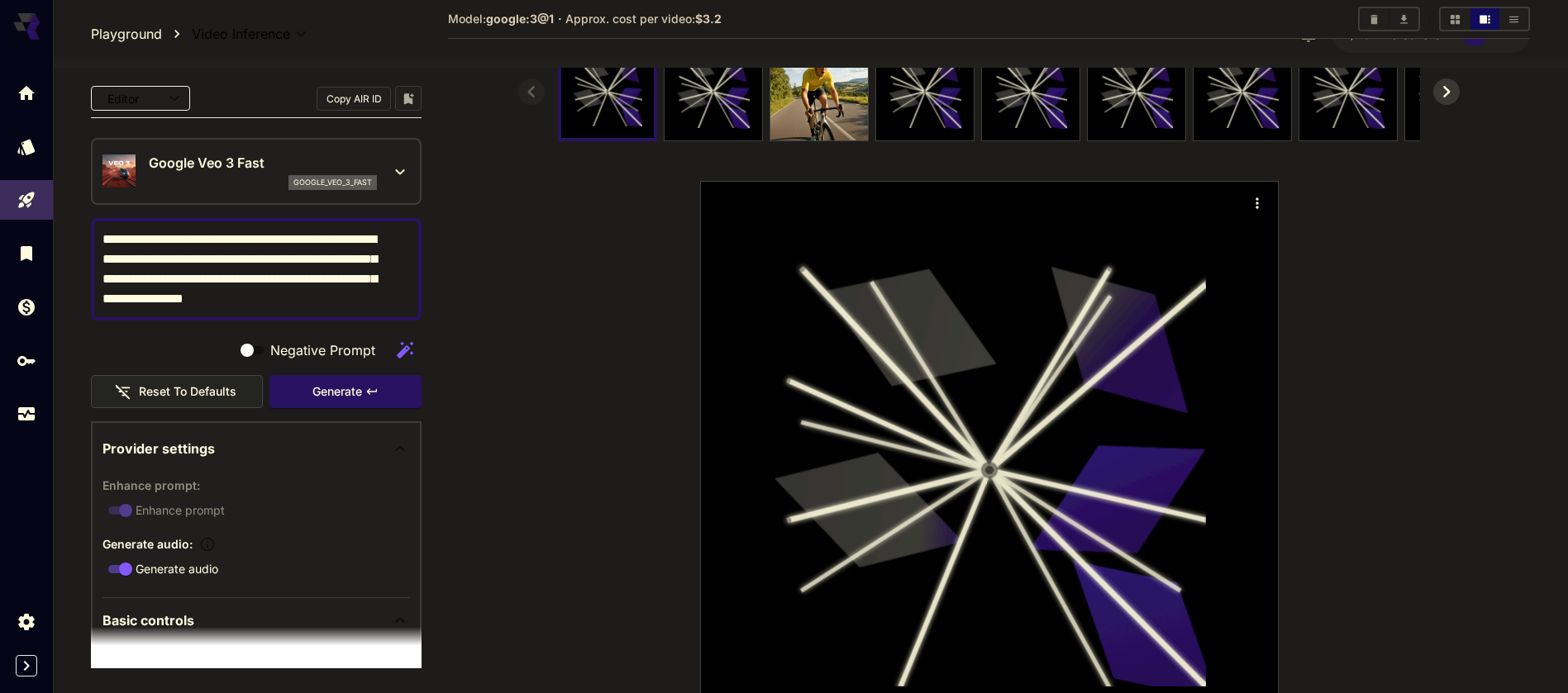 click on "**********" at bounding box center [246, 269] 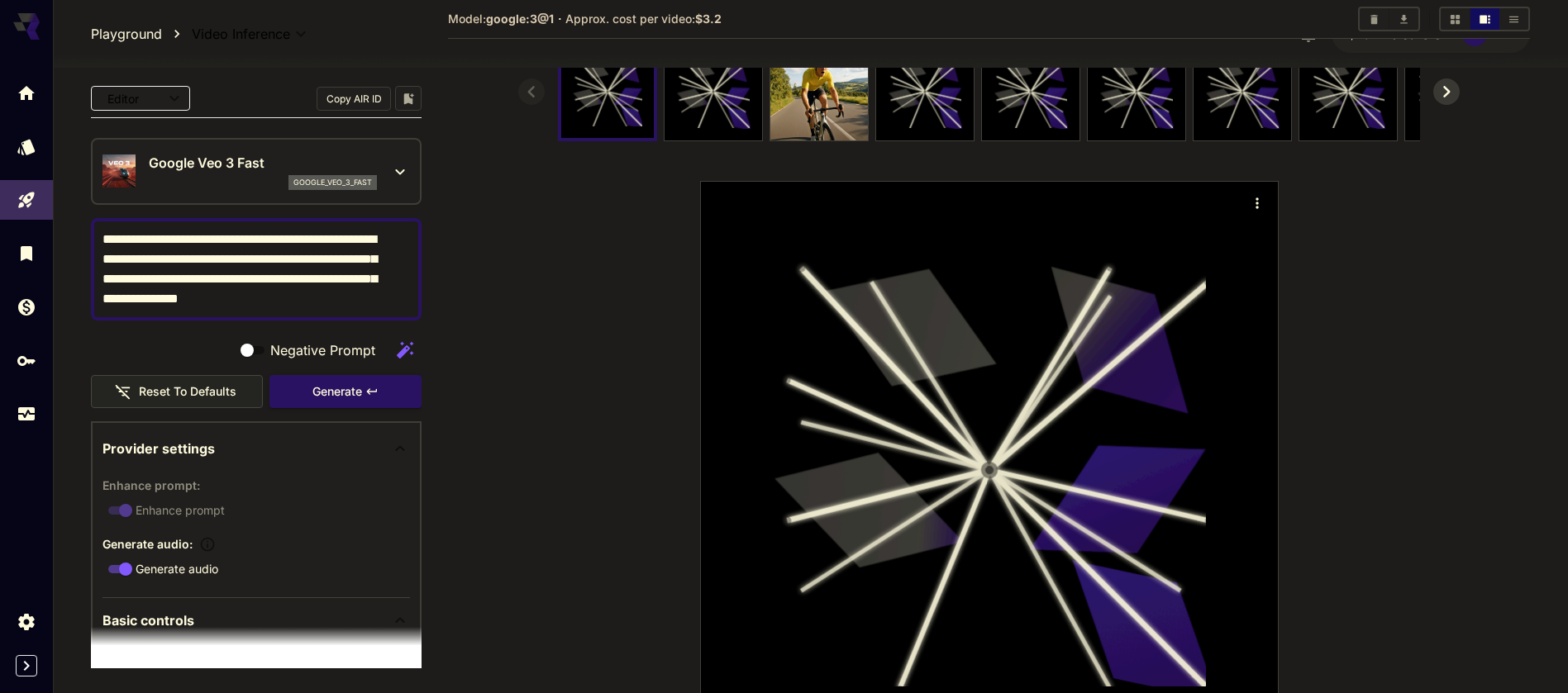 click on "**********" at bounding box center [246, 269] 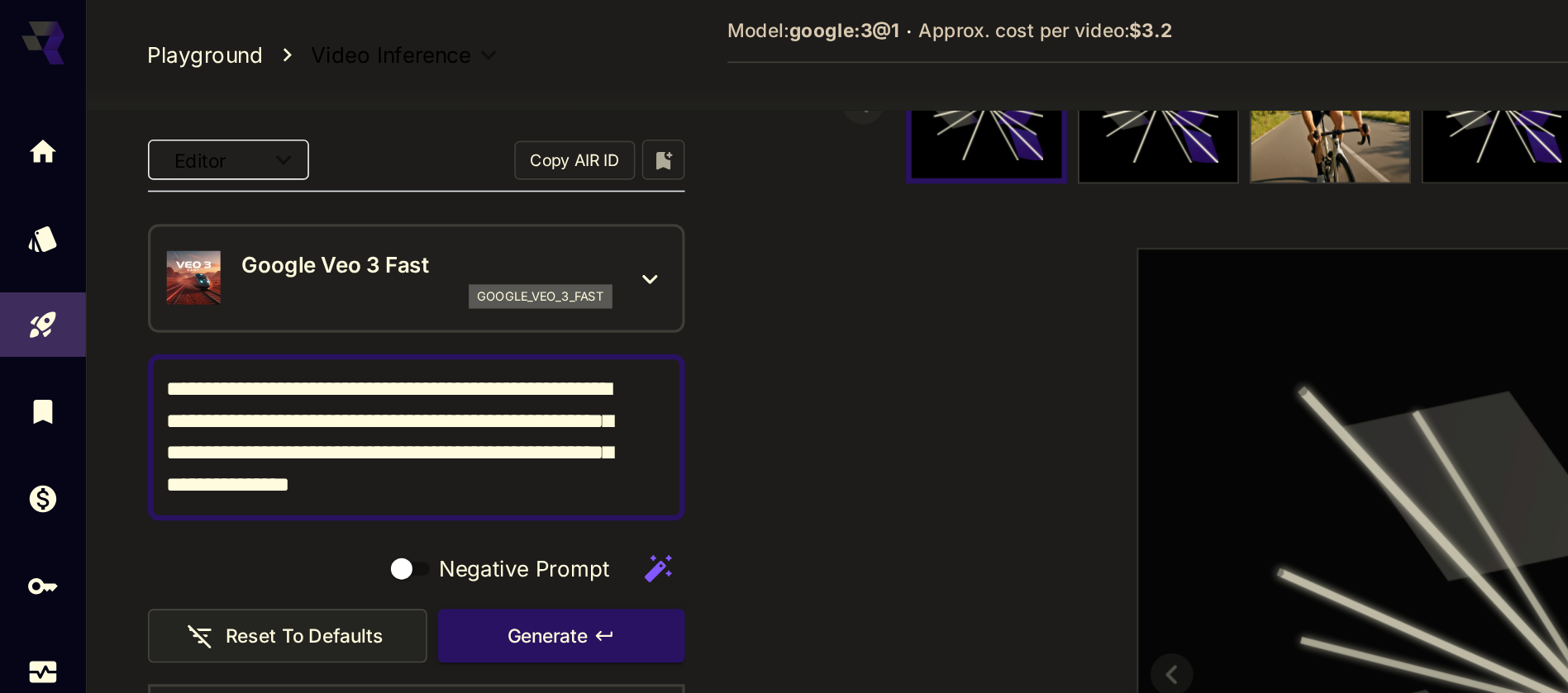 scroll, scrollTop: 113, scrollLeft: 0, axis: vertical 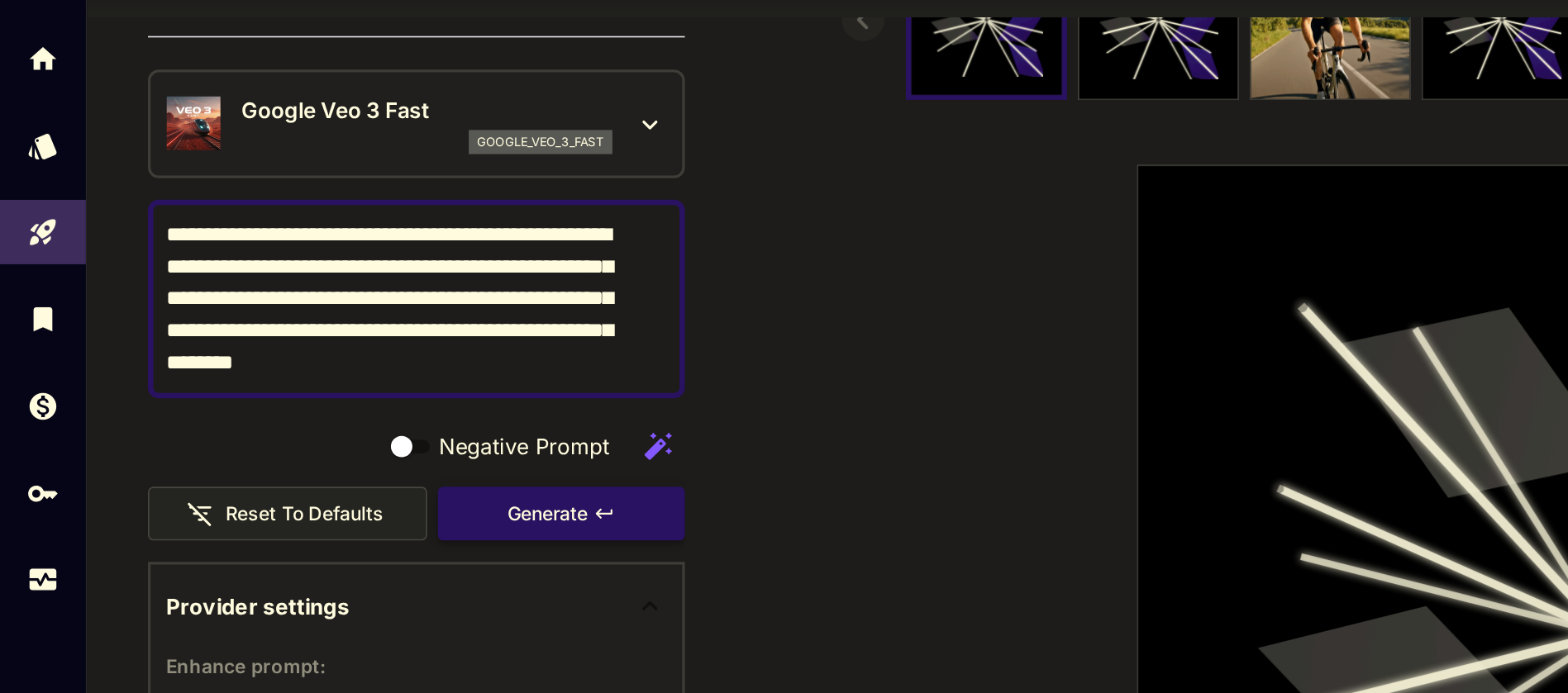 type on "**********" 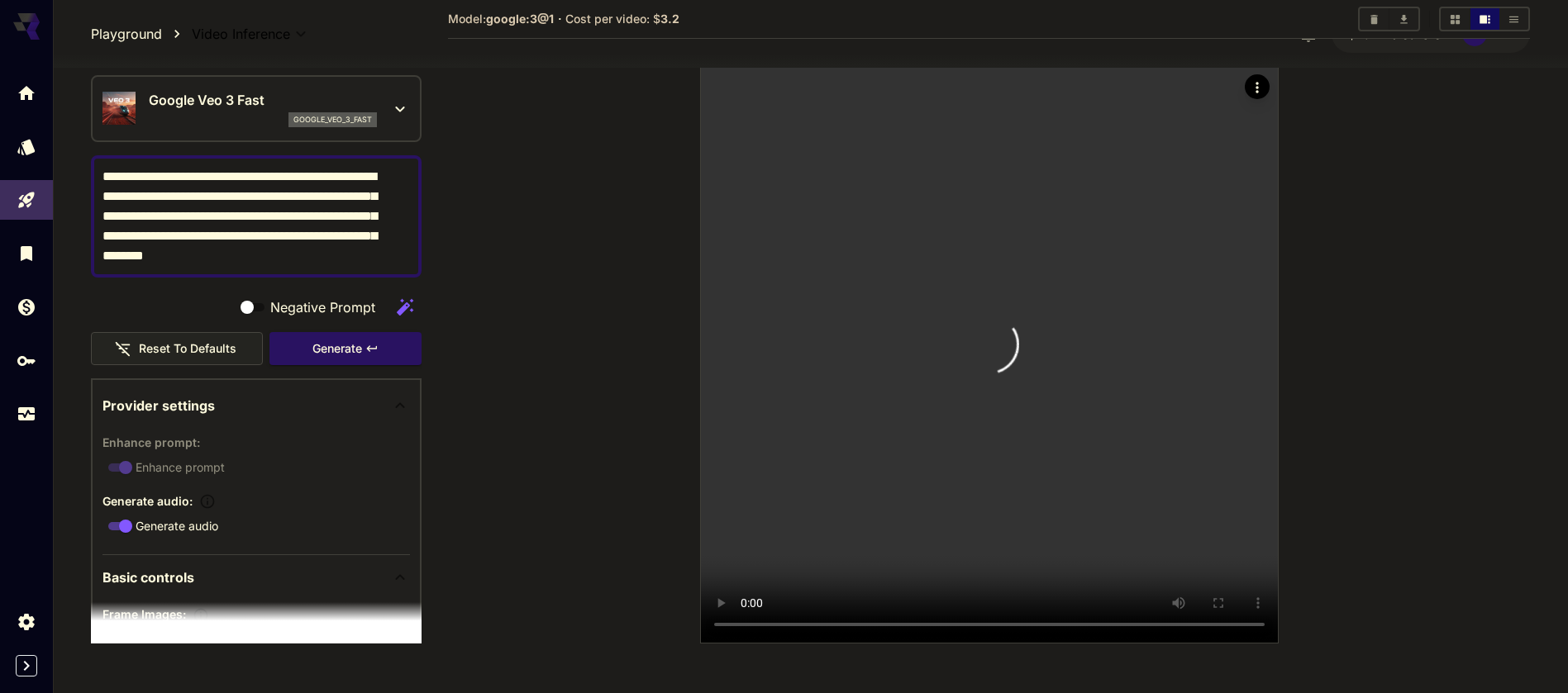 scroll, scrollTop: 240, scrollLeft: 0, axis: vertical 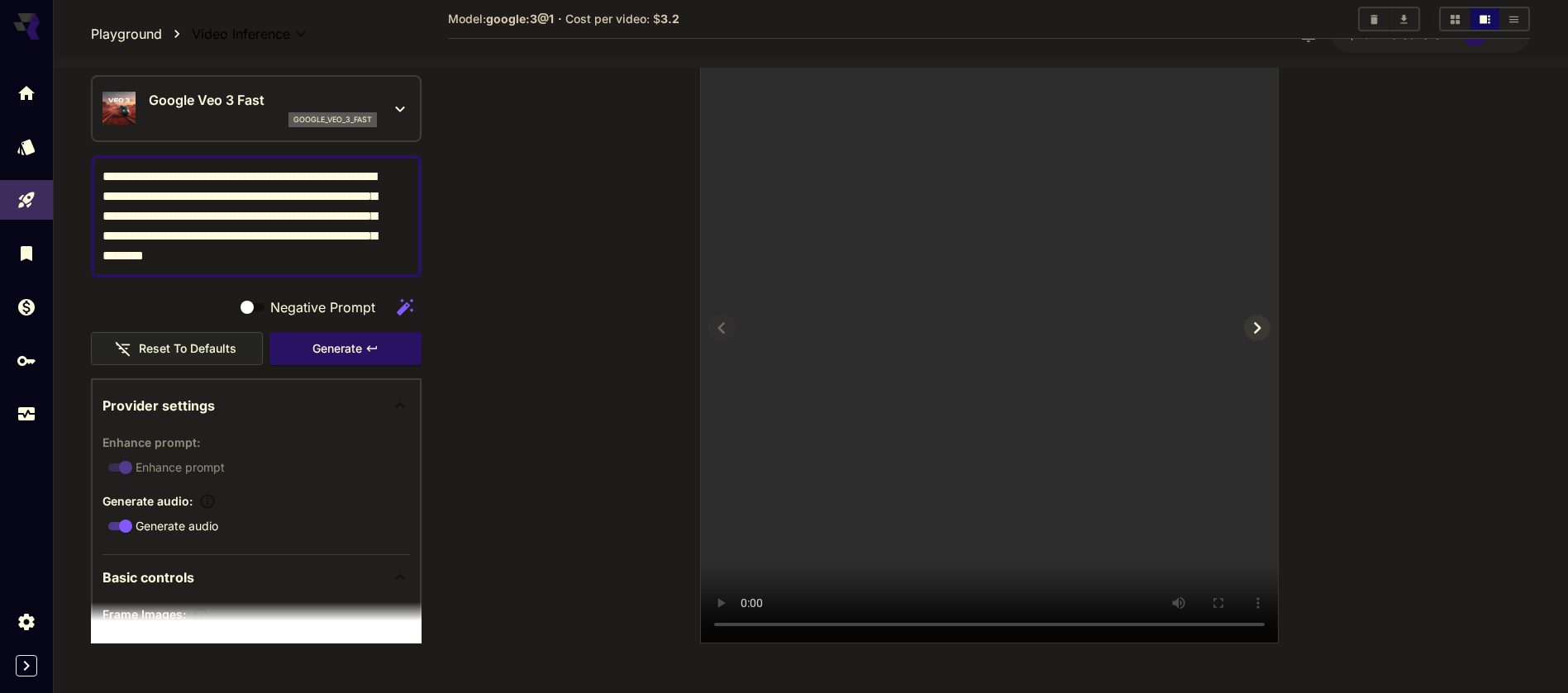 click at bounding box center [989, 354] 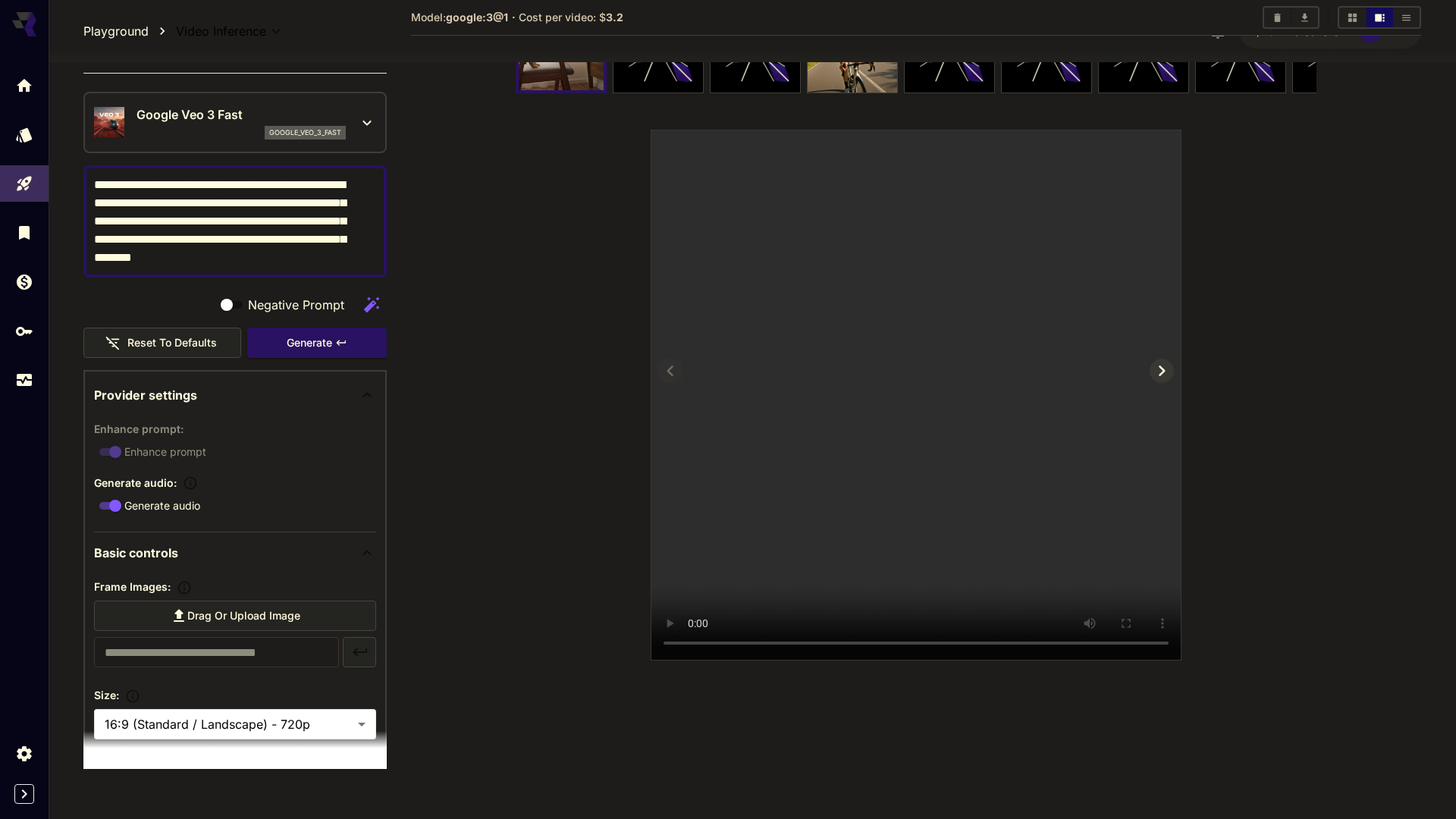 click at bounding box center [916, 395] 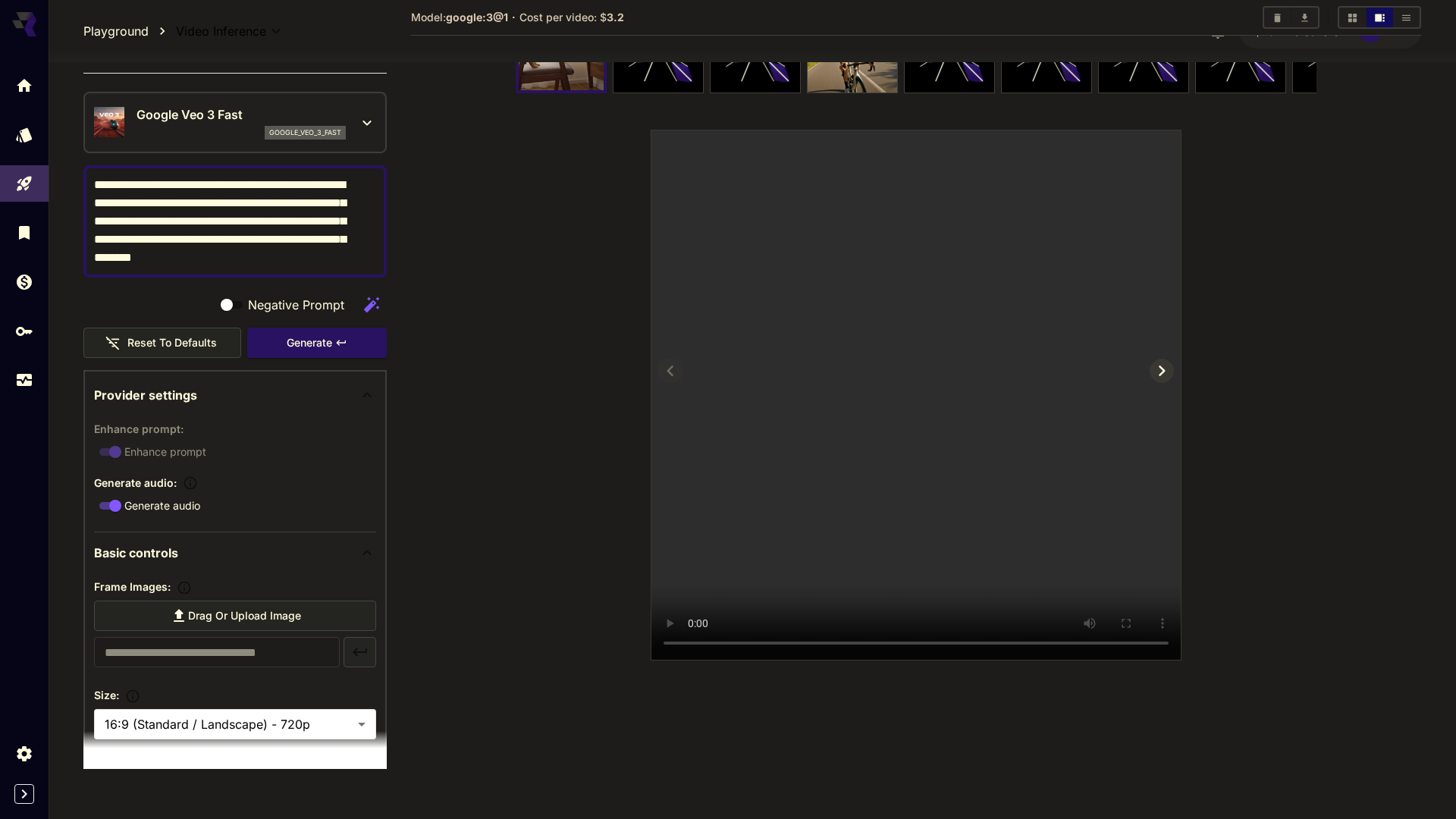 click at bounding box center [916, 395] 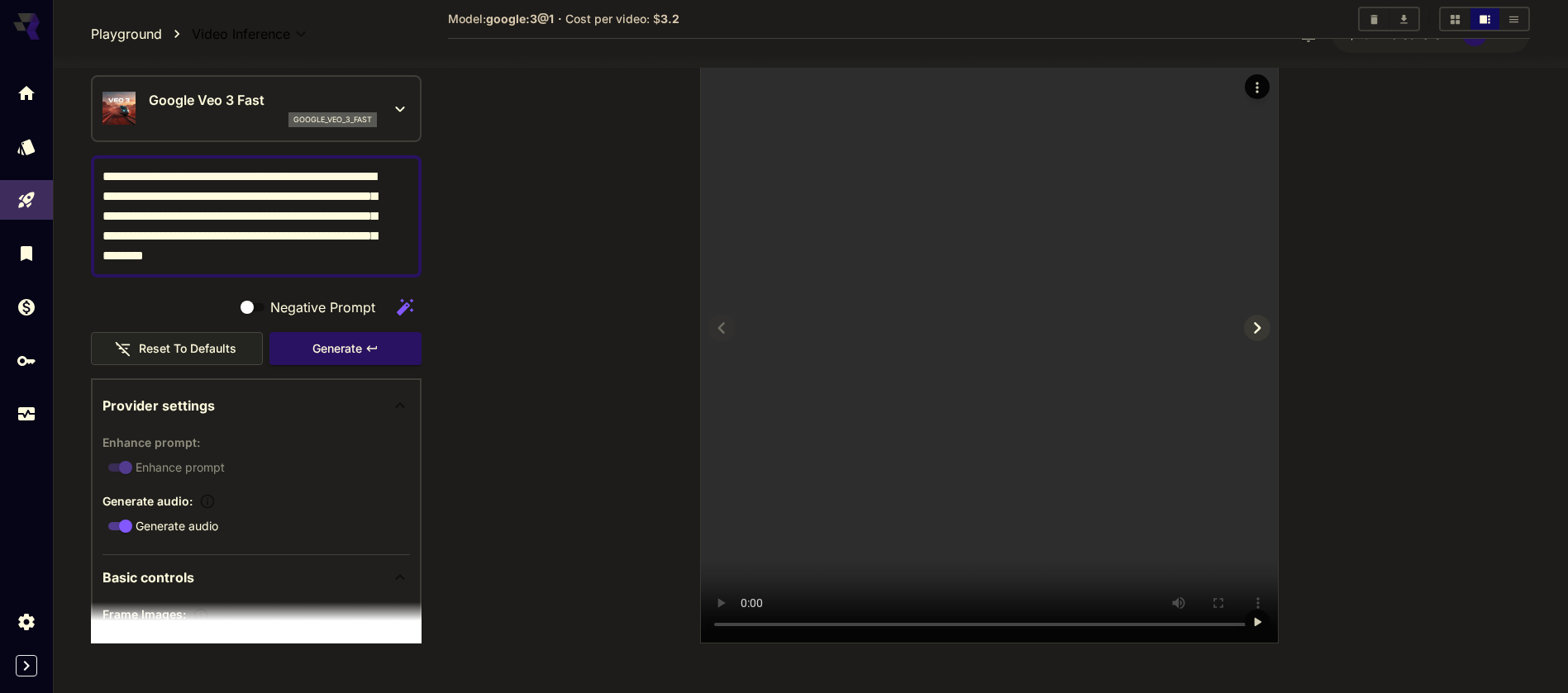 scroll, scrollTop: 154, scrollLeft: 0, axis: vertical 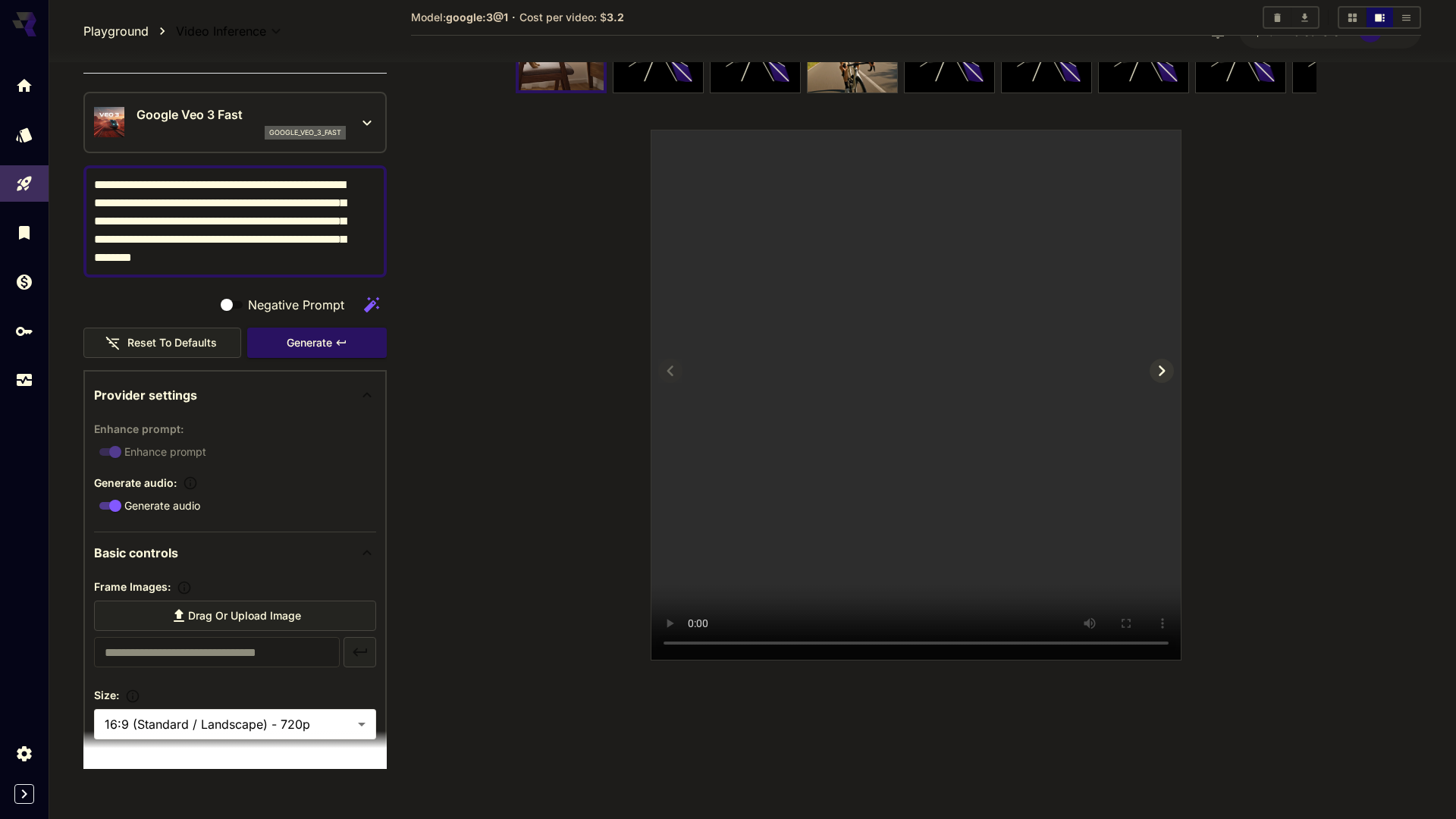 click at bounding box center (916, 395) 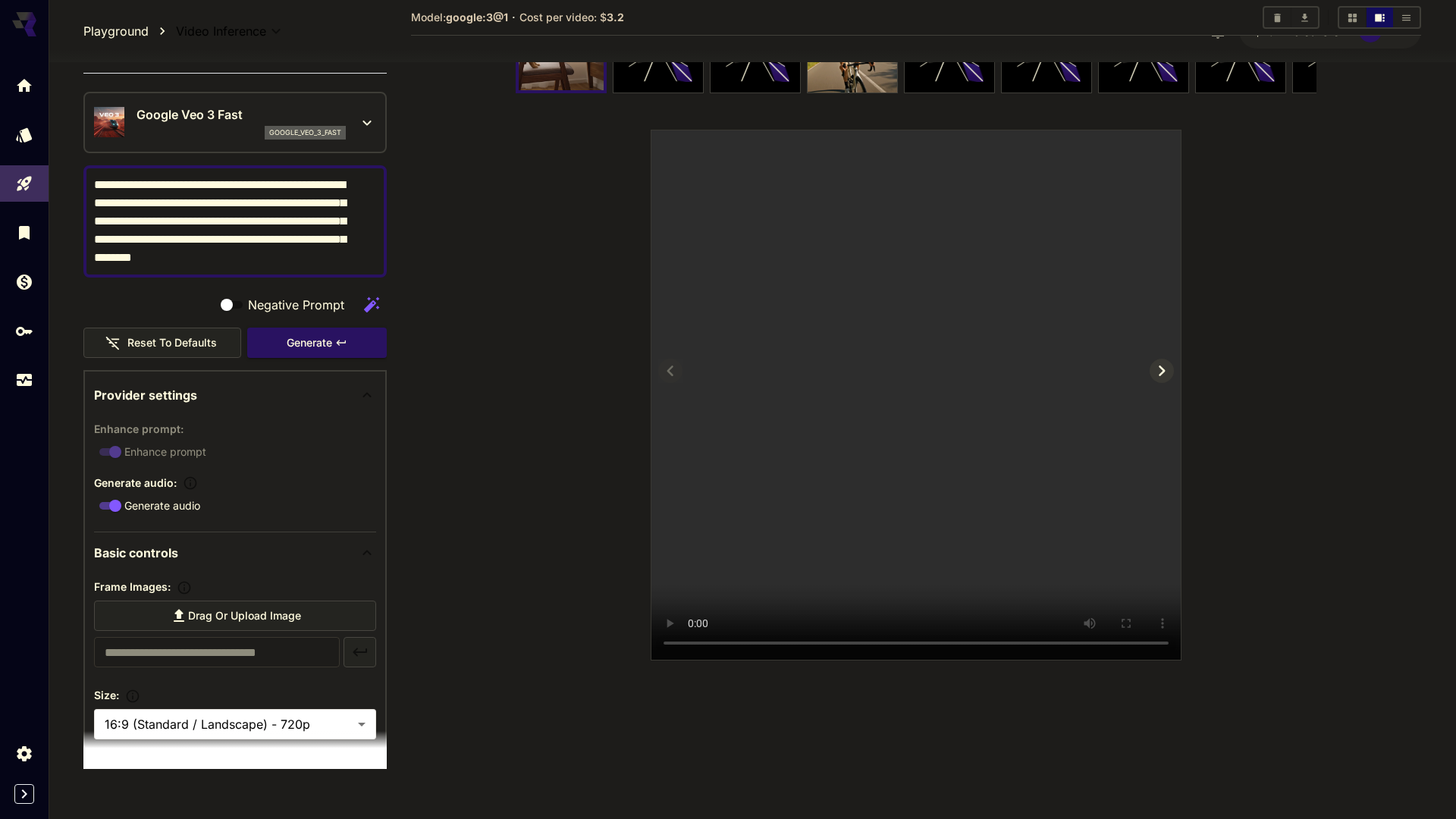 click at bounding box center (916, 395) 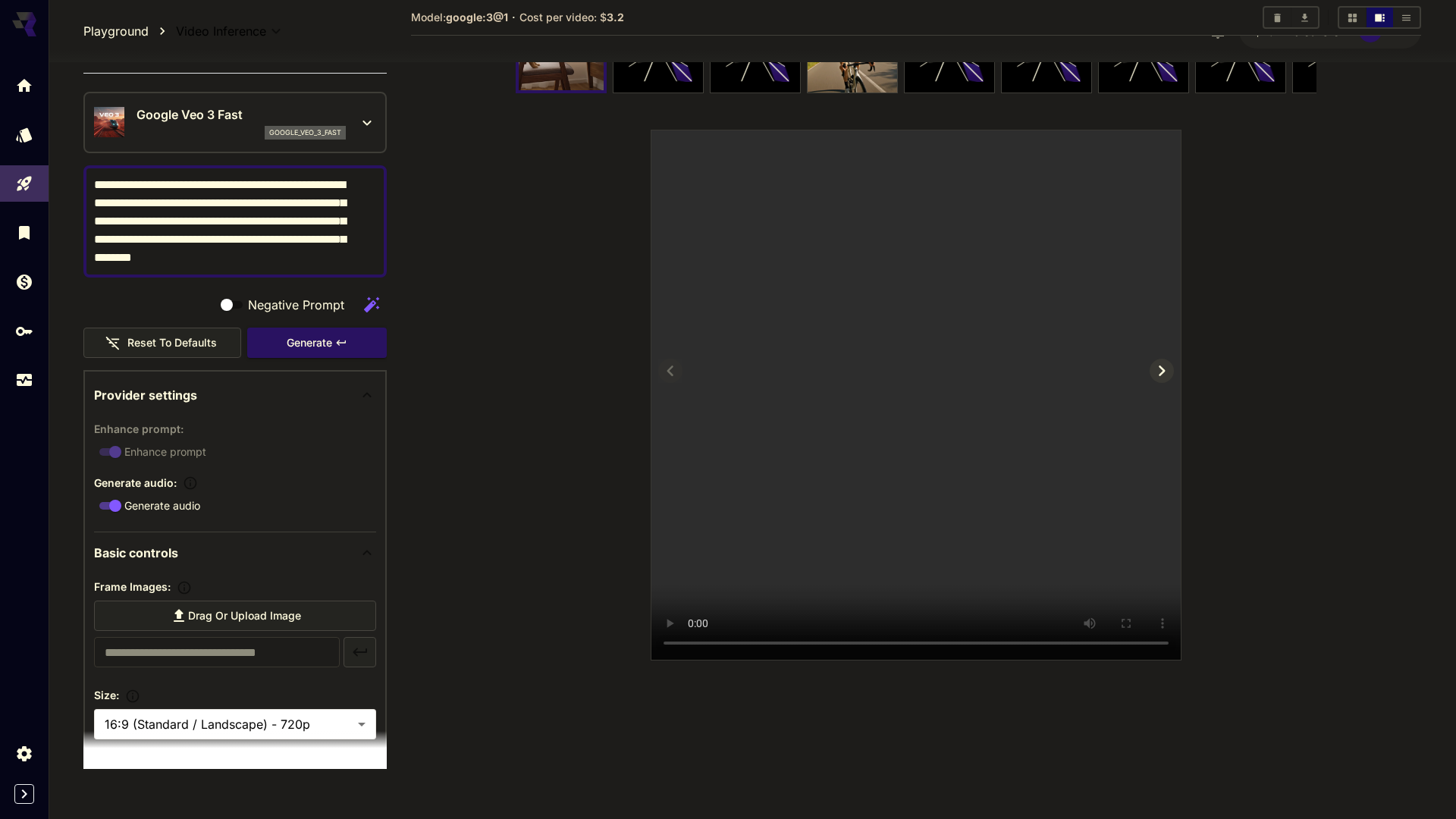 click at bounding box center [916, 395] 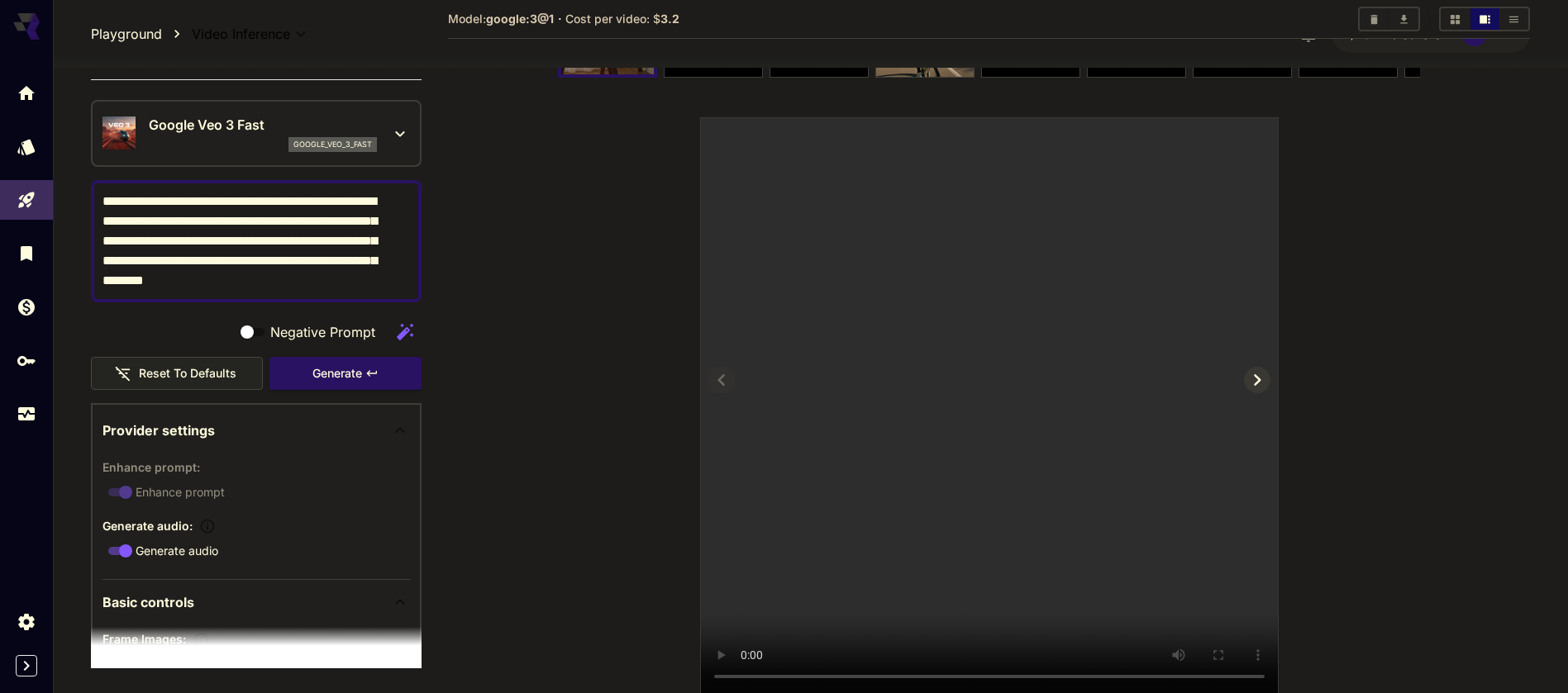 scroll, scrollTop: 234, scrollLeft: 0, axis: vertical 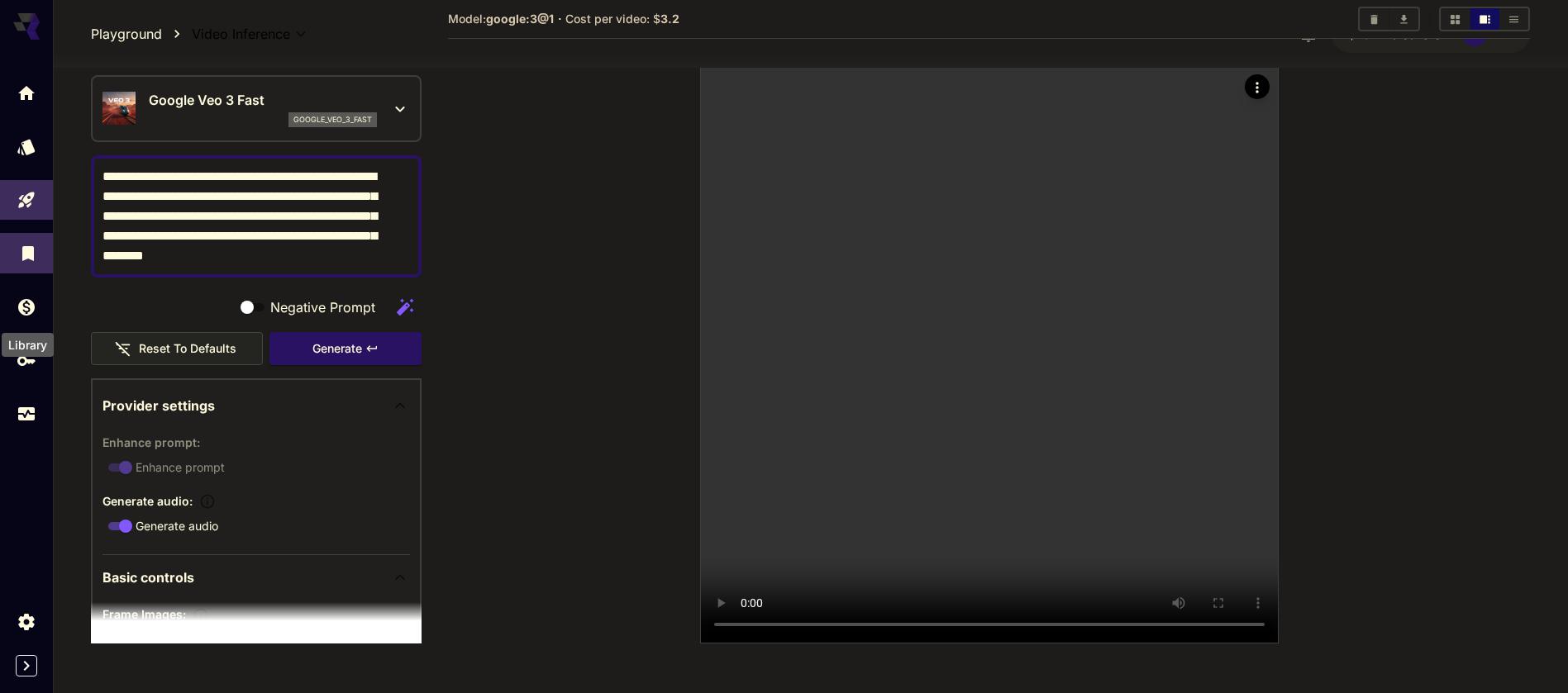 click 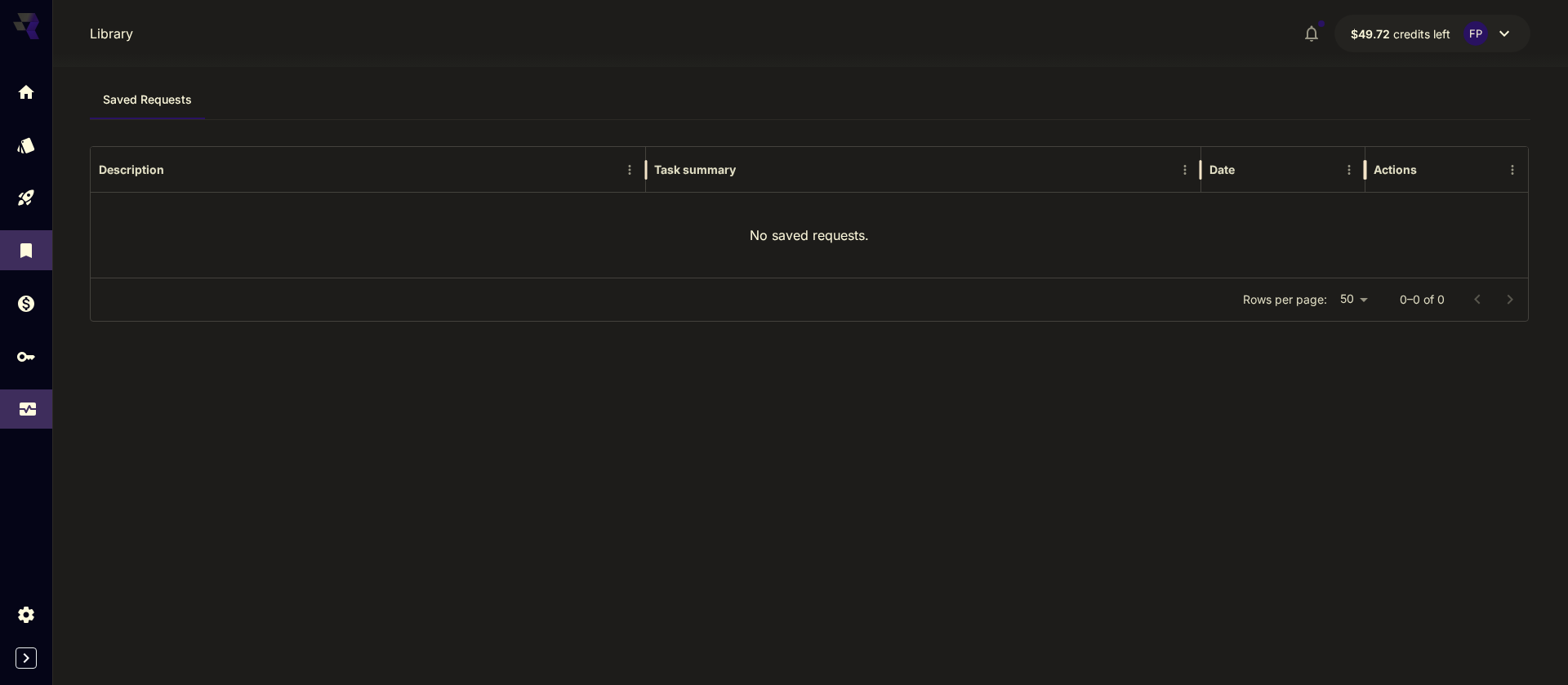 click 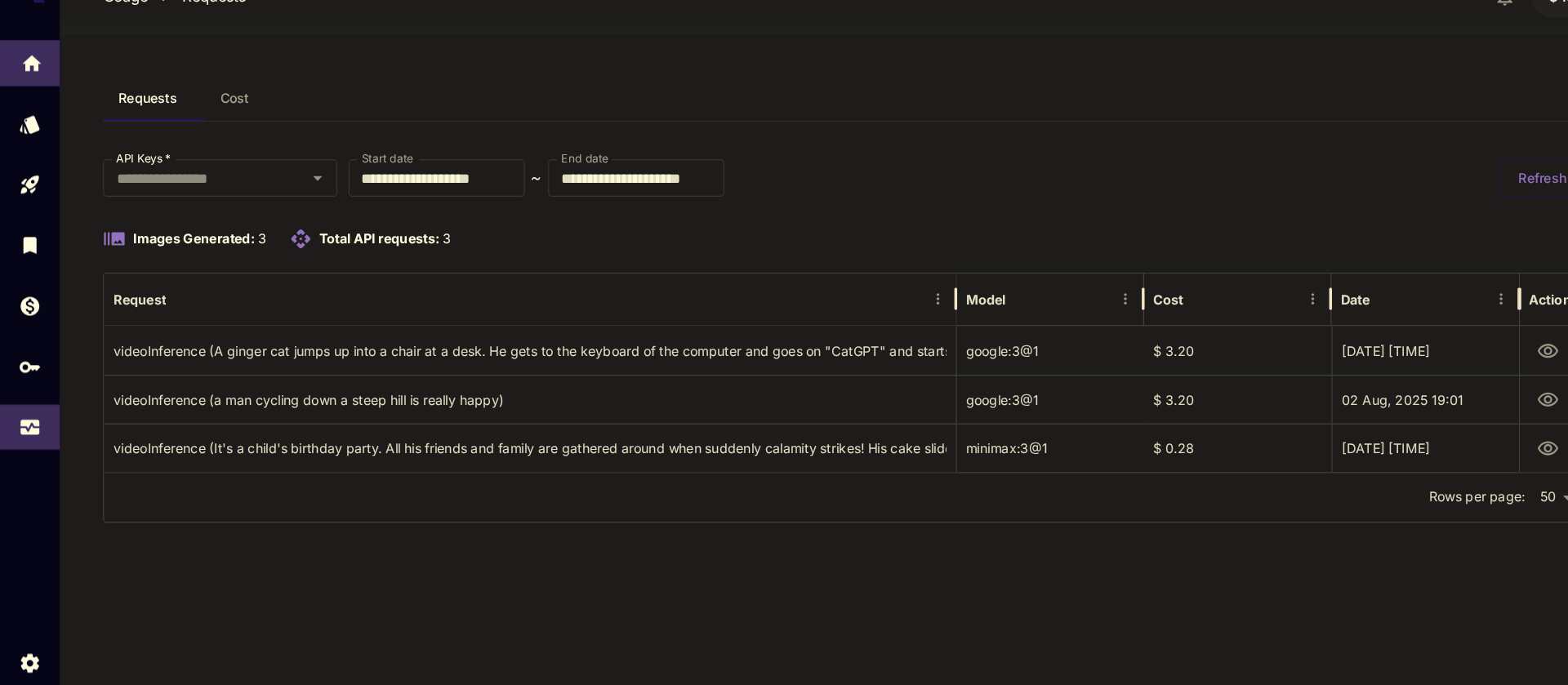 click 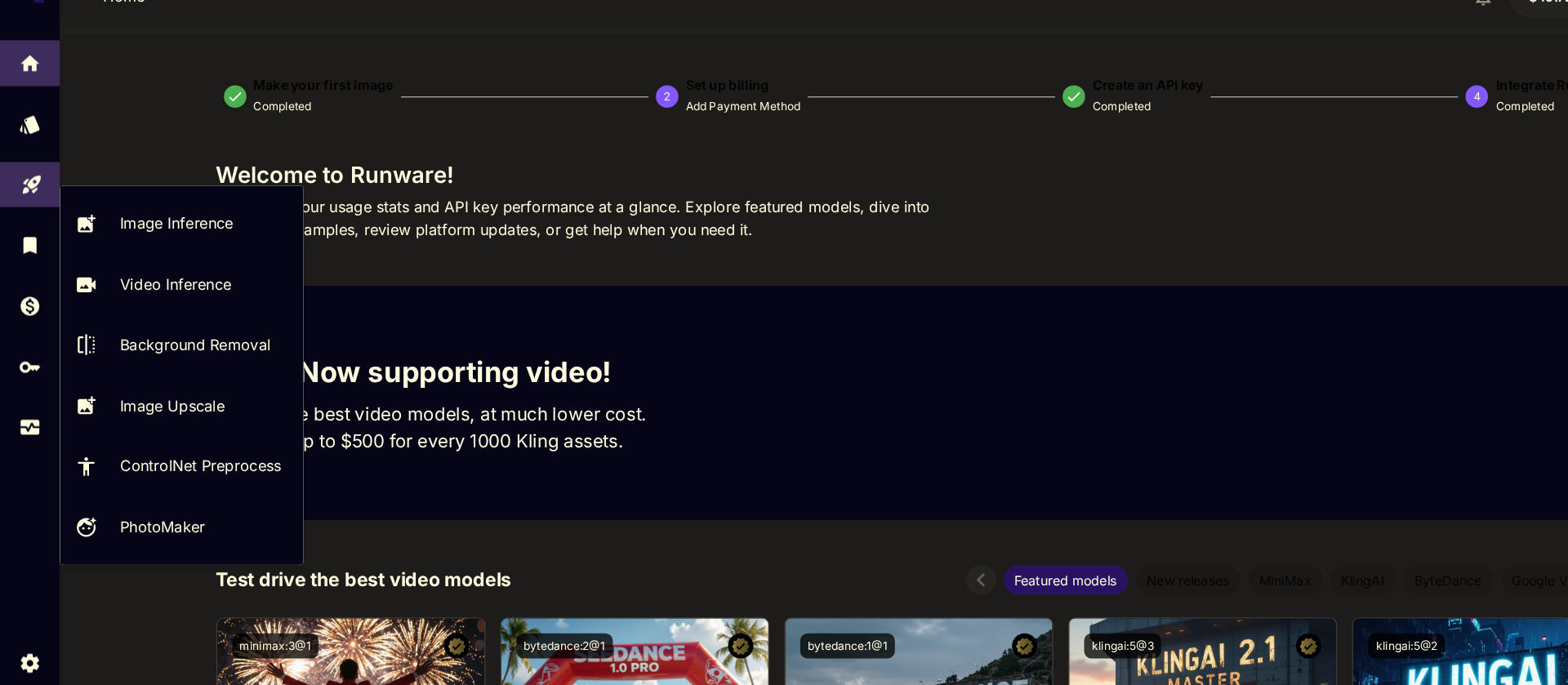 click at bounding box center [26, 198] 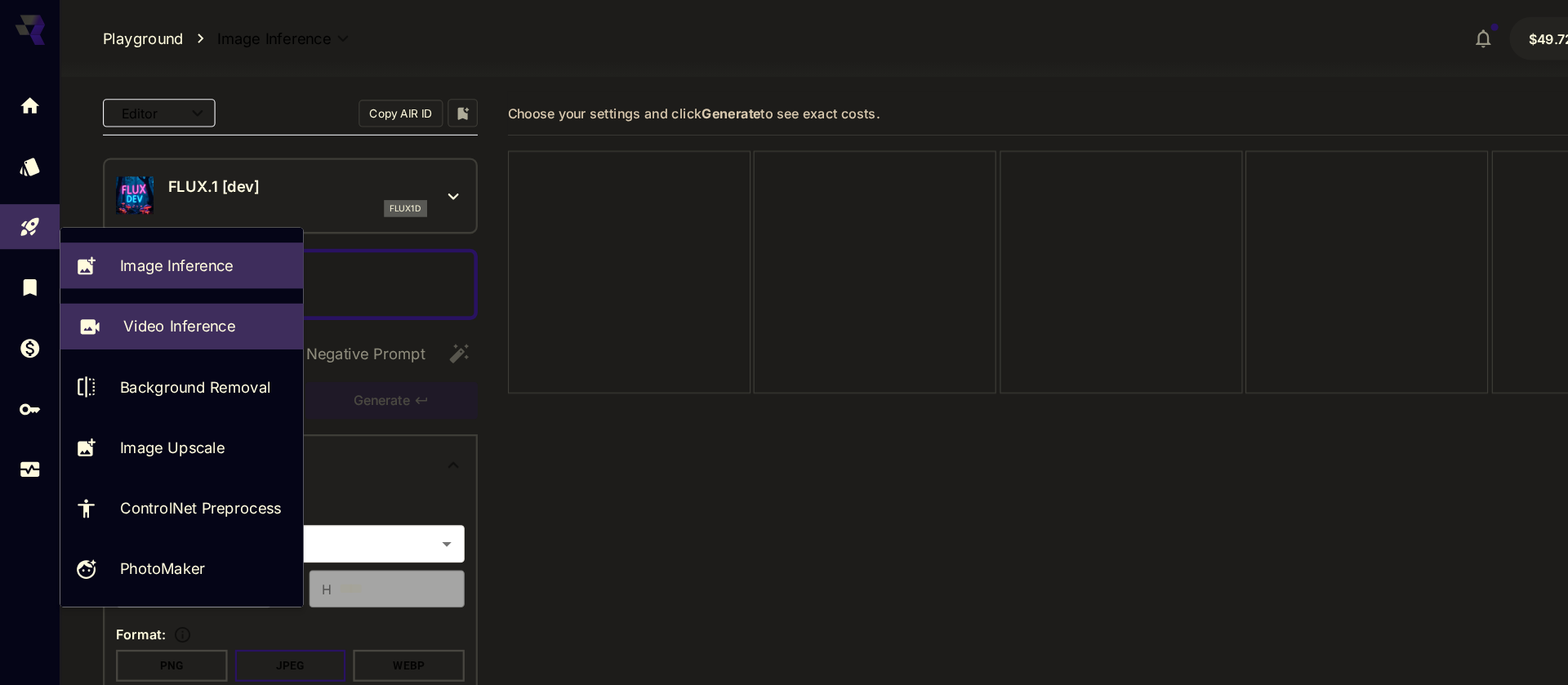 click on "Video Inference" at bounding box center [156, 284] 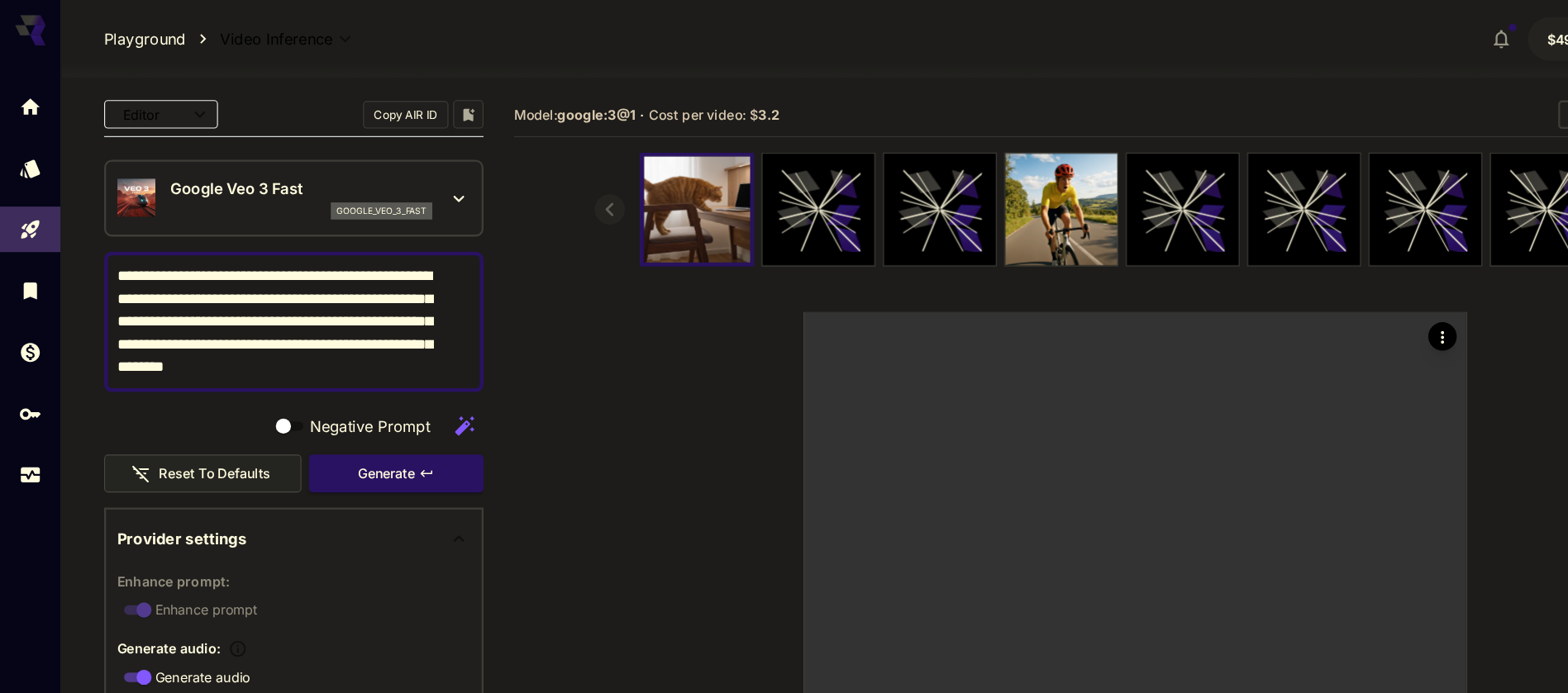 click on "**********" at bounding box center (246, 281) 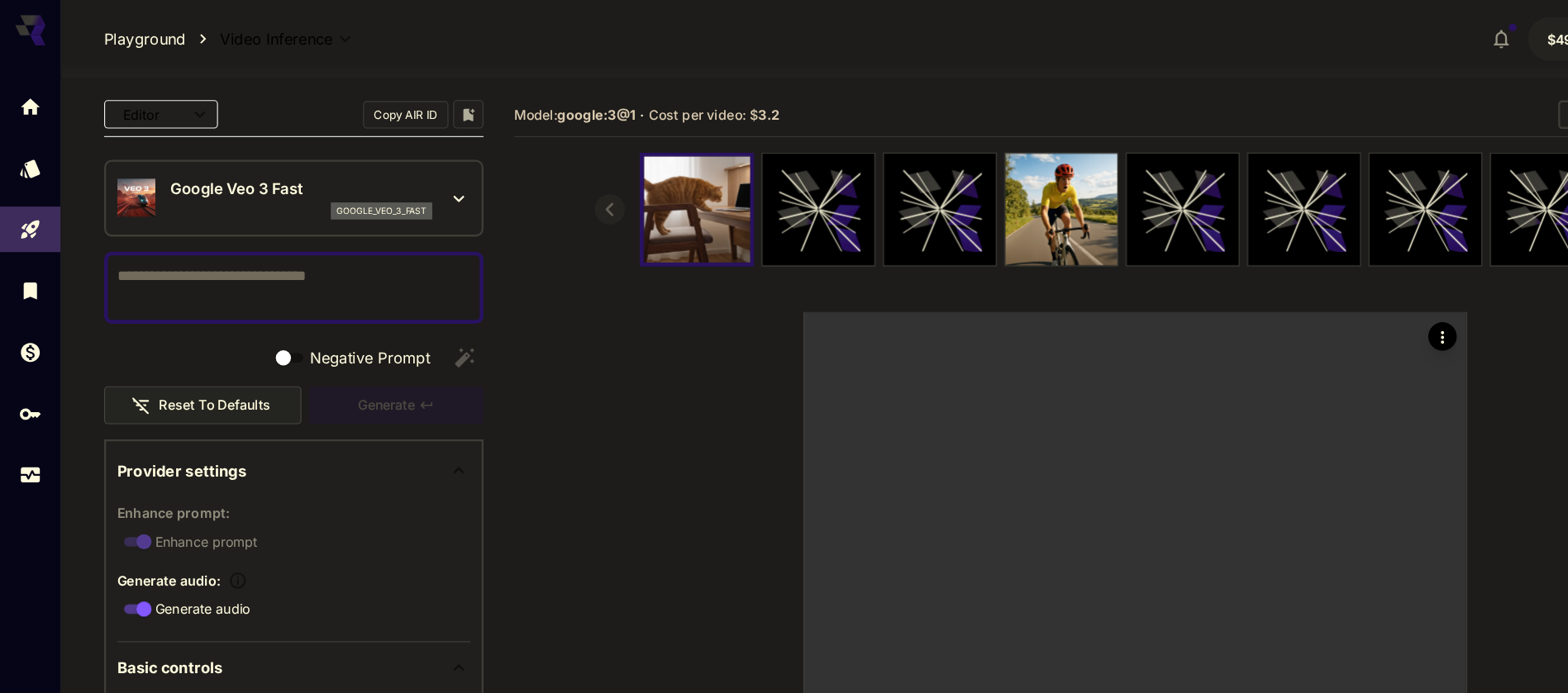 click on "Negative Prompt" at bounding box center (246, 251) 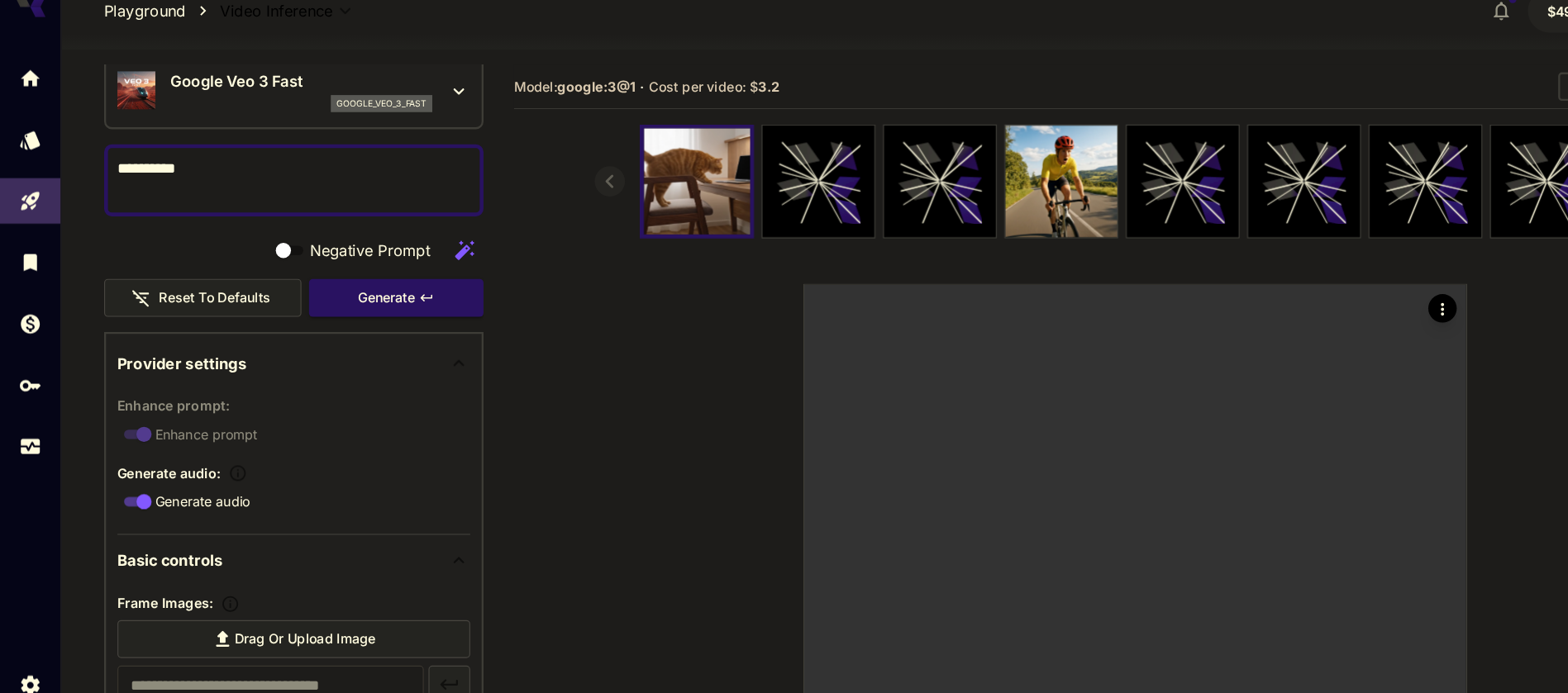 scroll, scrollTop: 7, scrollLeft: 0, axis: vertical 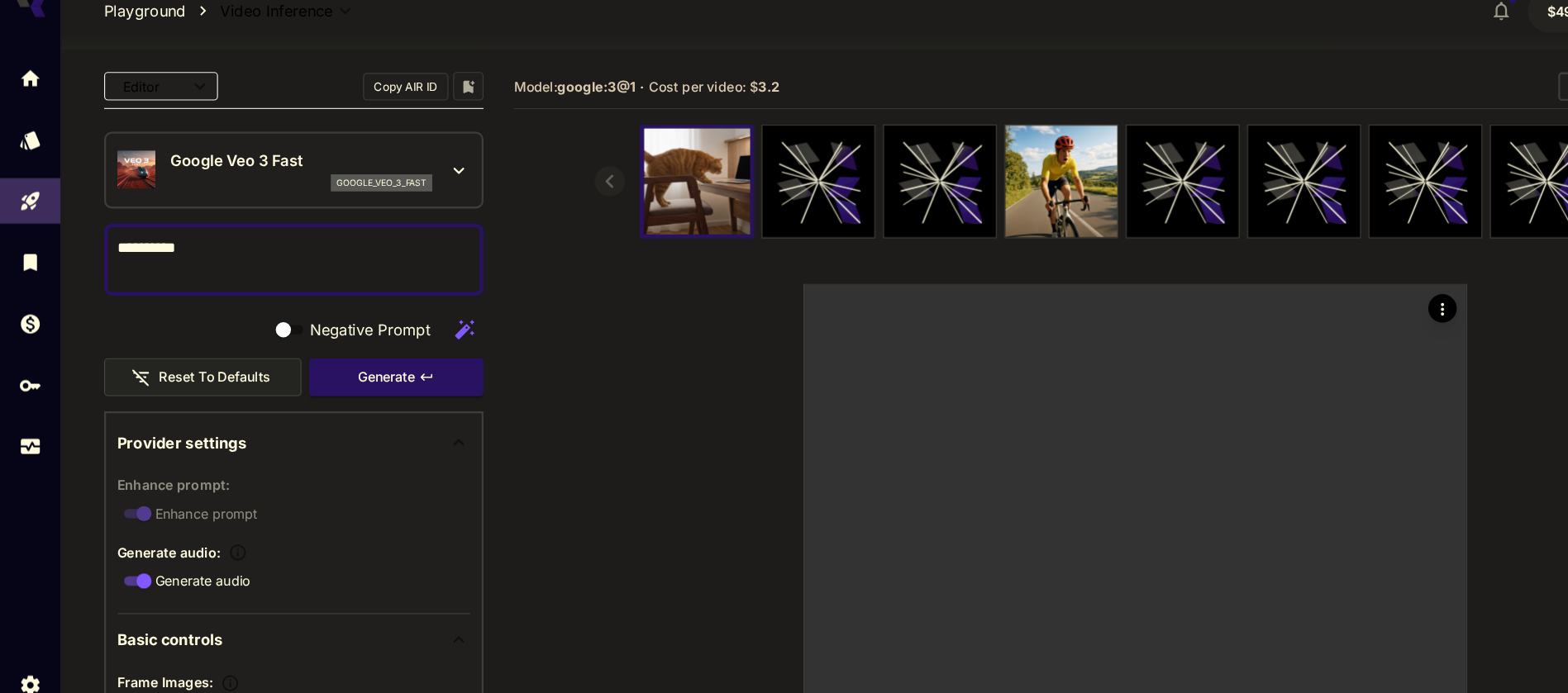 click on "*********" at bounding box center [246, 251] 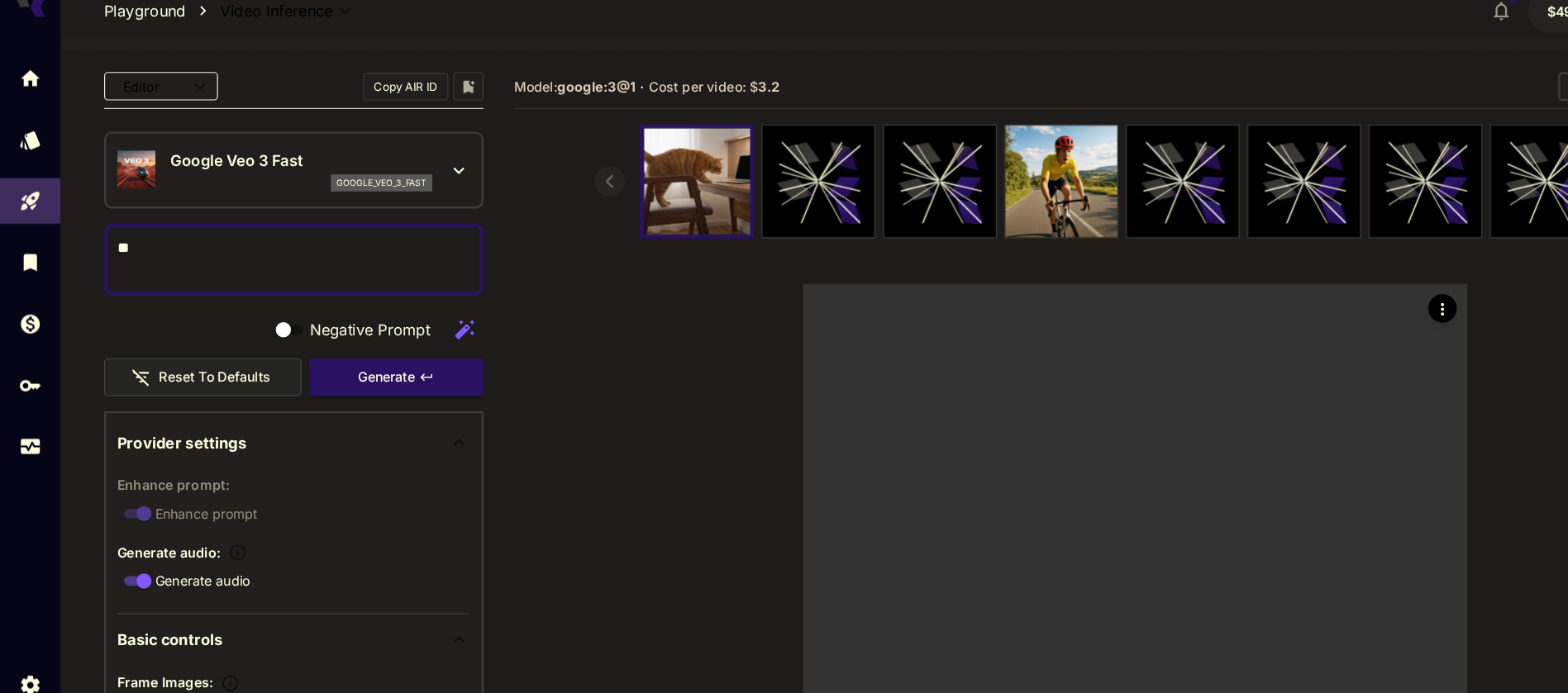 type on "*" 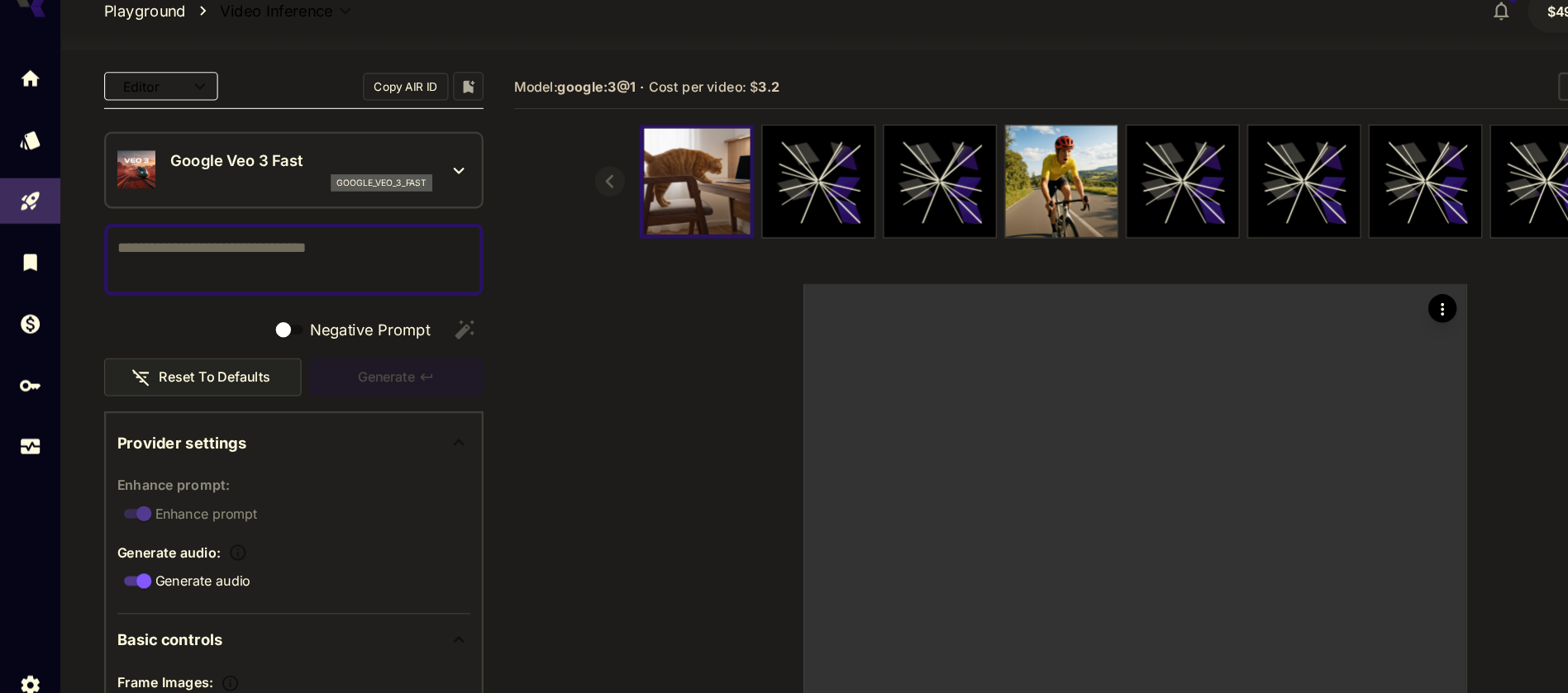 click on "Negative Prompt" at bounding box center (246, 251) 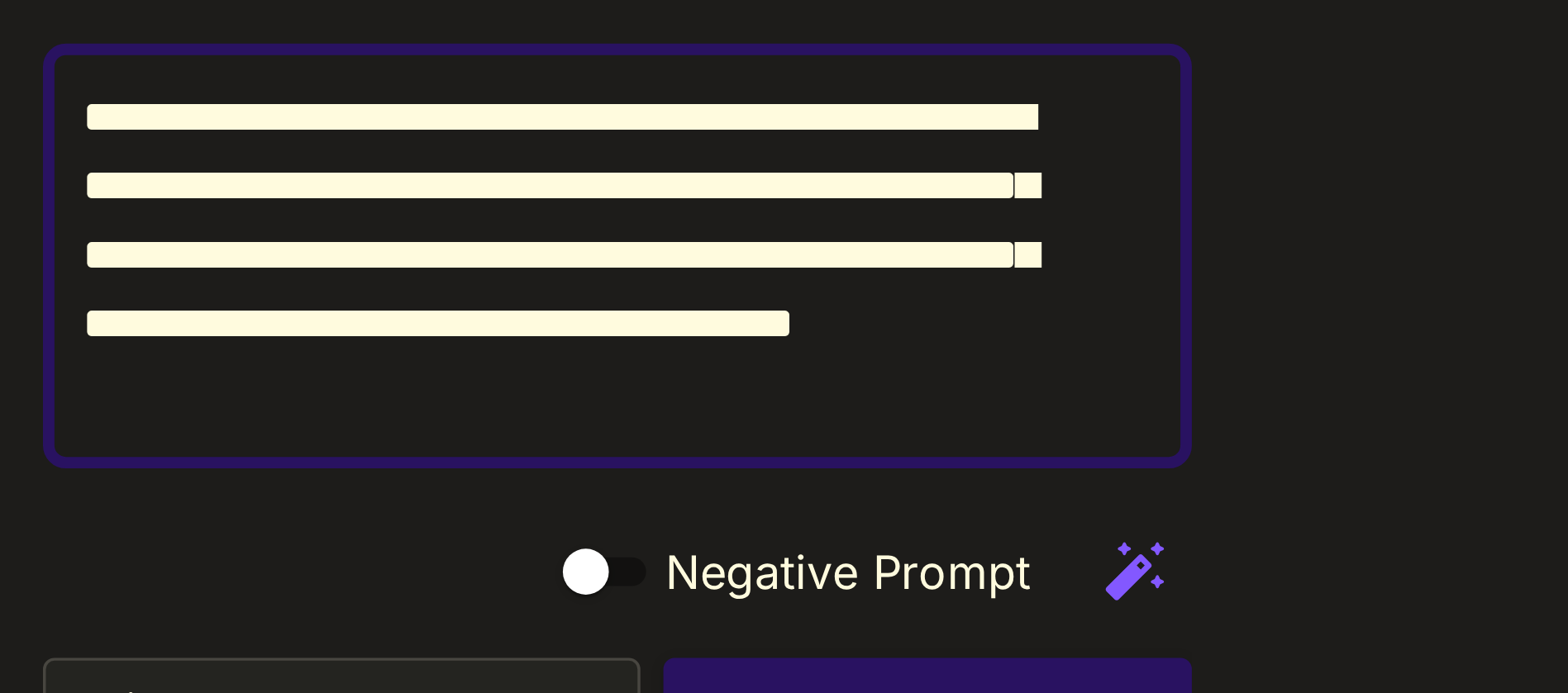 click on "**********" at bounding box center (246, 281) 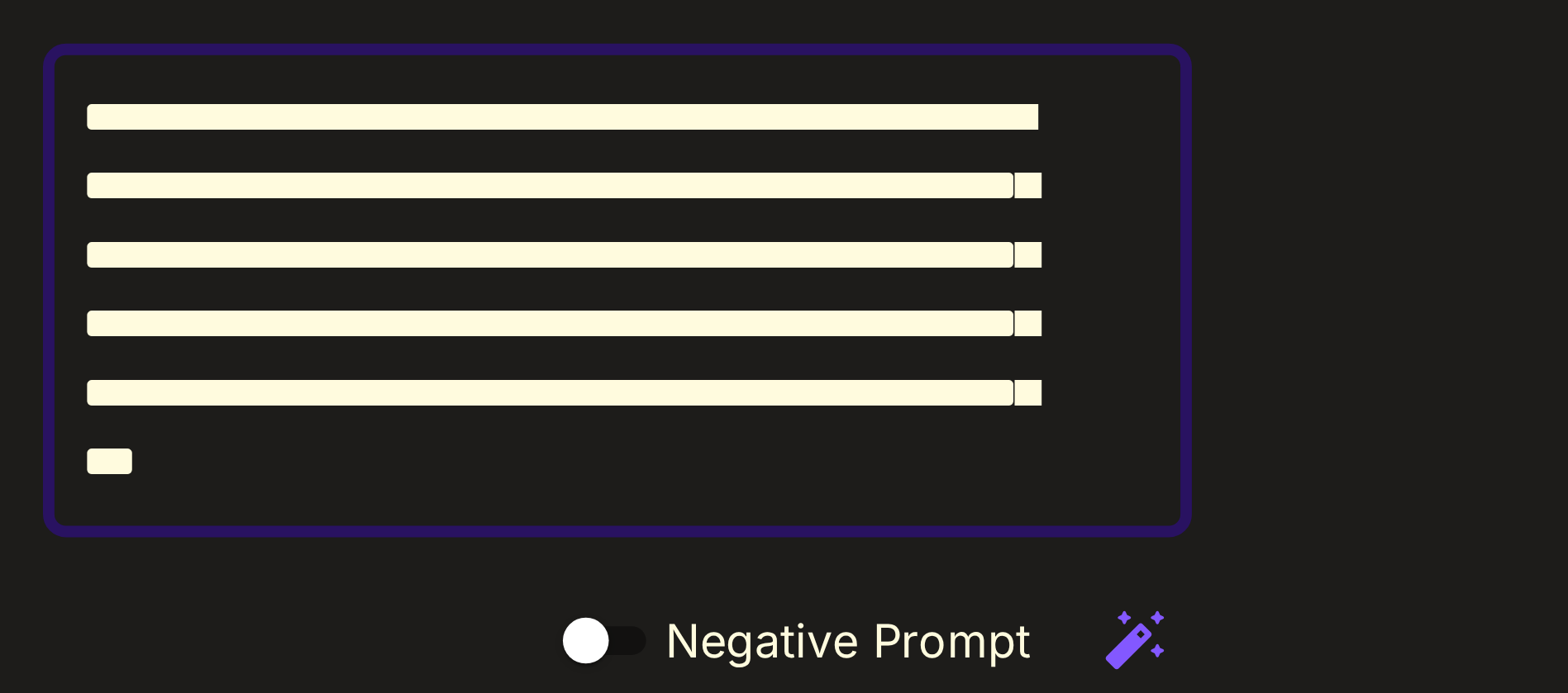 click on "**********" at bounding box center [246, 291] 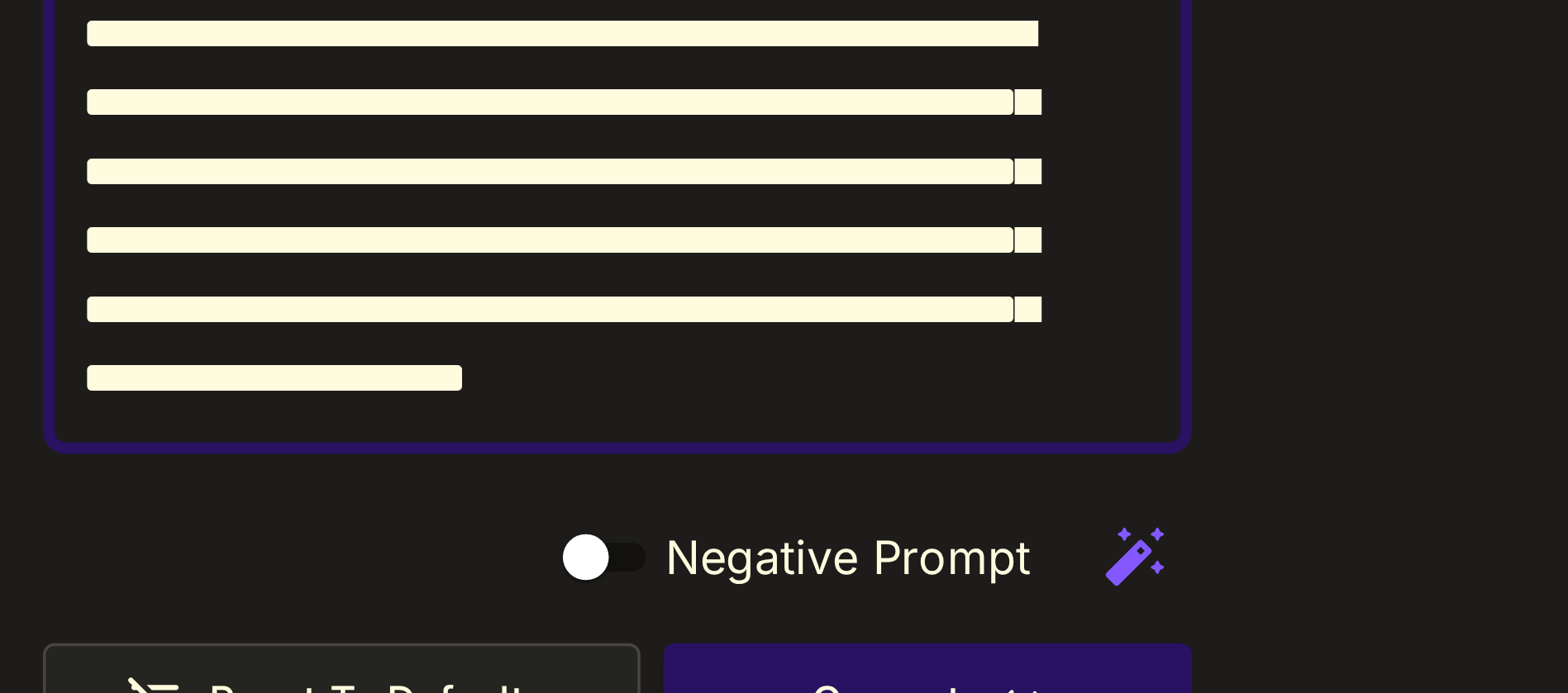 scroll, scrollTop: 26, scrollLeft: 0, axis: vertical 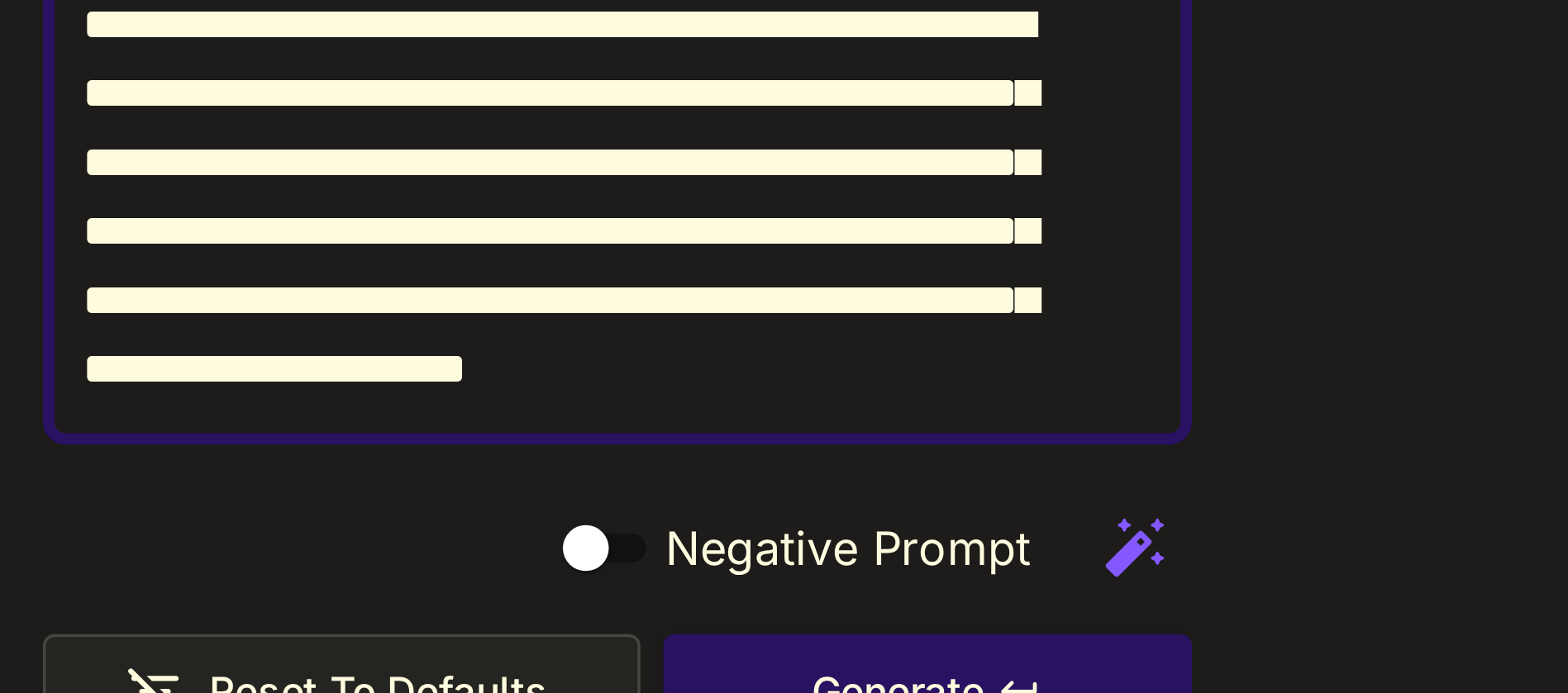 click on "**********" at bounding box center (246, 264) 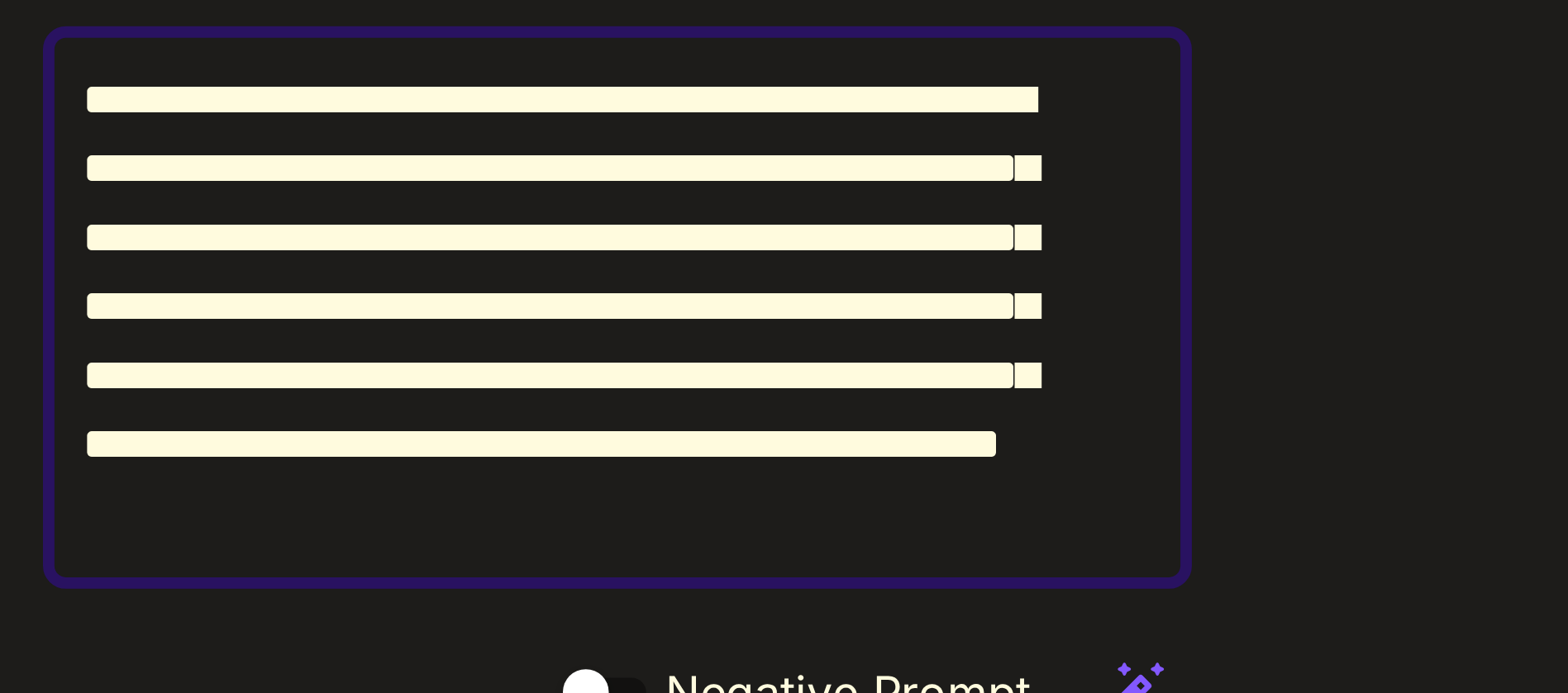 scroll, scrollTop: 0, scrollLeft: 0, axis: both 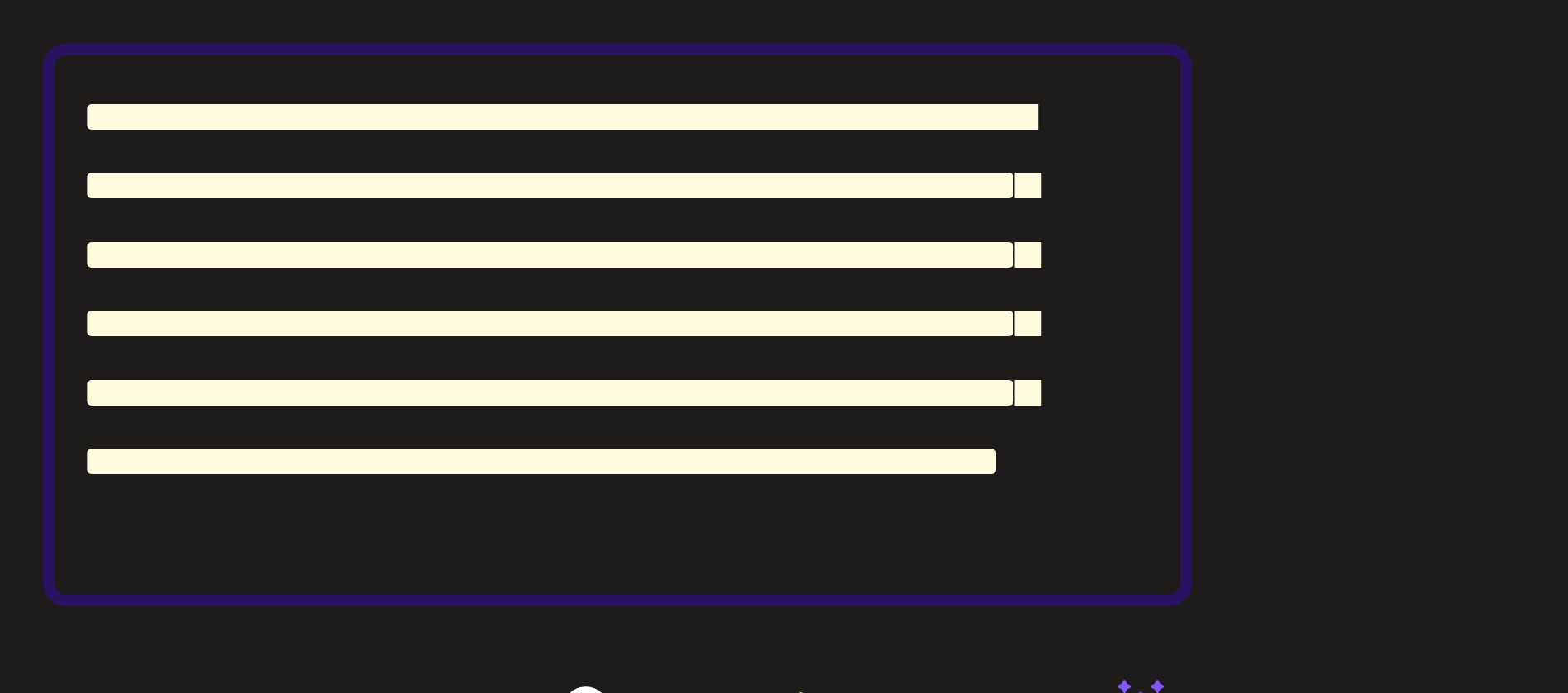 click on "**********" at bounding box center [246, 301] 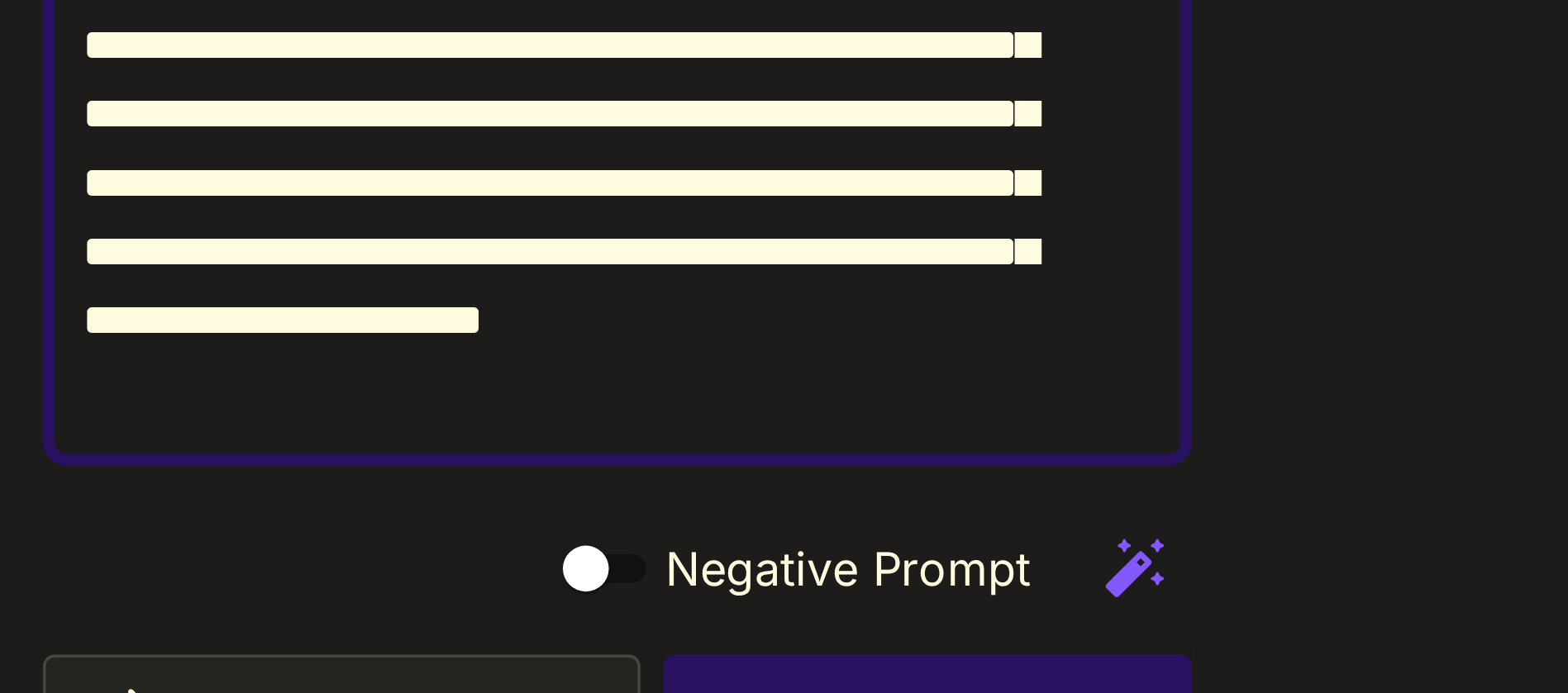 scroll, scrollTop: 61, scrollLeft: 0, axis: vertical 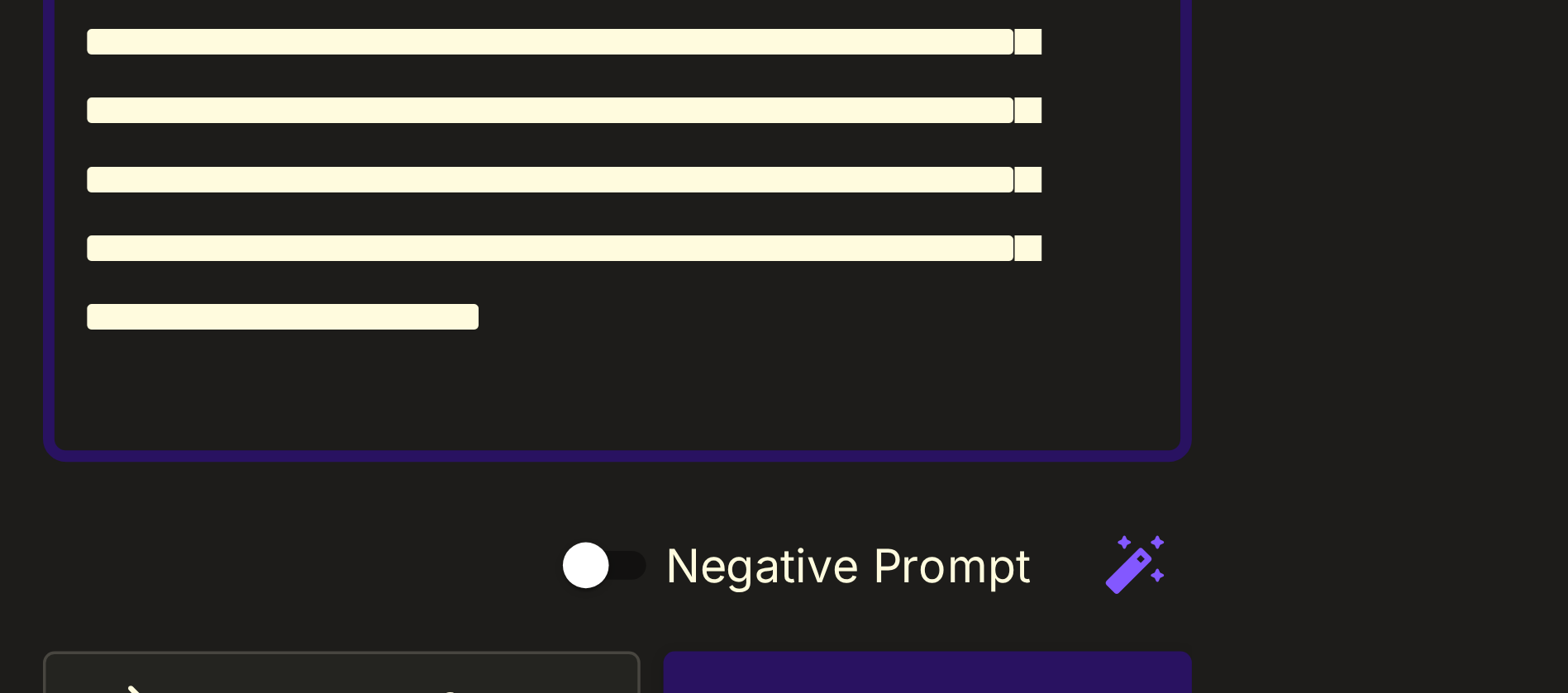 click on "**********" at bounding box center (246, 249) 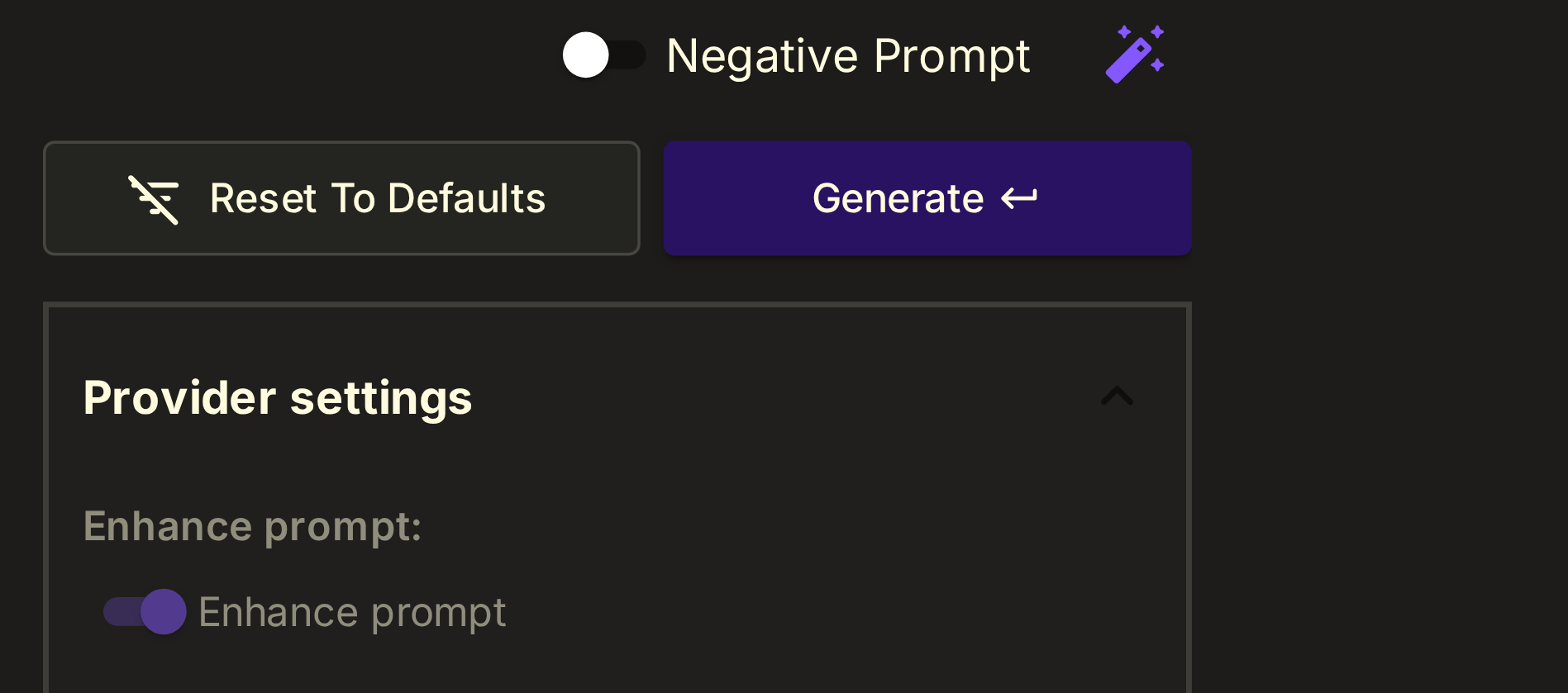 scroll, scrollTop: 213, scrollLeft: 0, axis: vertical 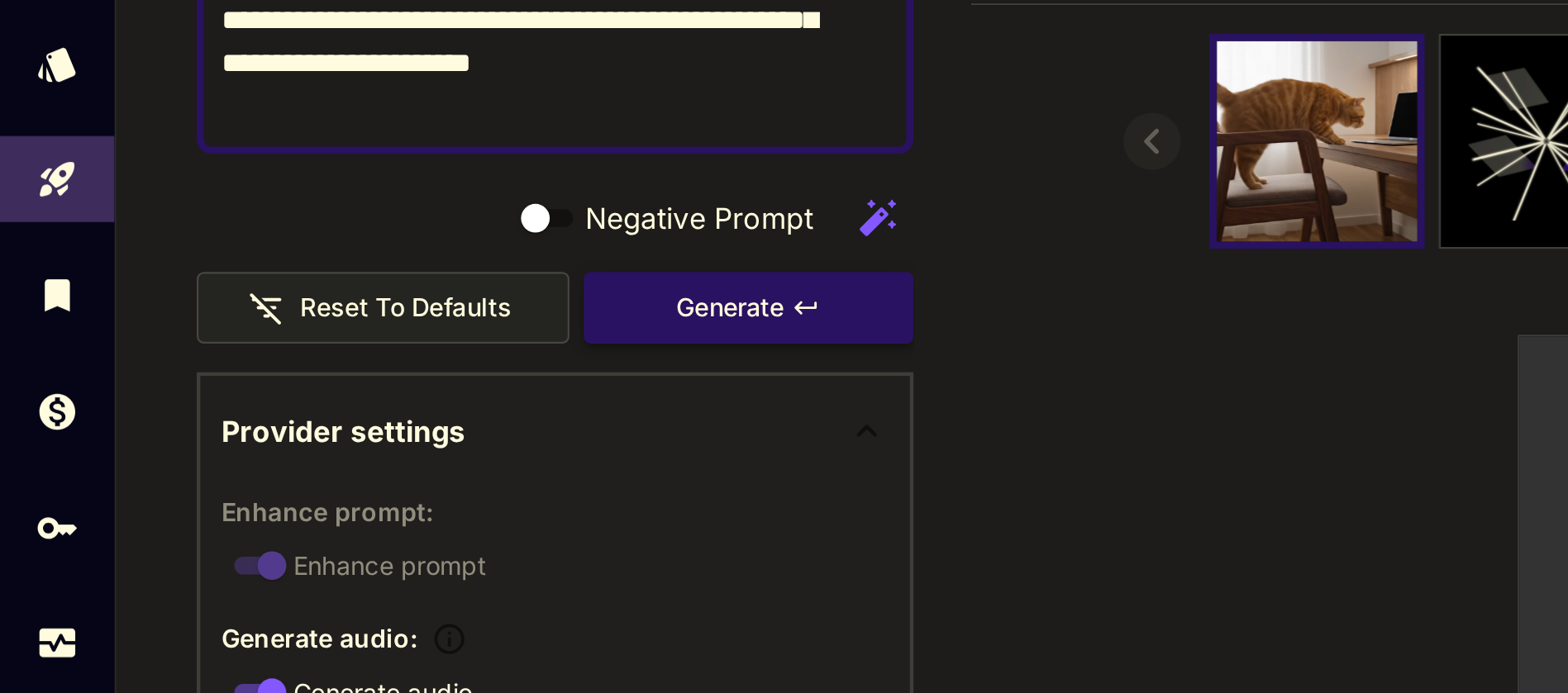 type on "**********" 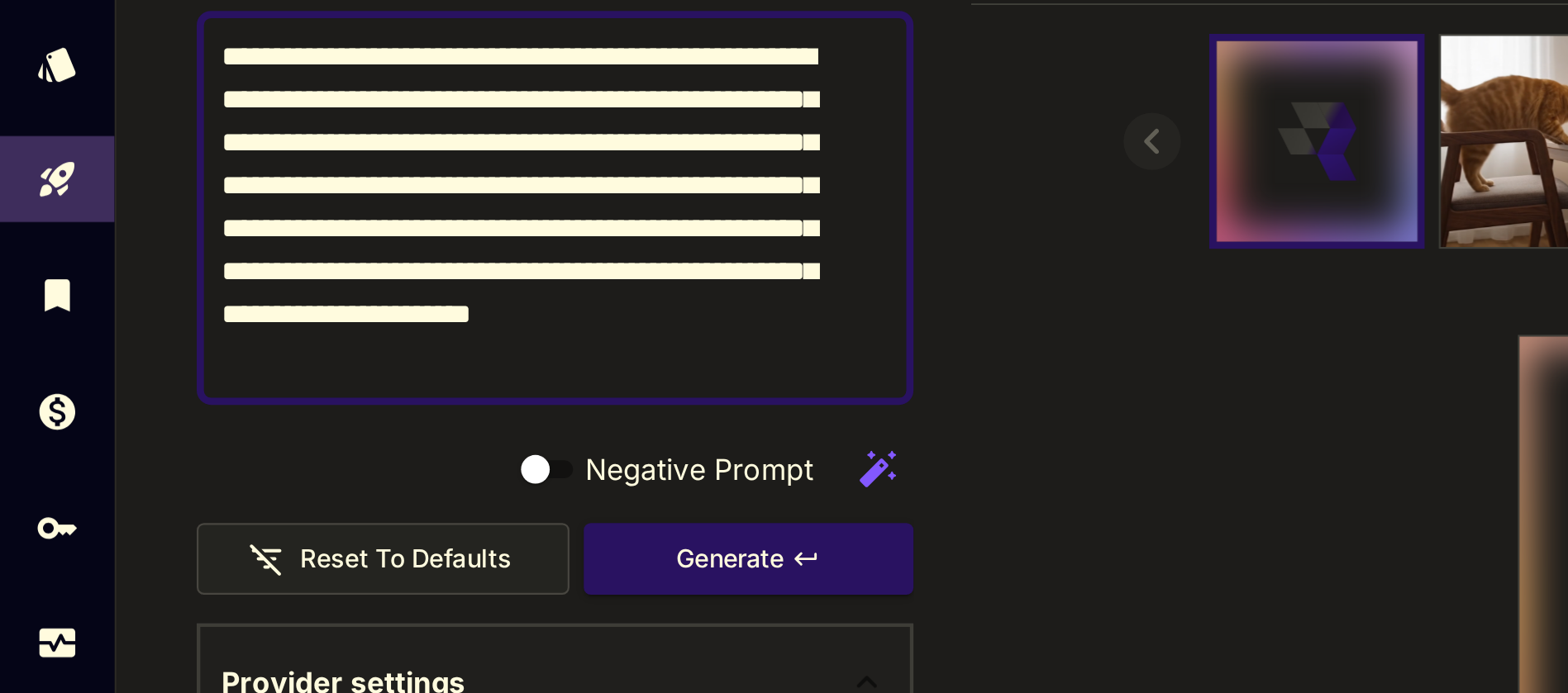 scroll, scrollTop: 88, scrollLeft: 0, axis: vertical 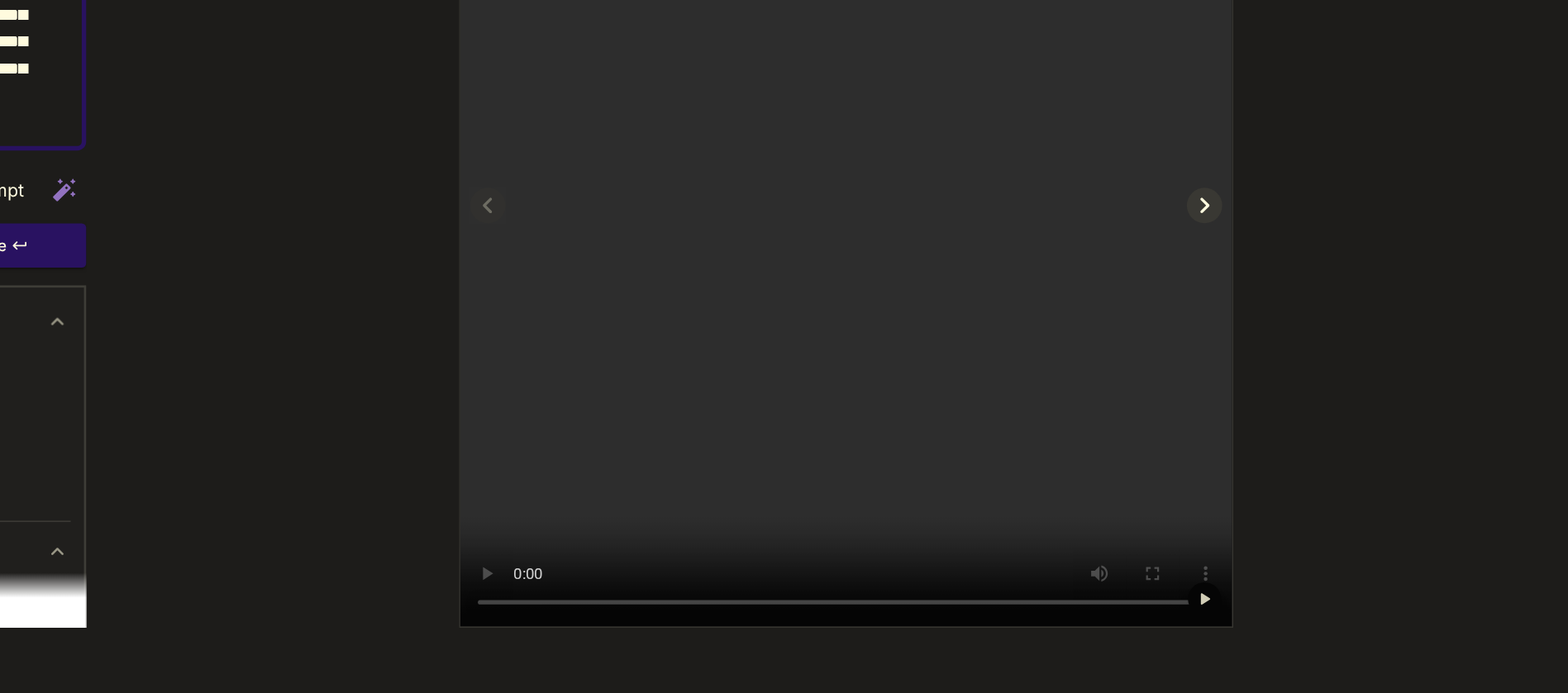 click at bounding box center (989, 354) 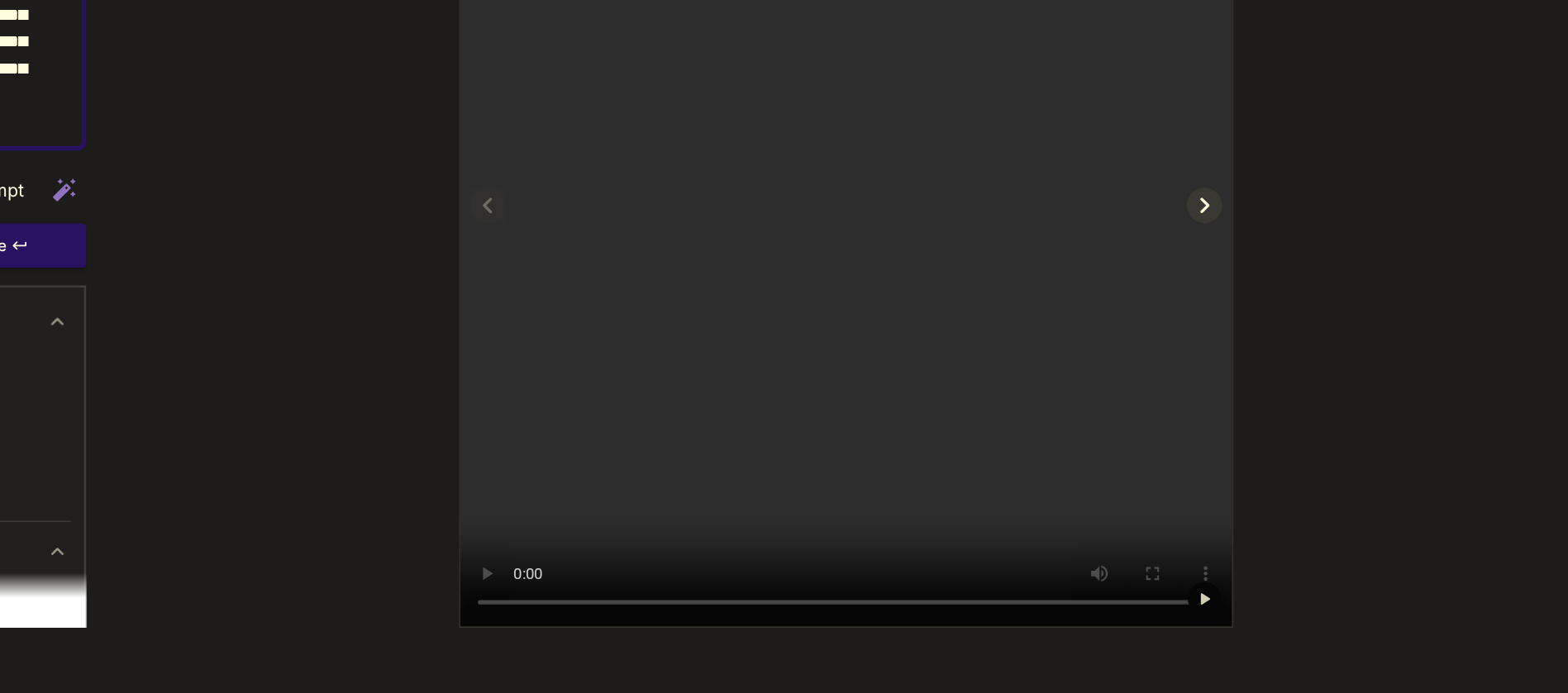 click at bounding box center [989, 354] 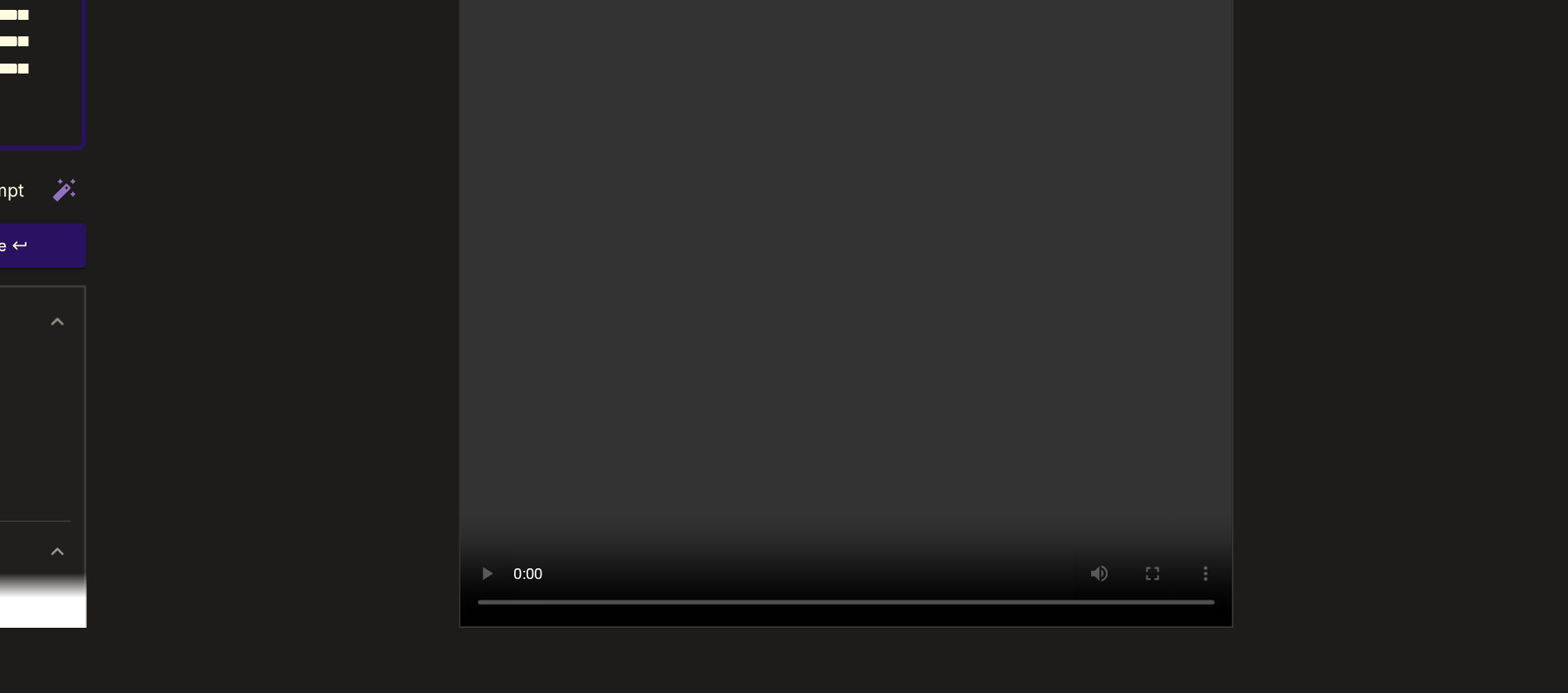 click at bounding box center (989, 285) 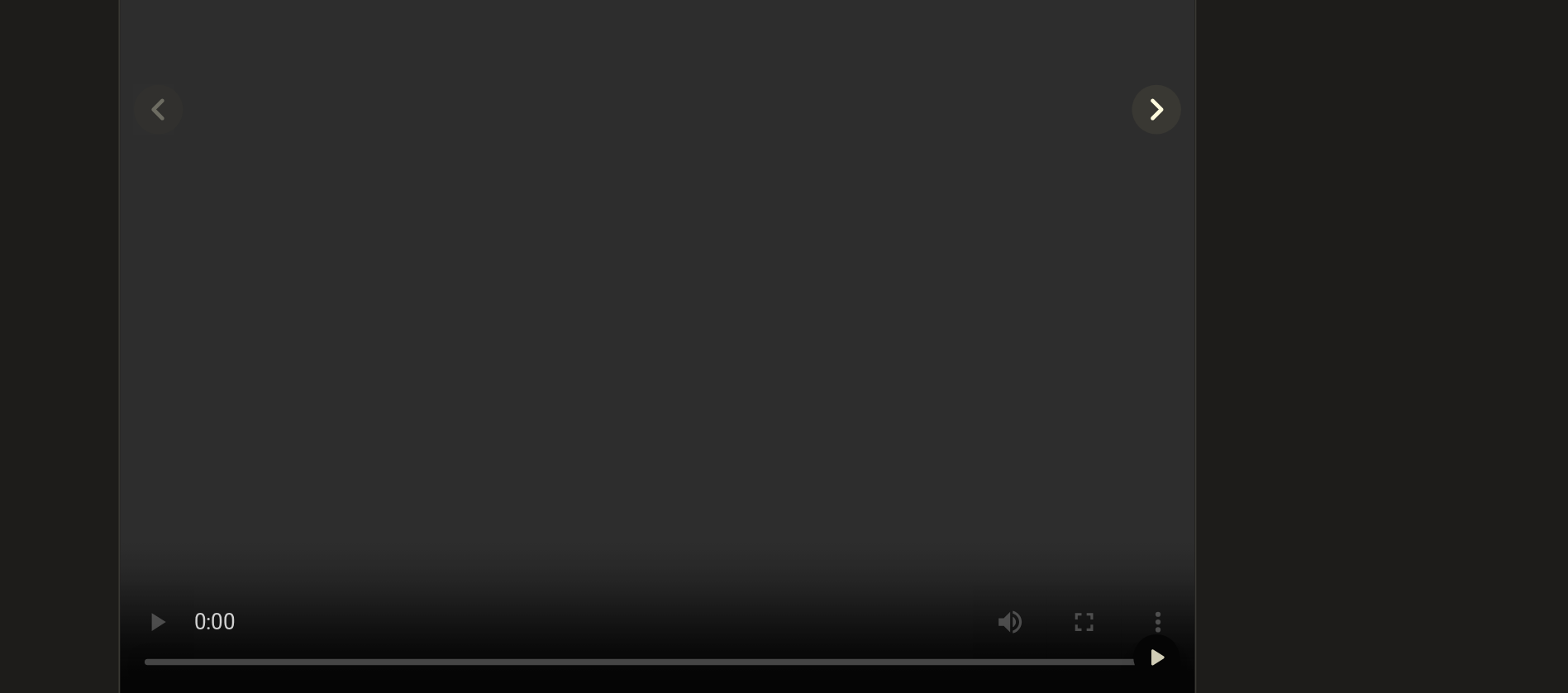 click at bounding box center (989, 354) 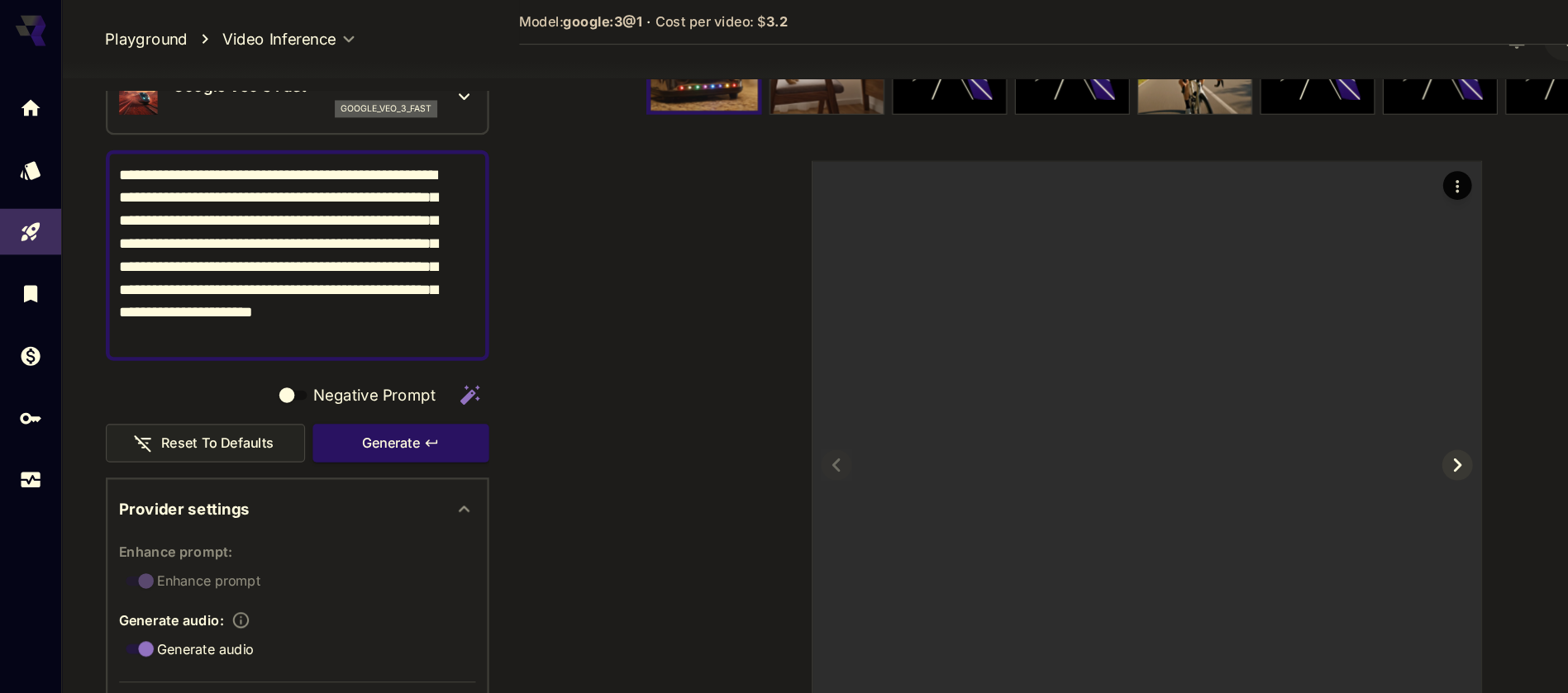 scroll, scrollTop: 108, scrollLeft: 0, axis: vertical 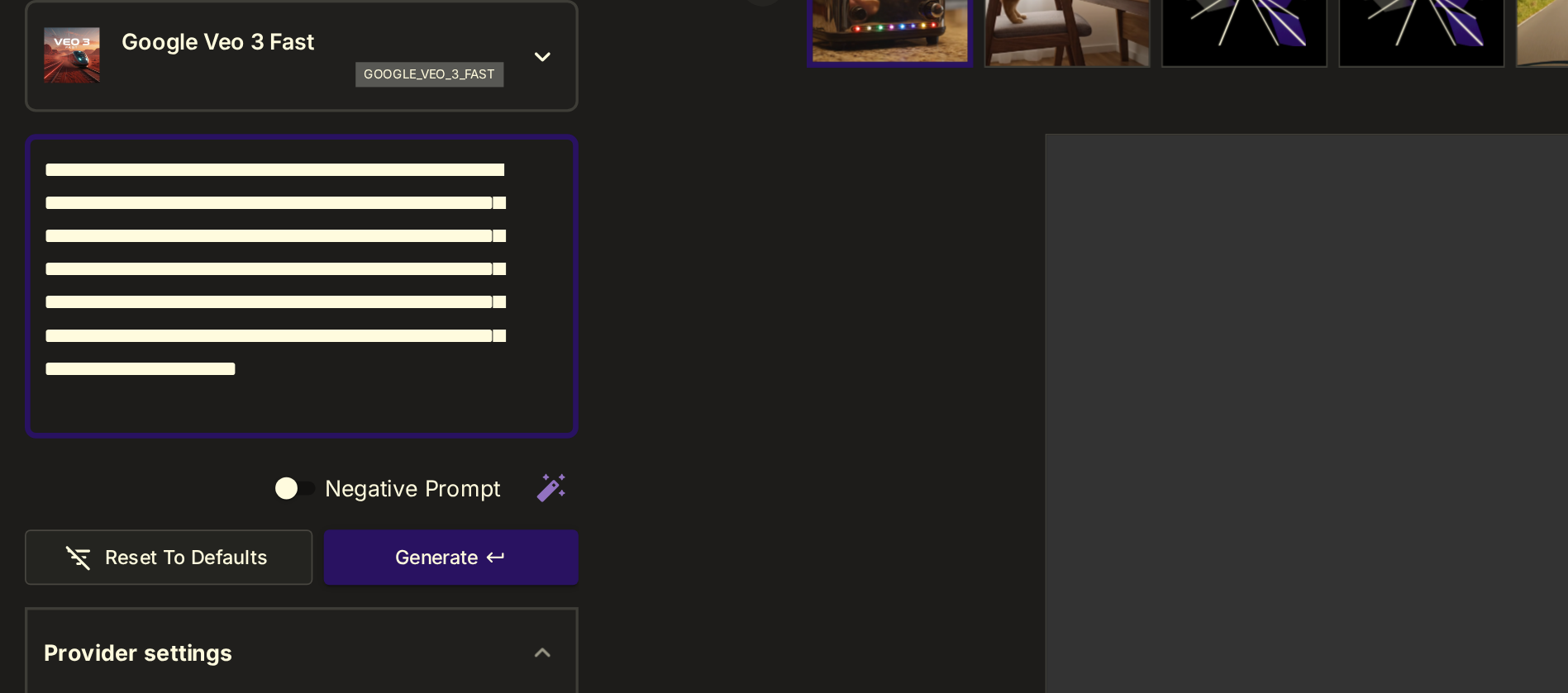 click 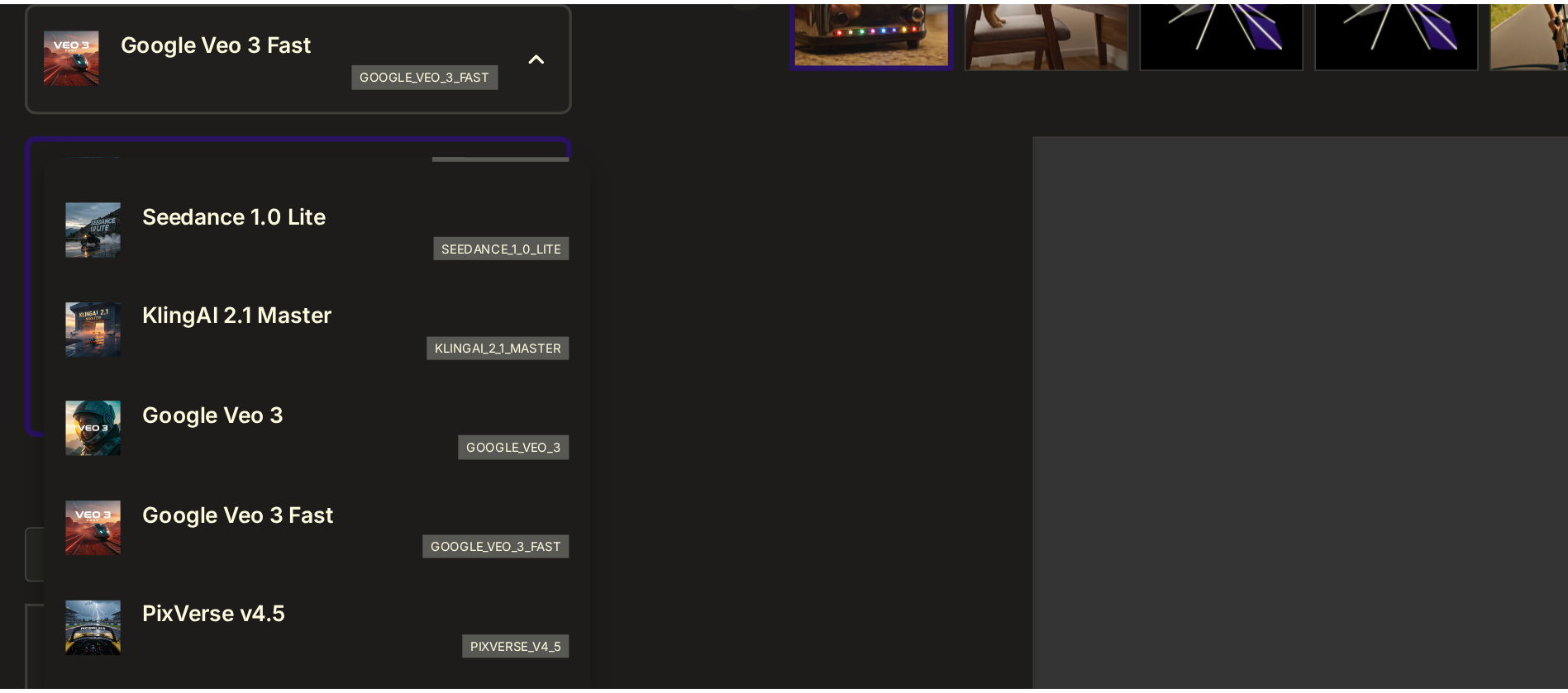 scroll, scrollTop: 176, scrollLeft: 0, axis: vertical 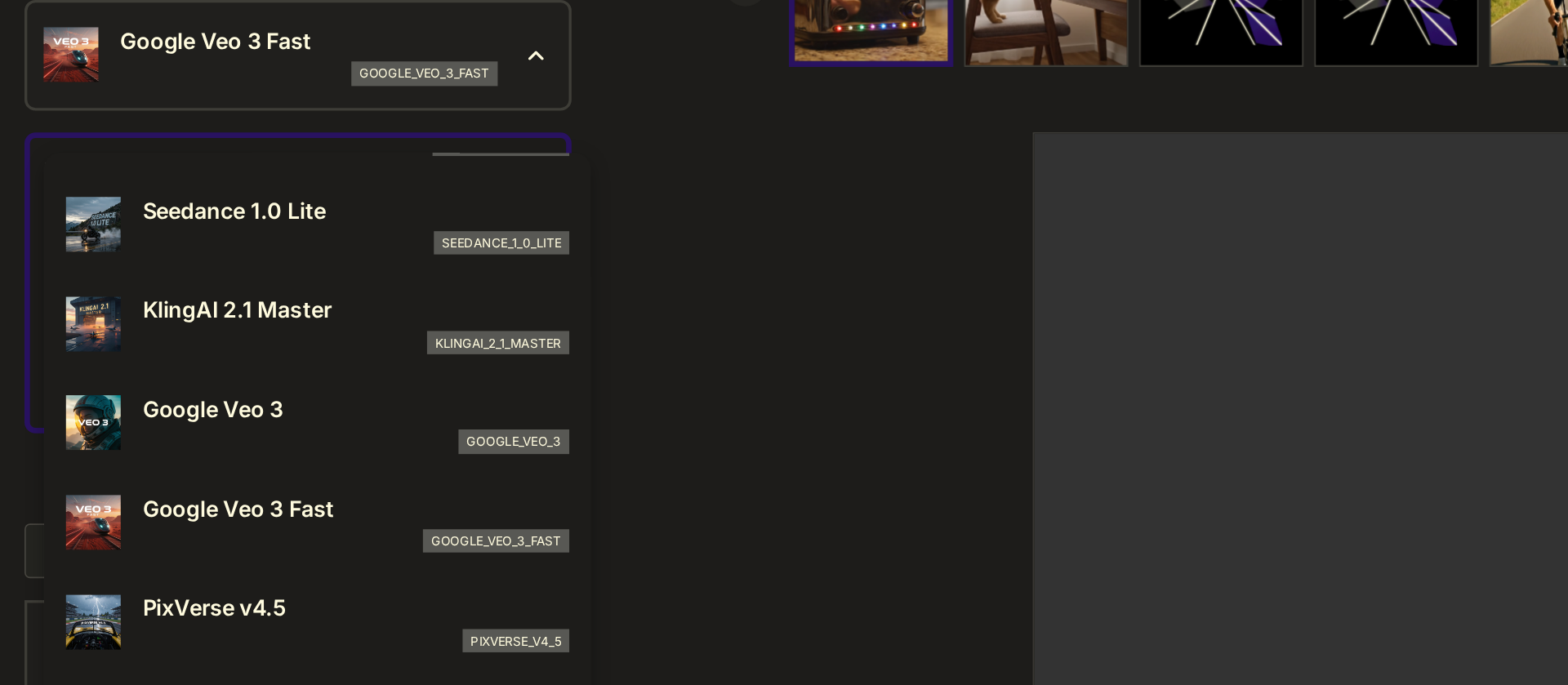 click on "google_veo_3" at bounding box center (287, 346) 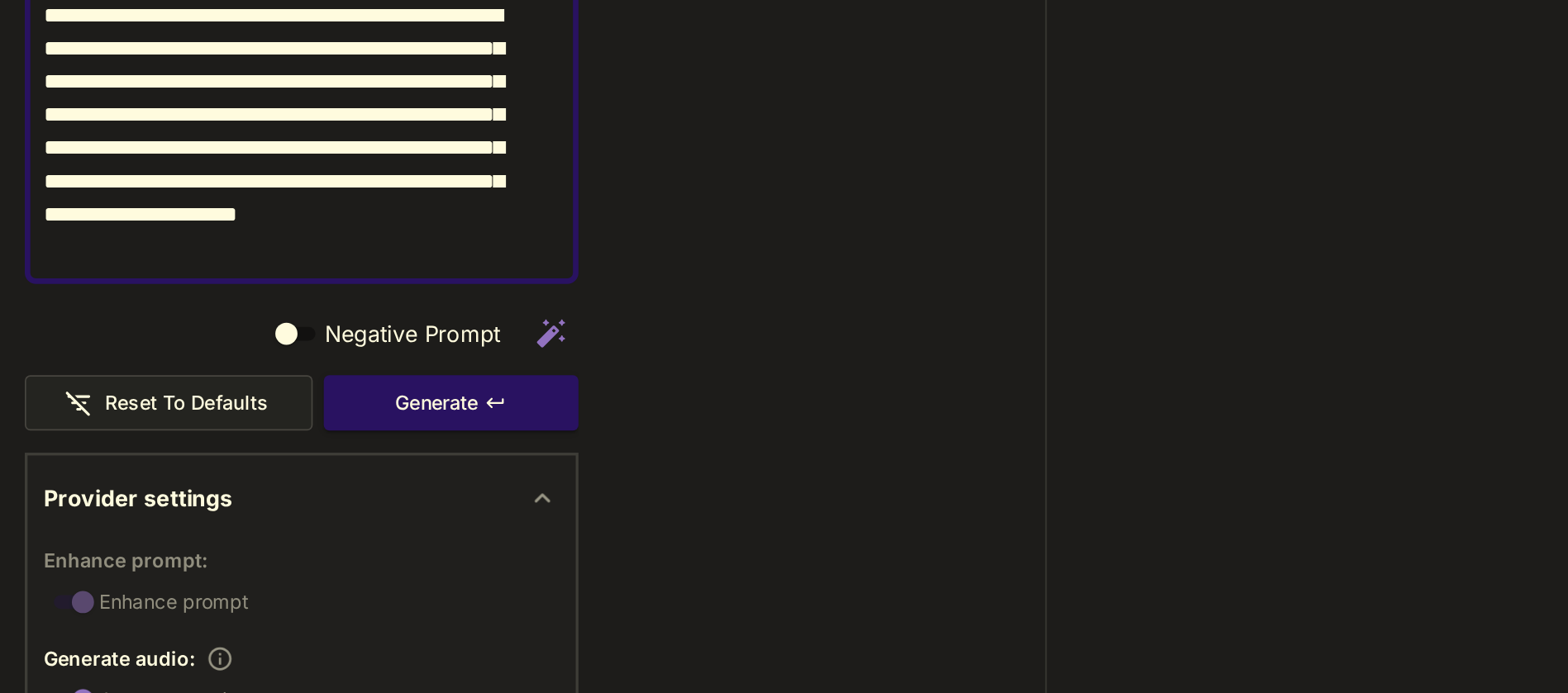 click on "**********" at bounding box center [246, 254] 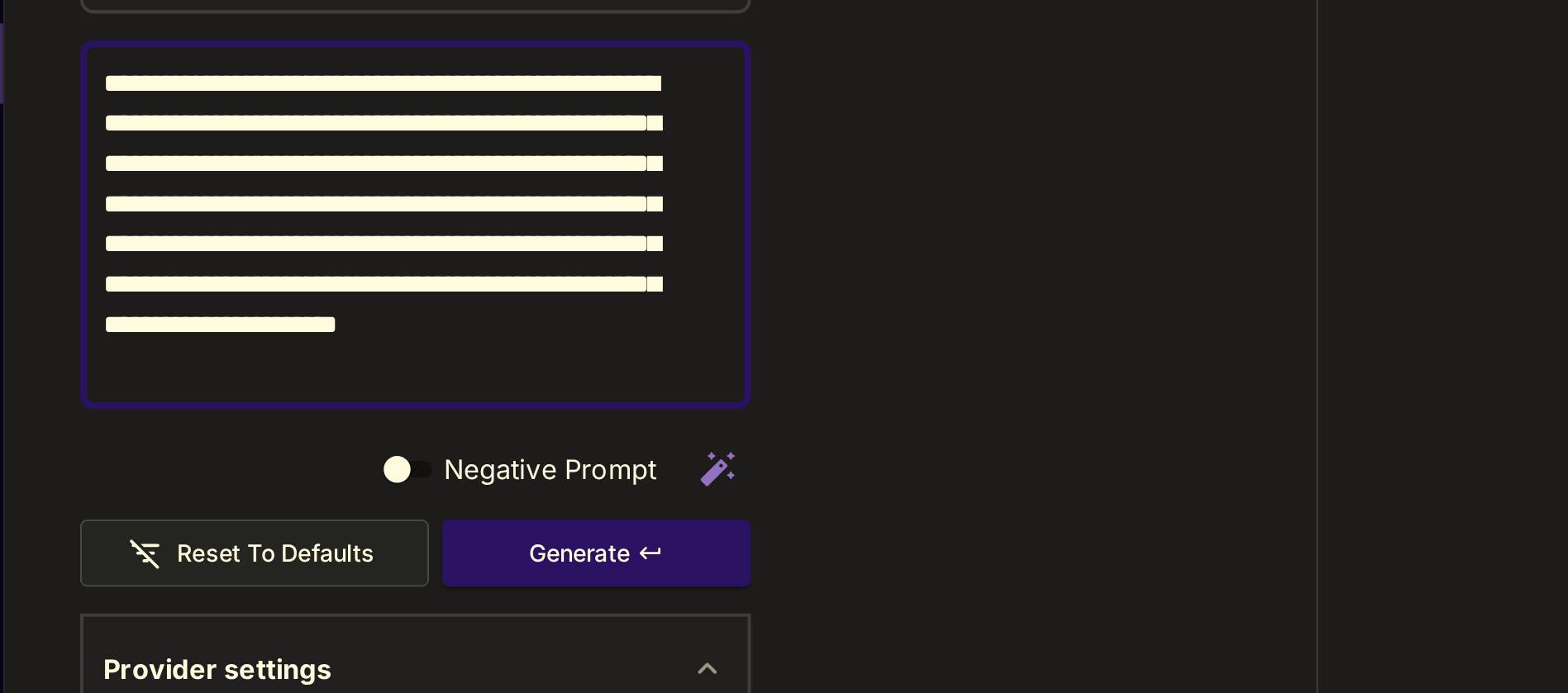 scroll, scrollTop: 26, scrollLeft: 0, axis: vertical 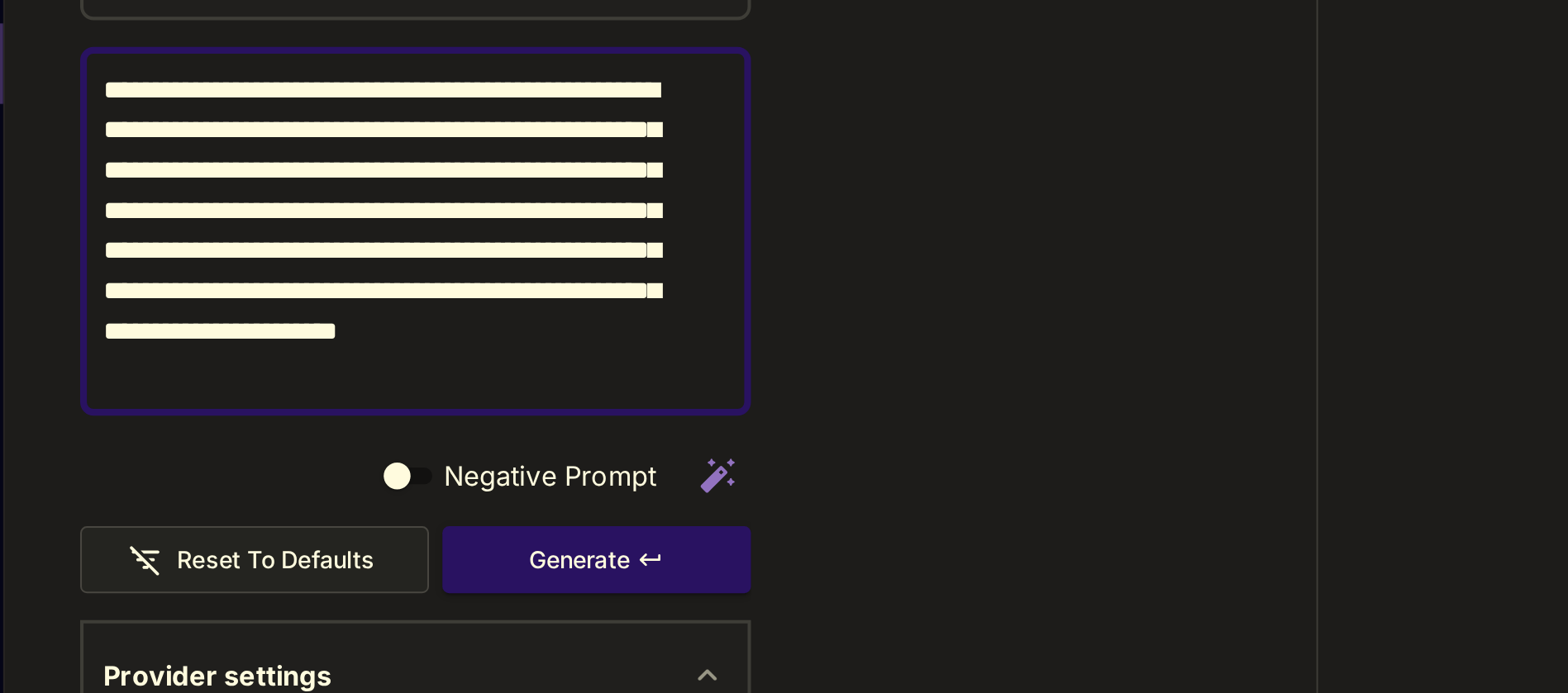 click on "**********" at bounding box center [246, 282] 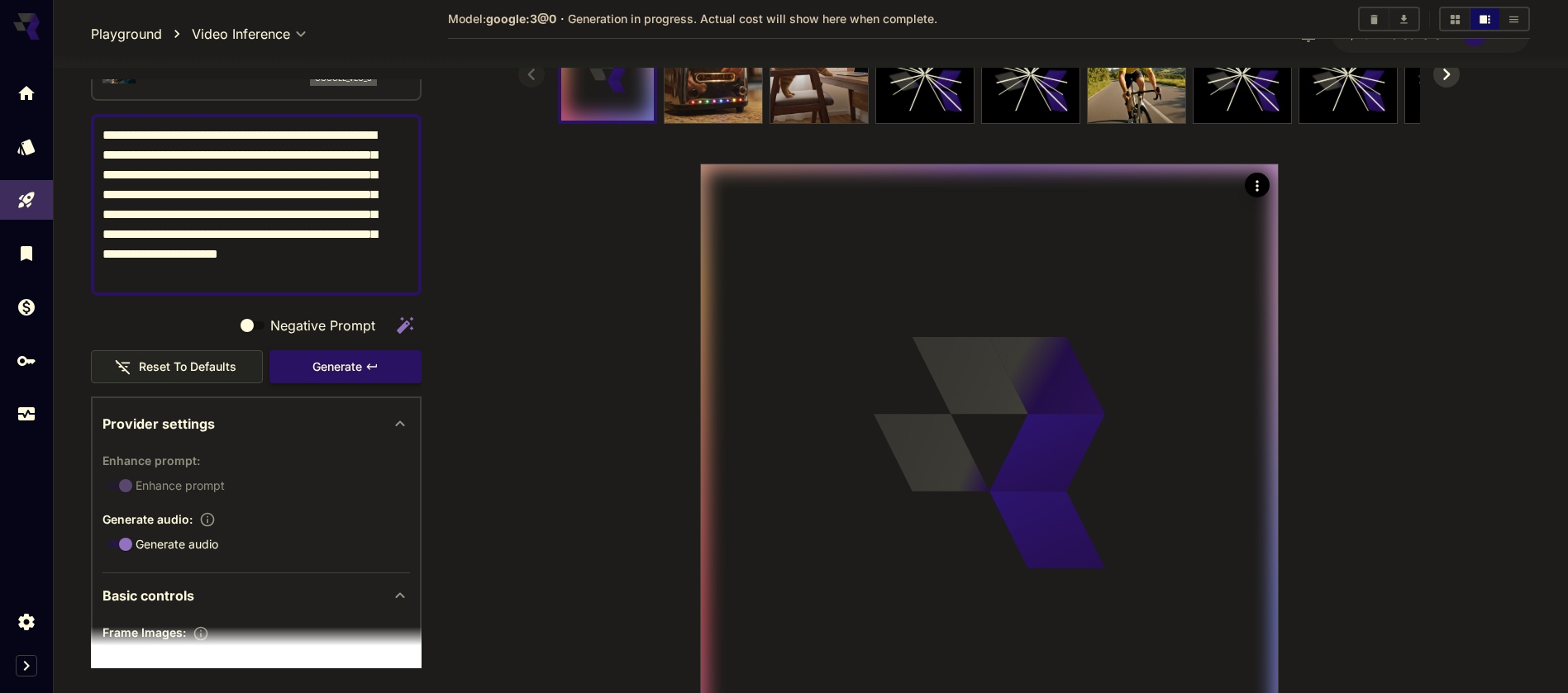 scroll, scrollTop: 211, scrollLeft: 0, axis: vertical 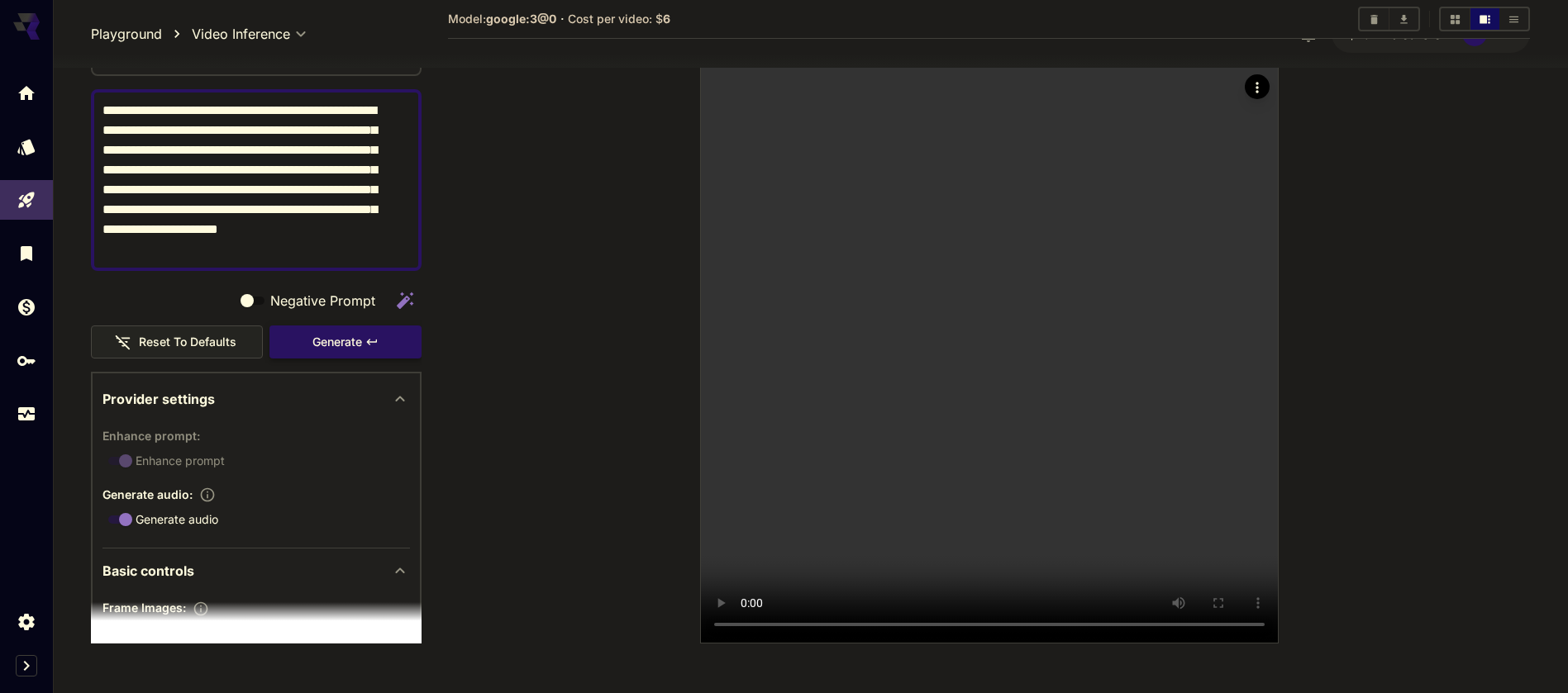 click at bounding box center [989, 285] 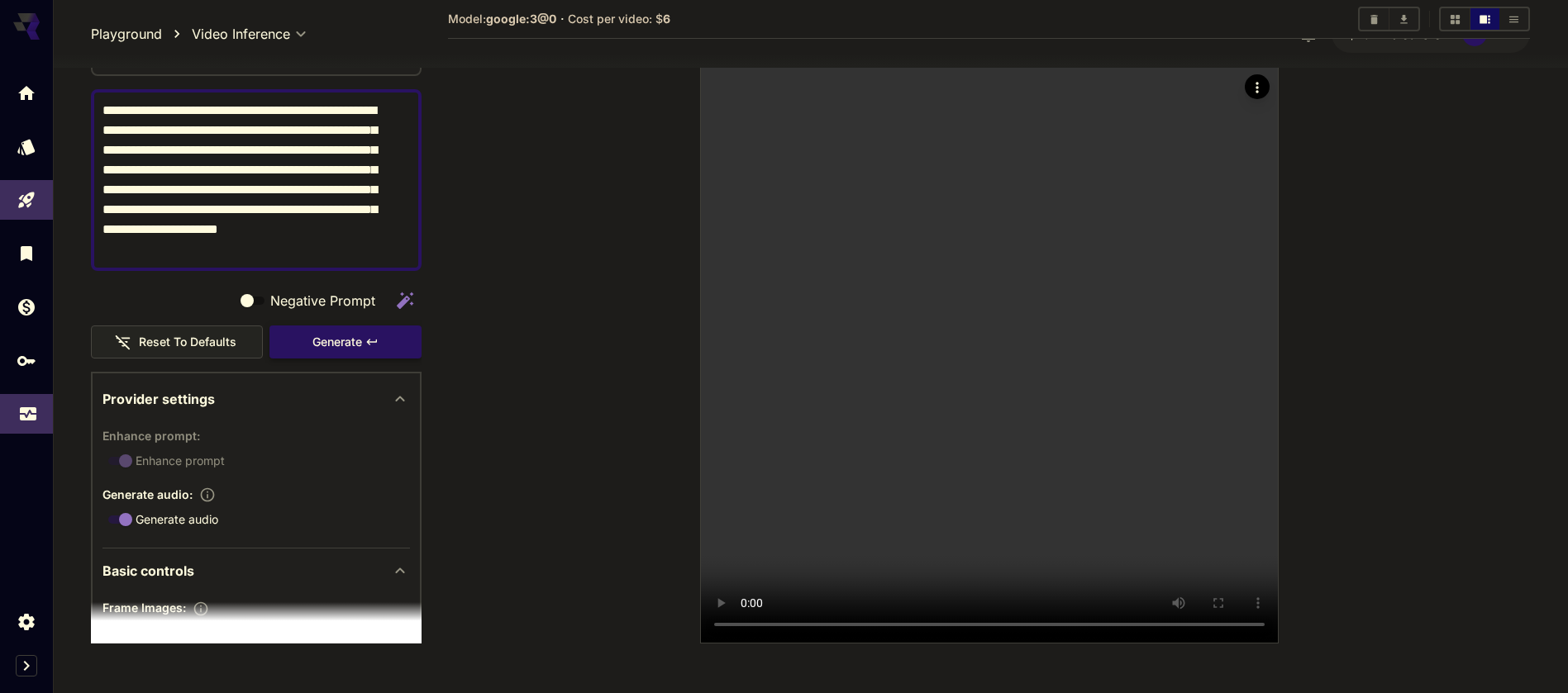 click 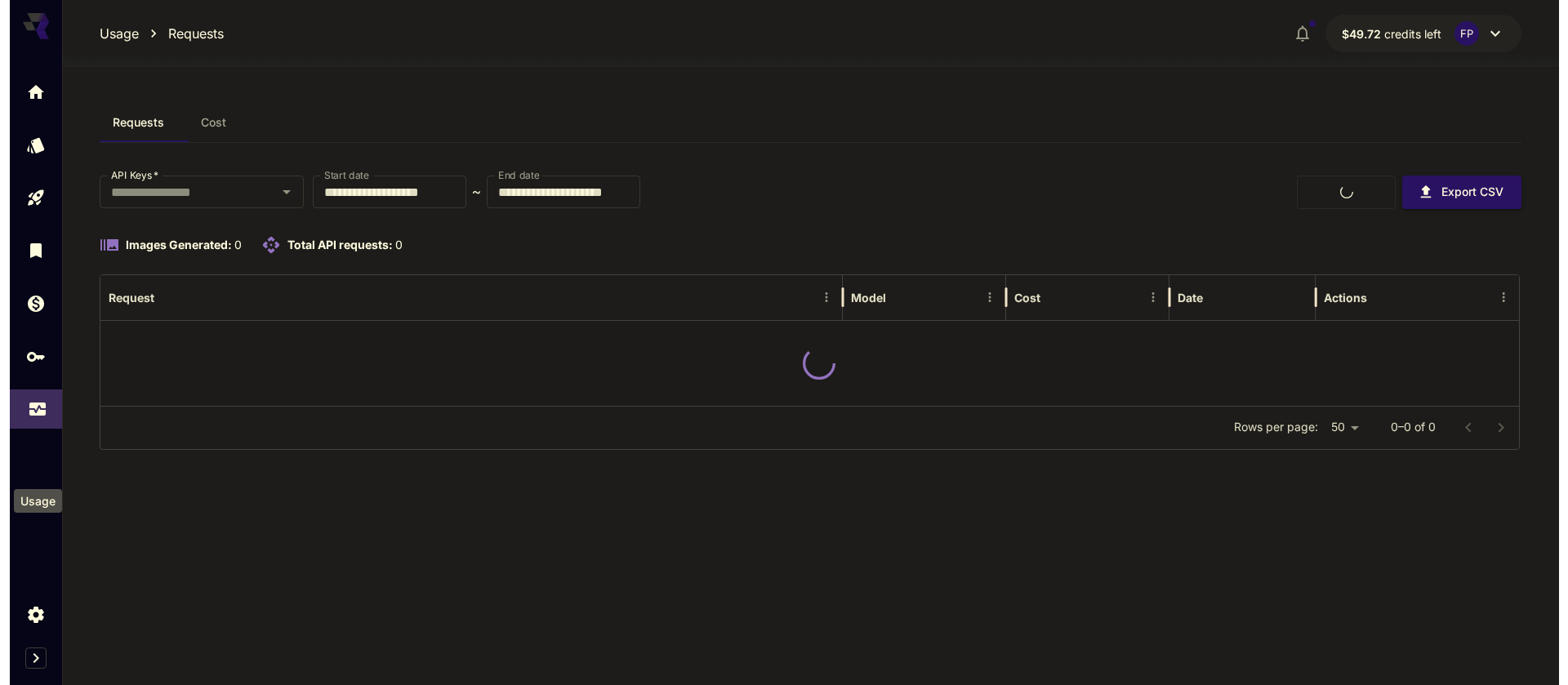 scroll, scrollTop: 0, scrollLeft: 0, axis: both 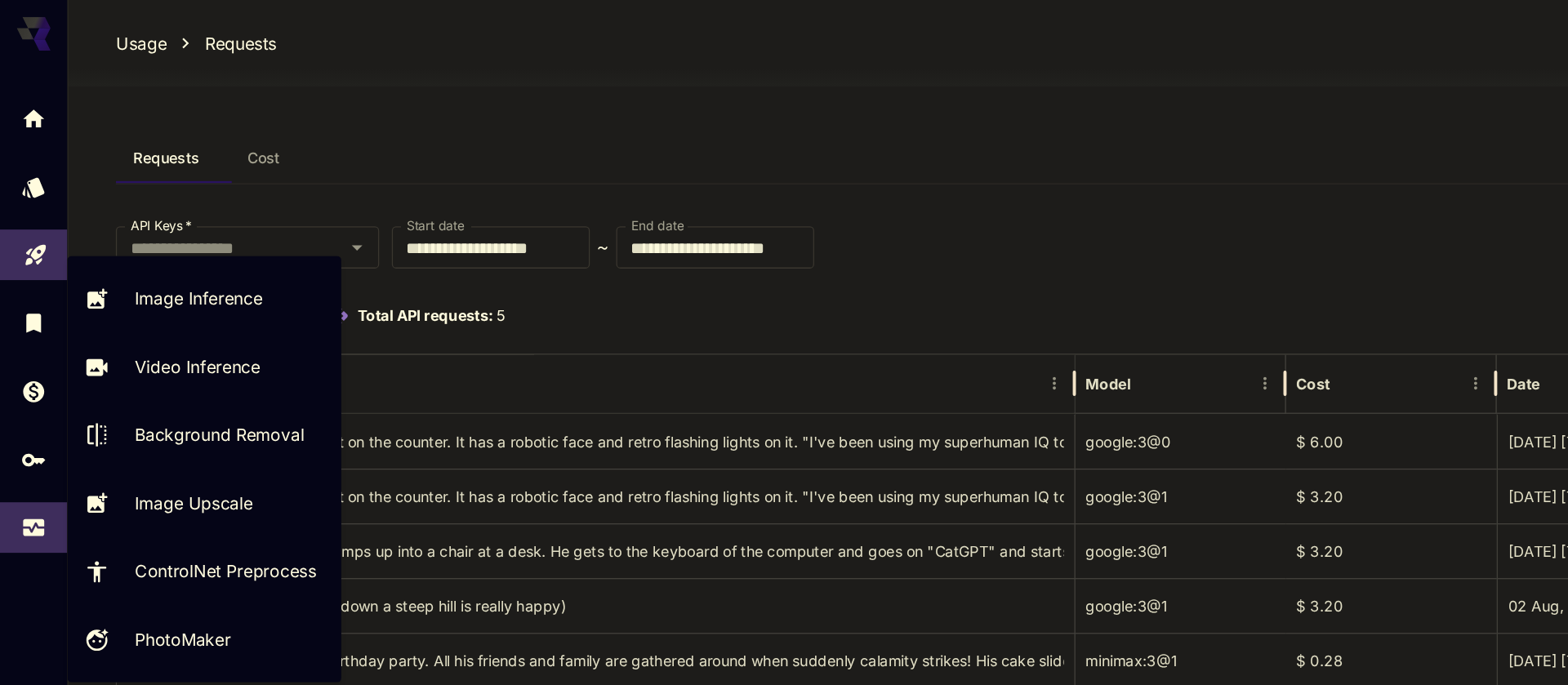click 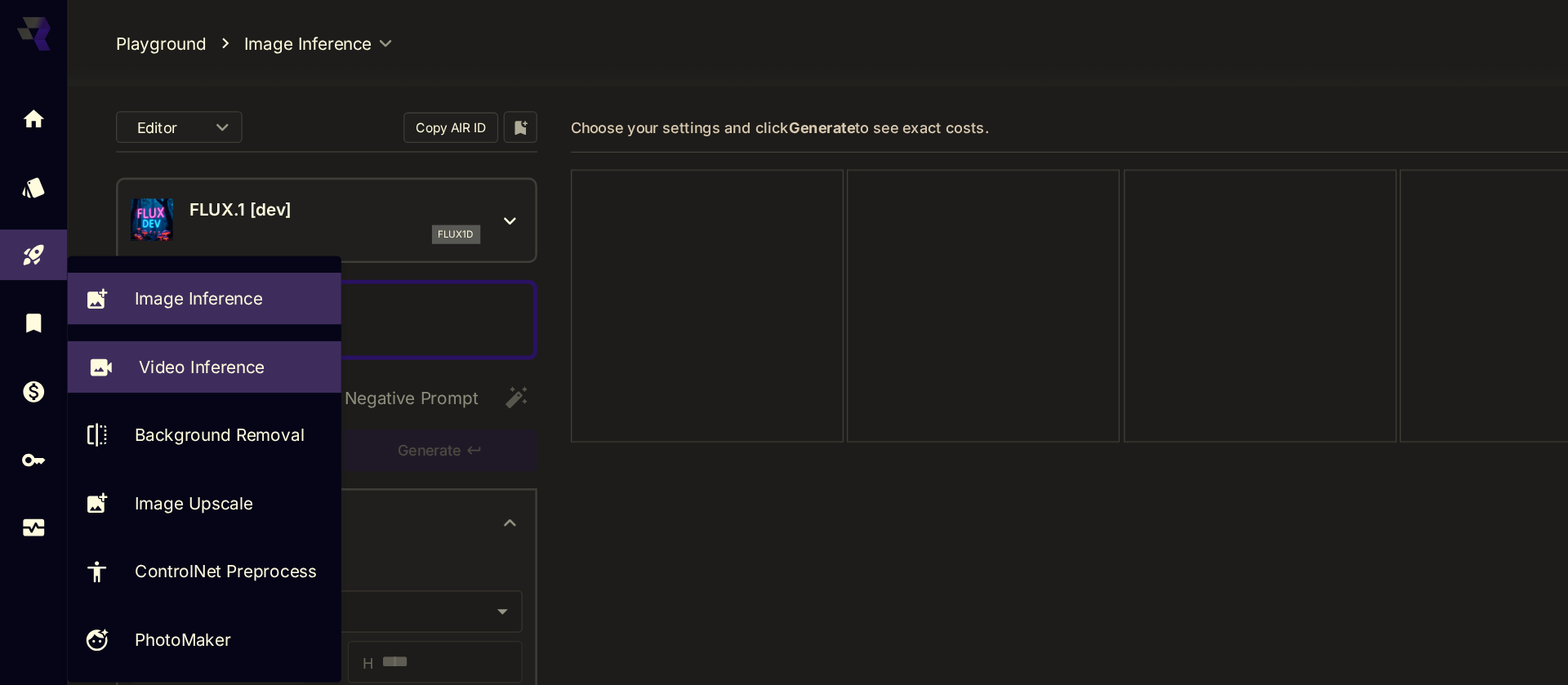 click on "Video Inference" at bounding box center (156, 284) 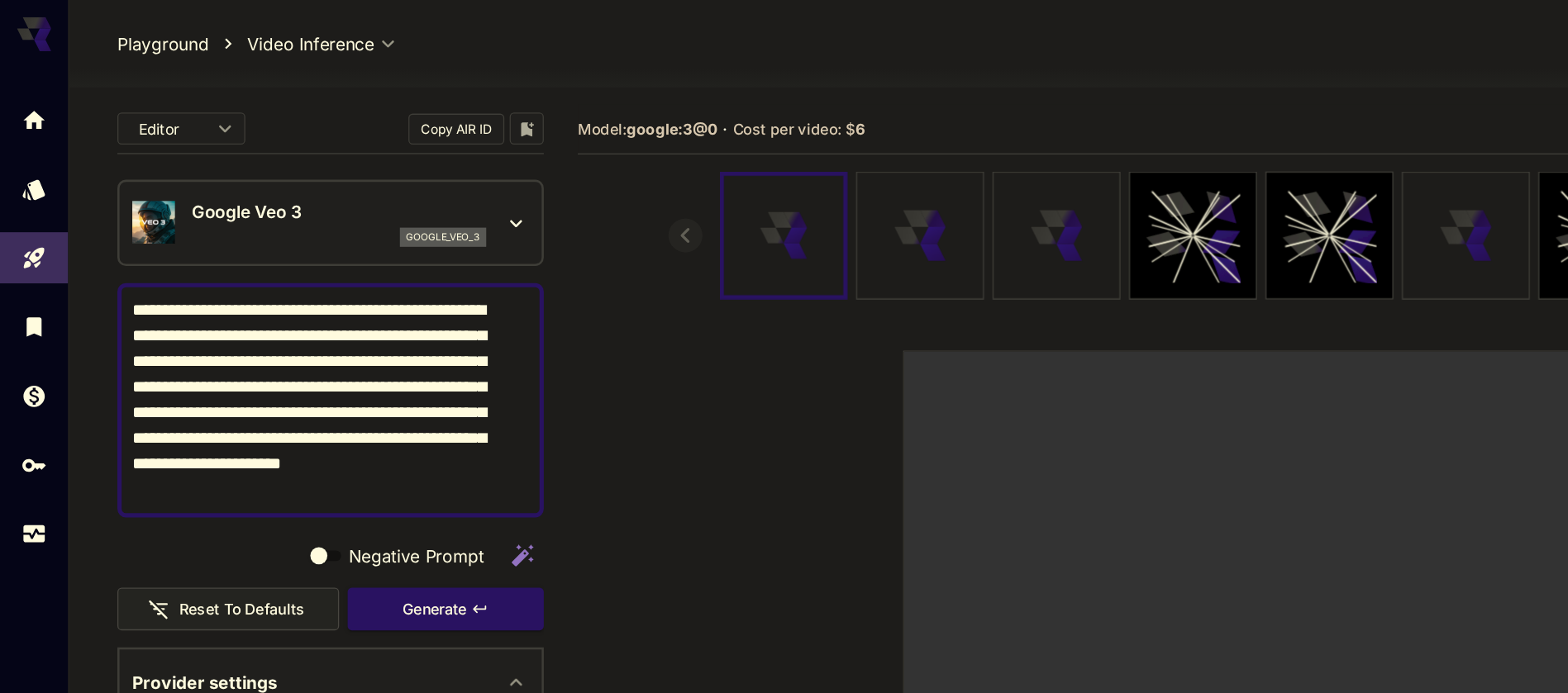 click on "**********" at bounding box center [246, 311] 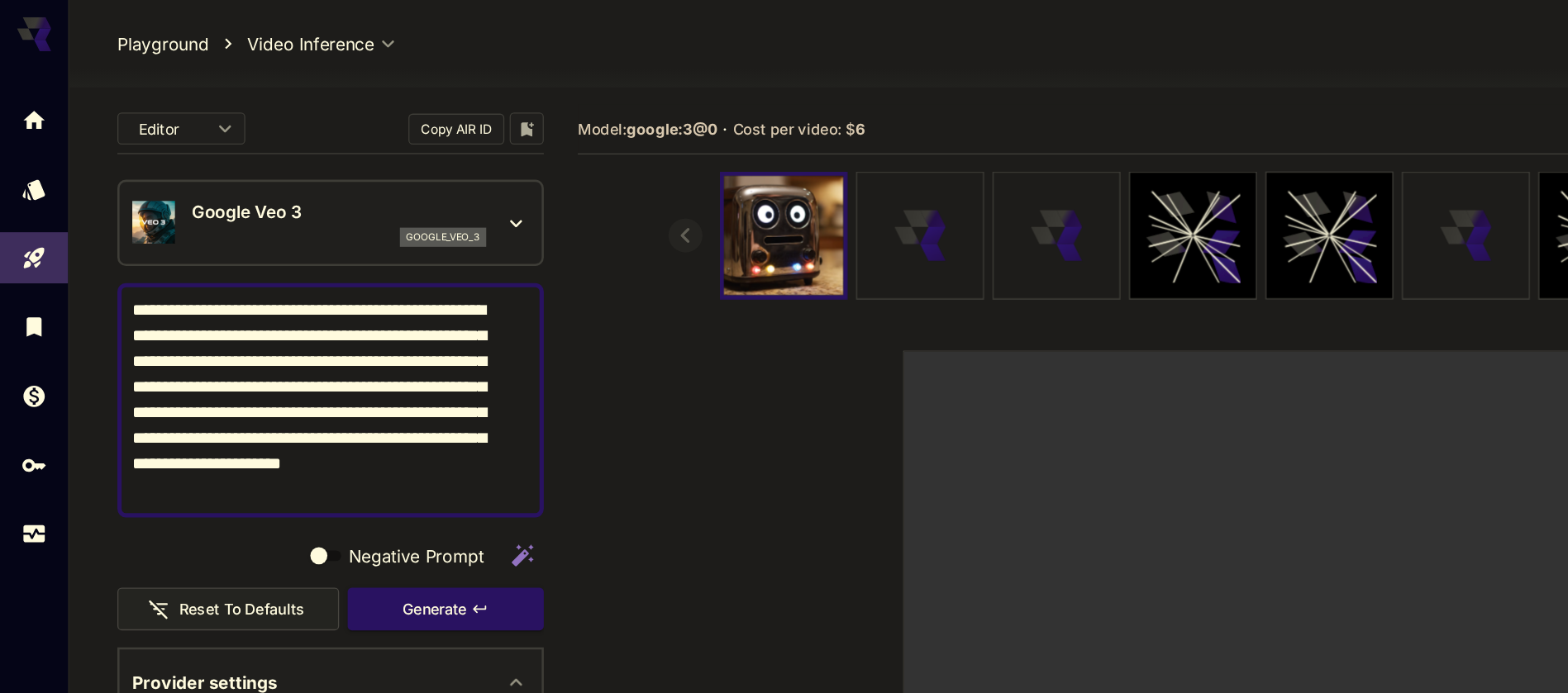 click on "Google Veo 3 google_veo_3" at bounding box center [256, 173] 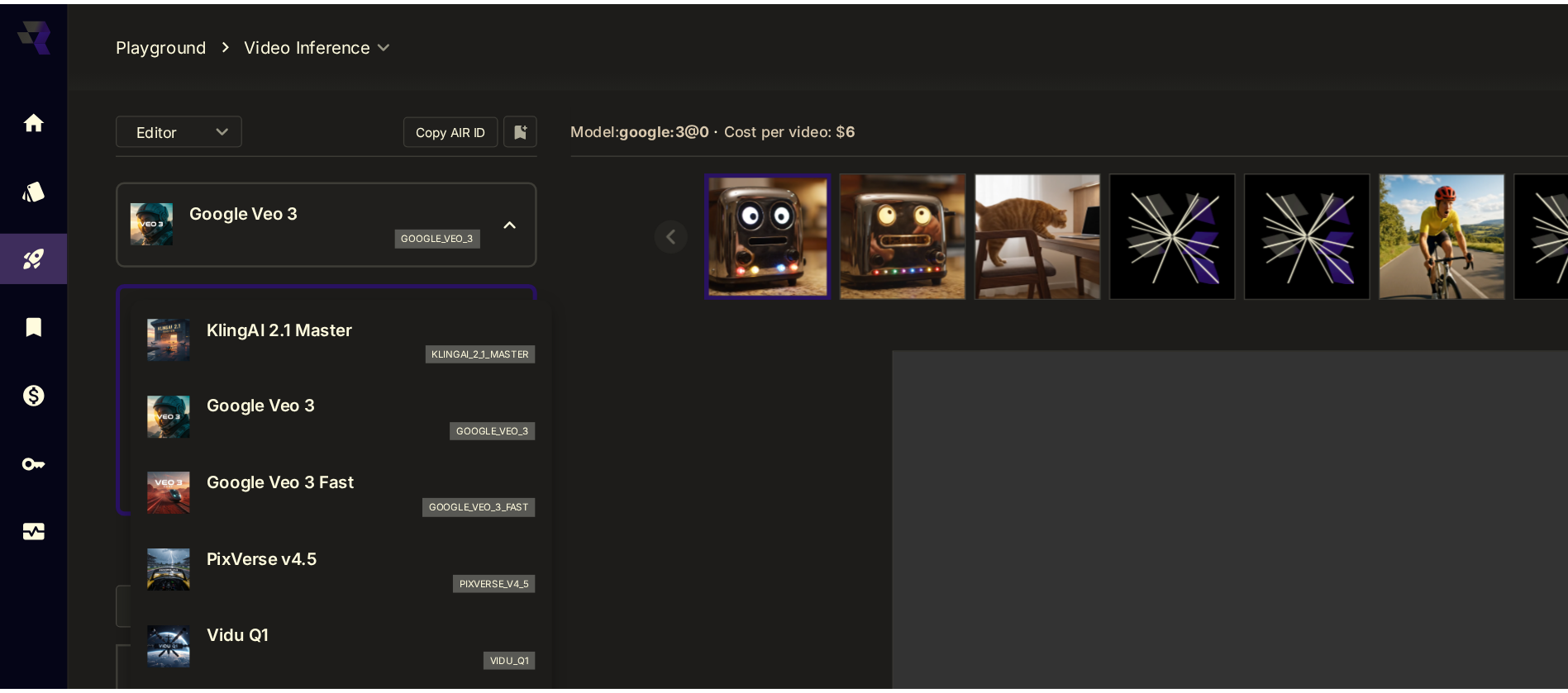 scroll, scrollTop: 259, scrollLeft: 0, axis: vertical 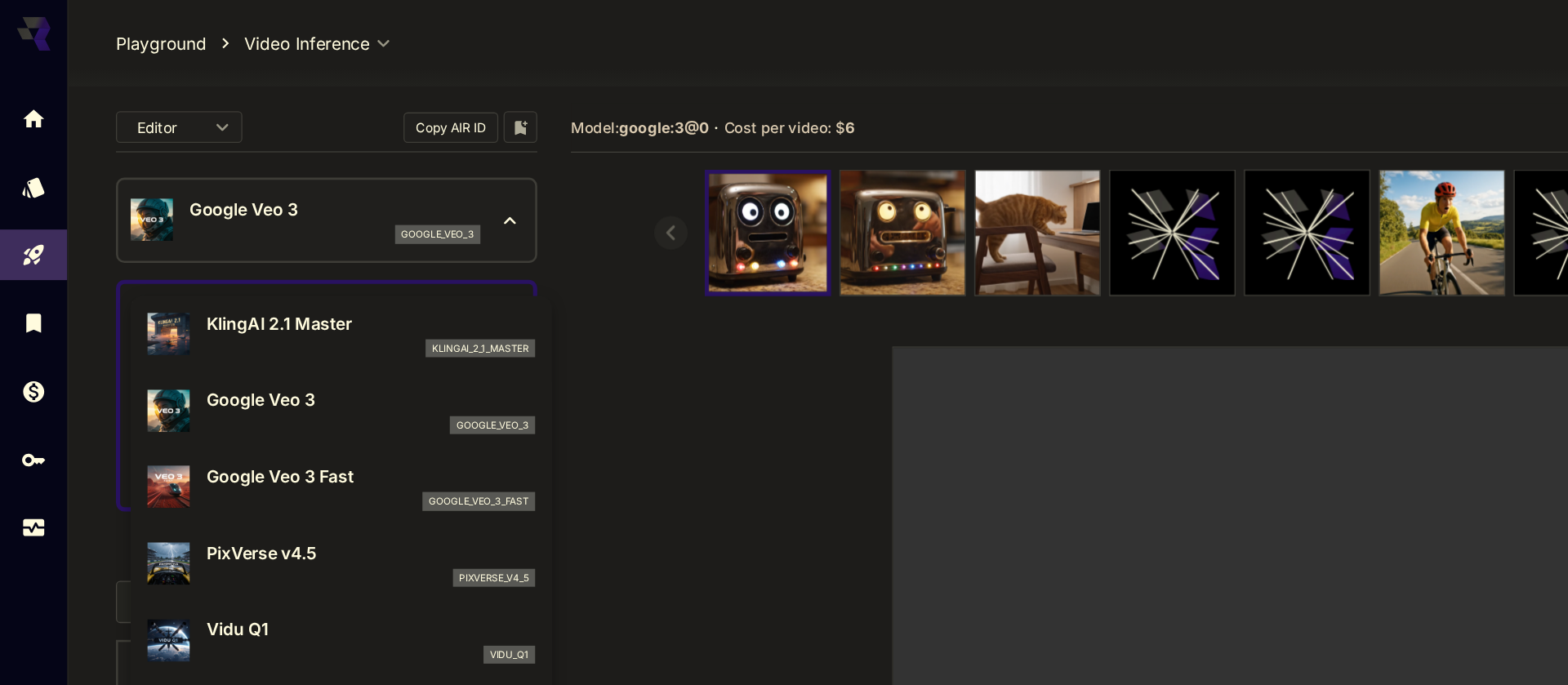 click on "Google Veo 3 Fast" at bounding box center (287, 369) 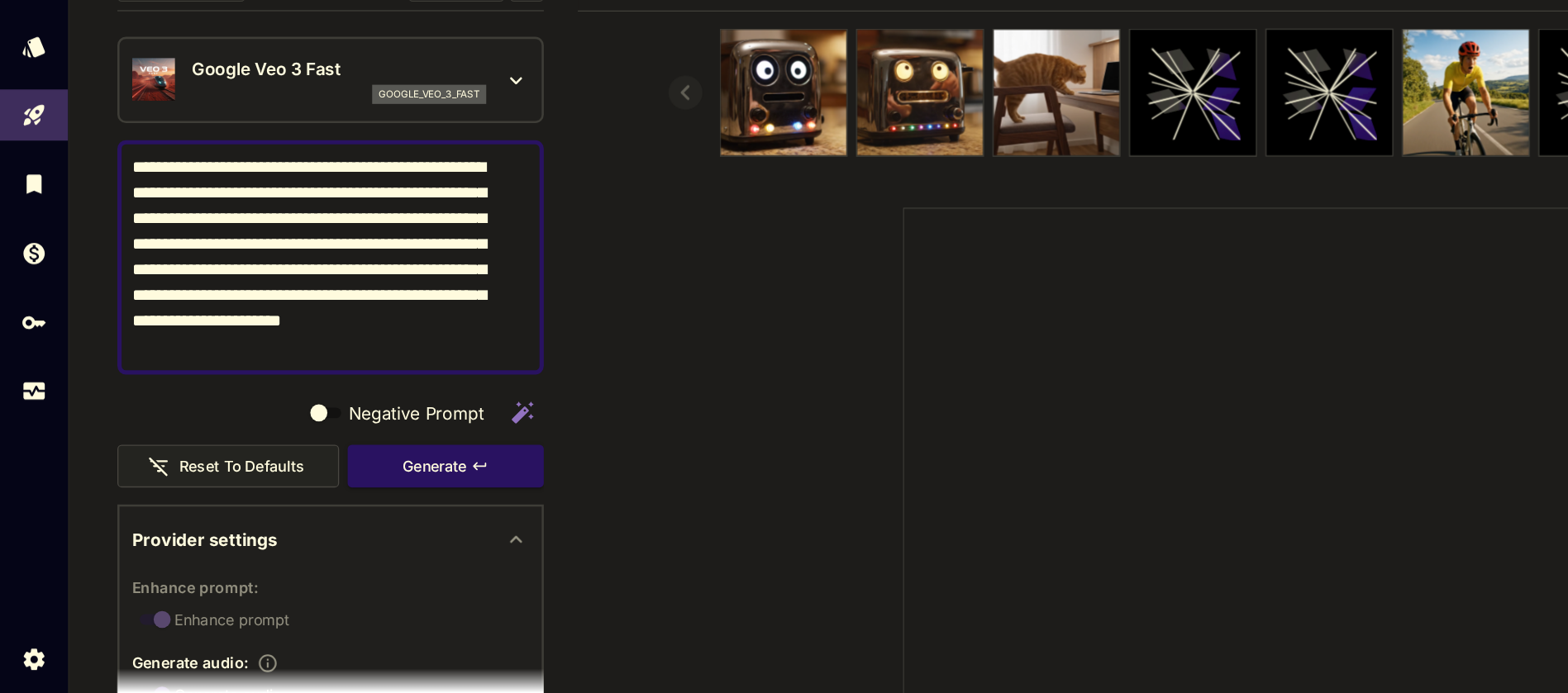 drag, startPoint x: 197, startPoint y: 417, endPoint x: 123, endPoint y: 278, distance: 157.47063 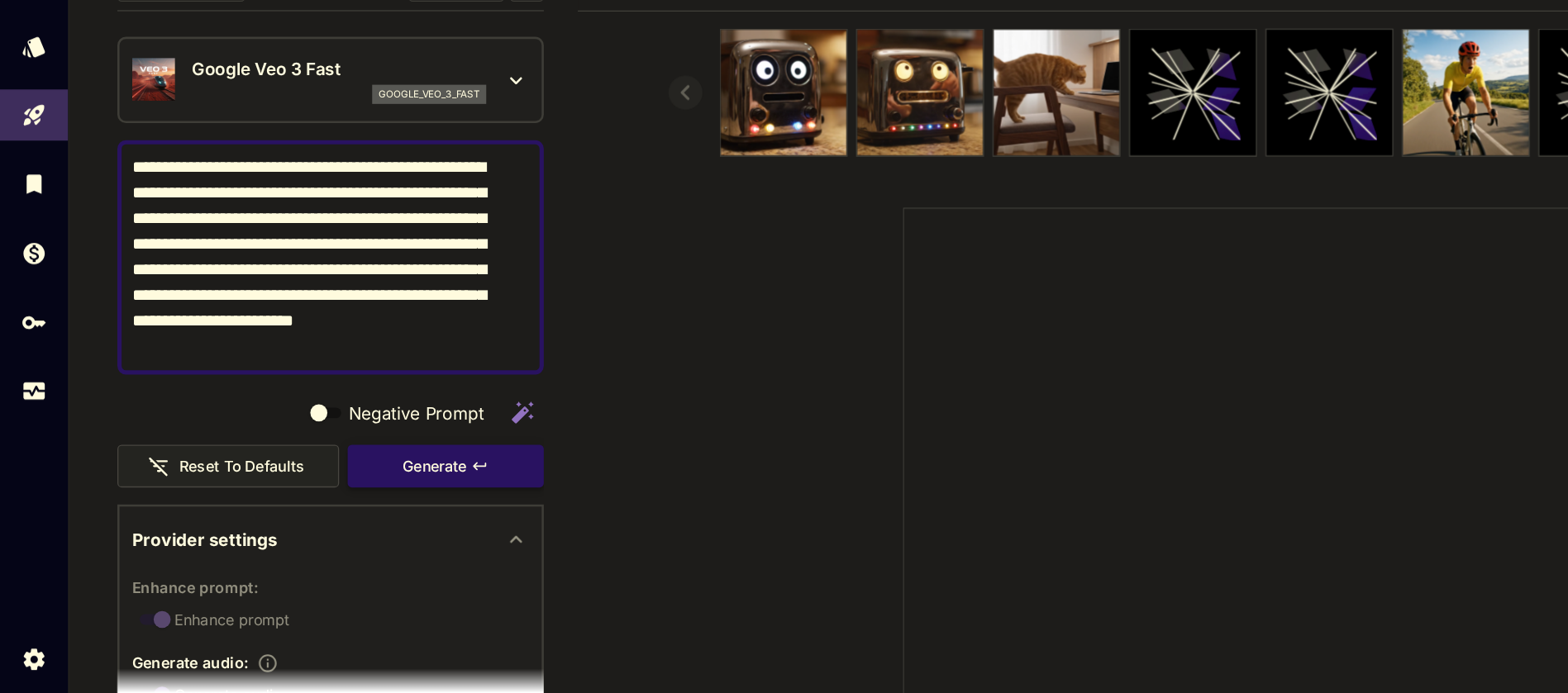 type on "**********" 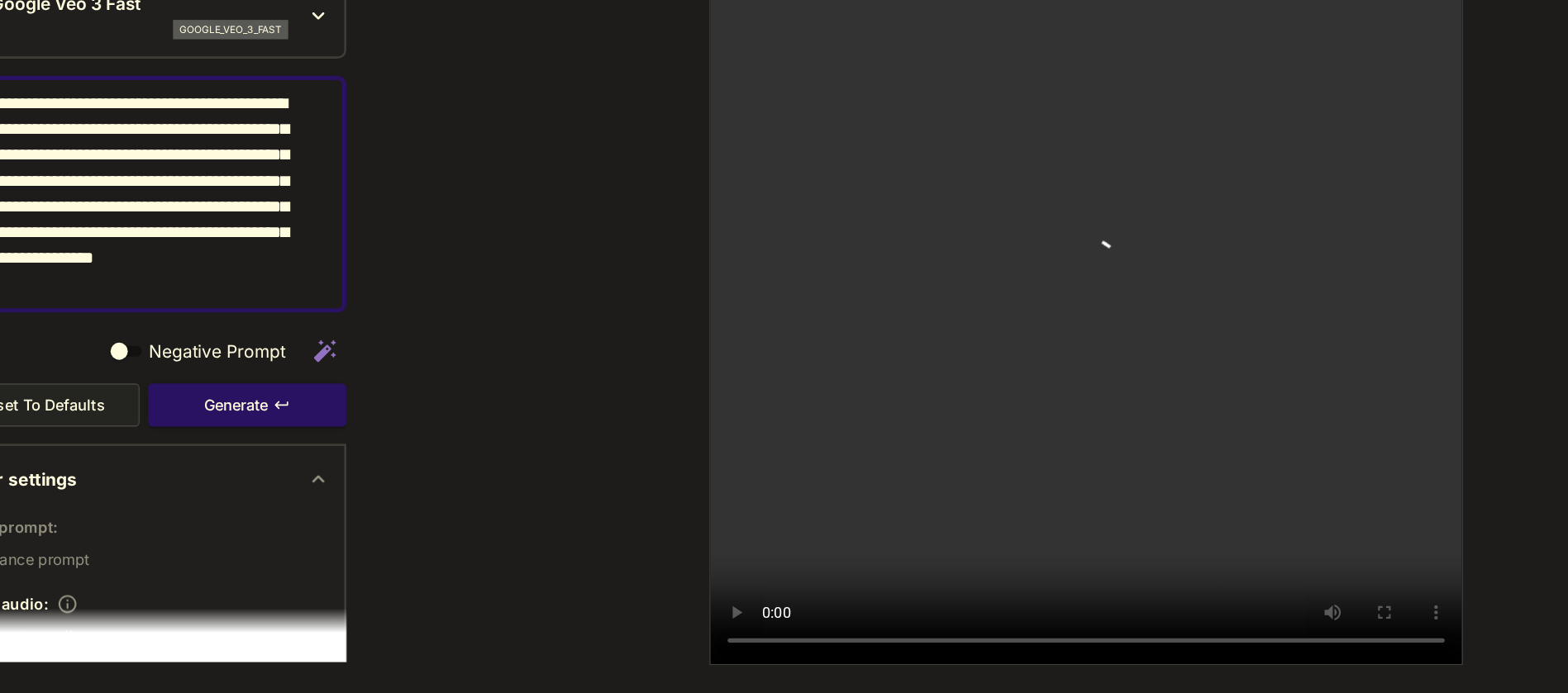scroll, scrollTop: 191, scrollLeft: 0, axis: vertical 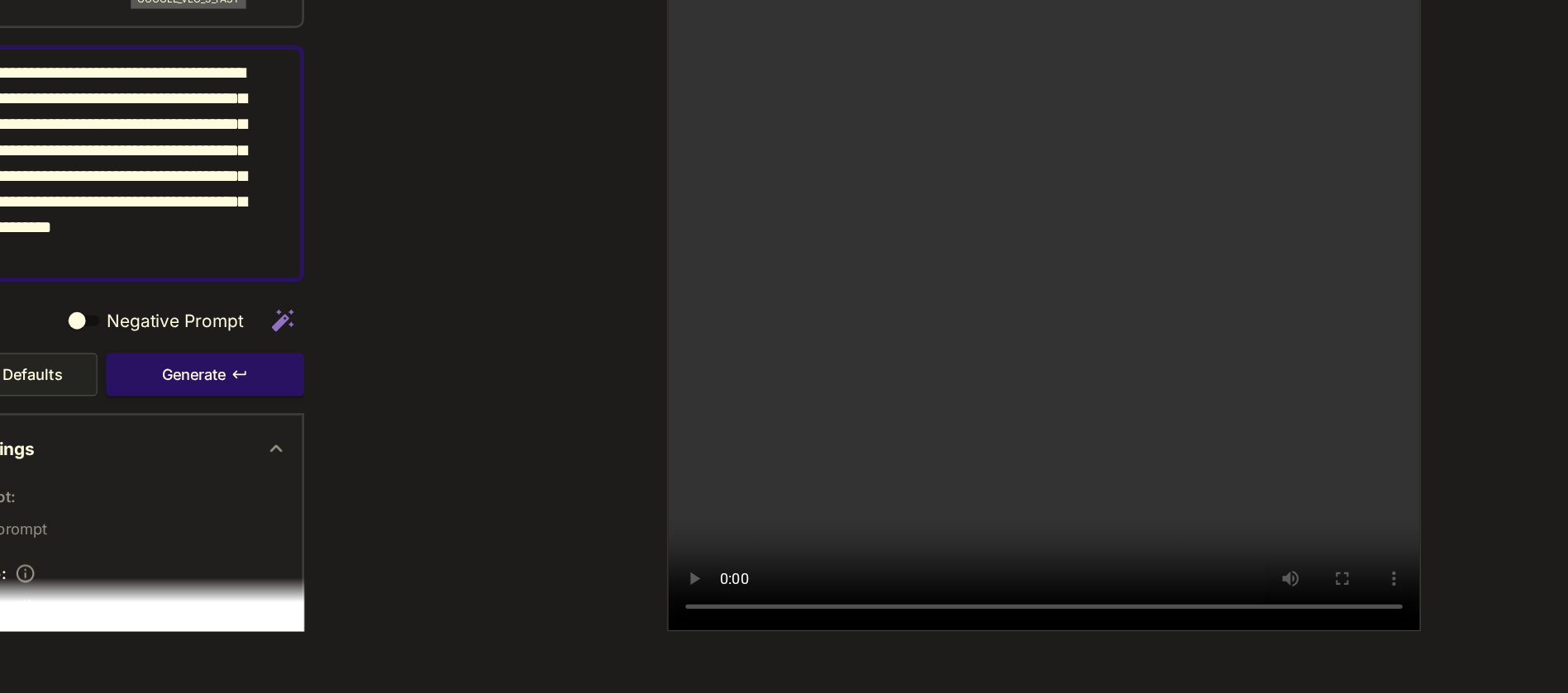 click at bounding box center [989, 285] 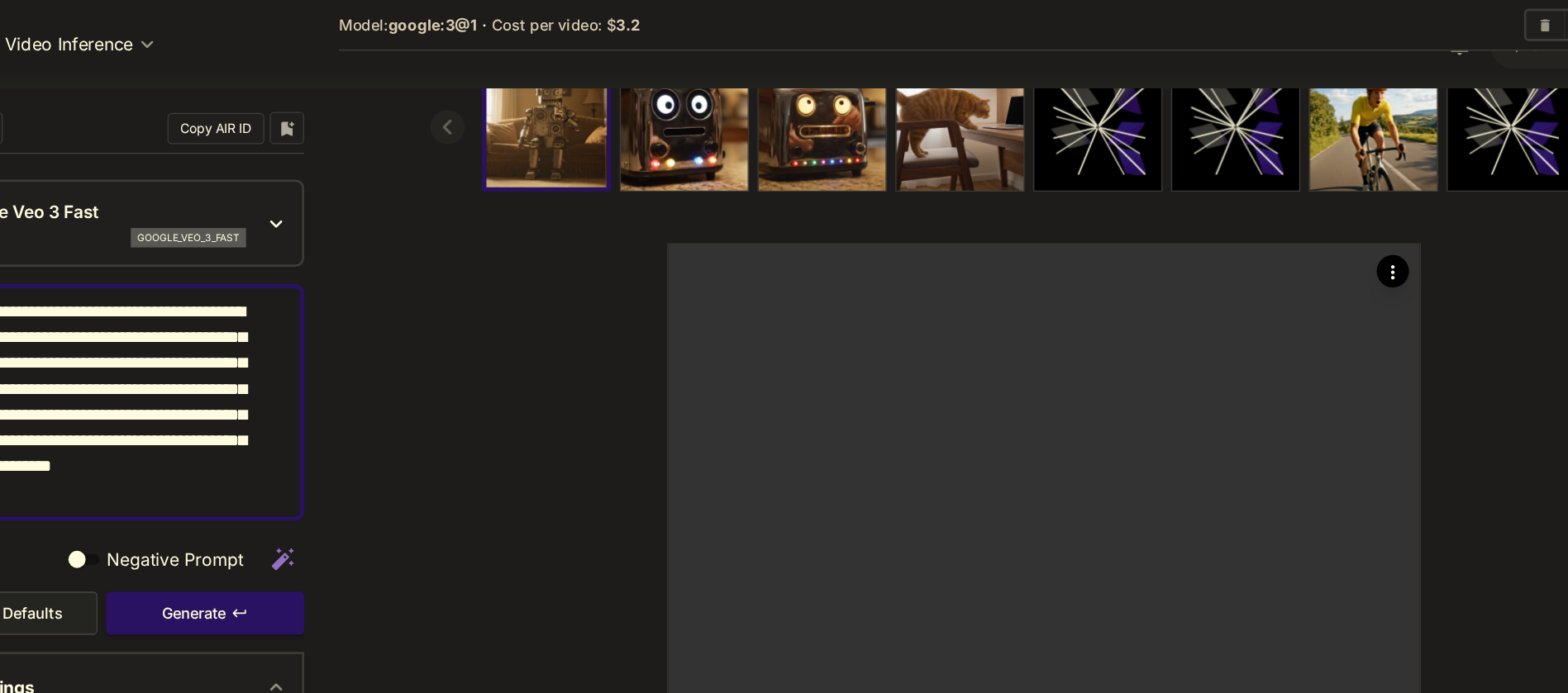 scroll, scrollTop: 83, scrollLeft: 0, axis: vertical 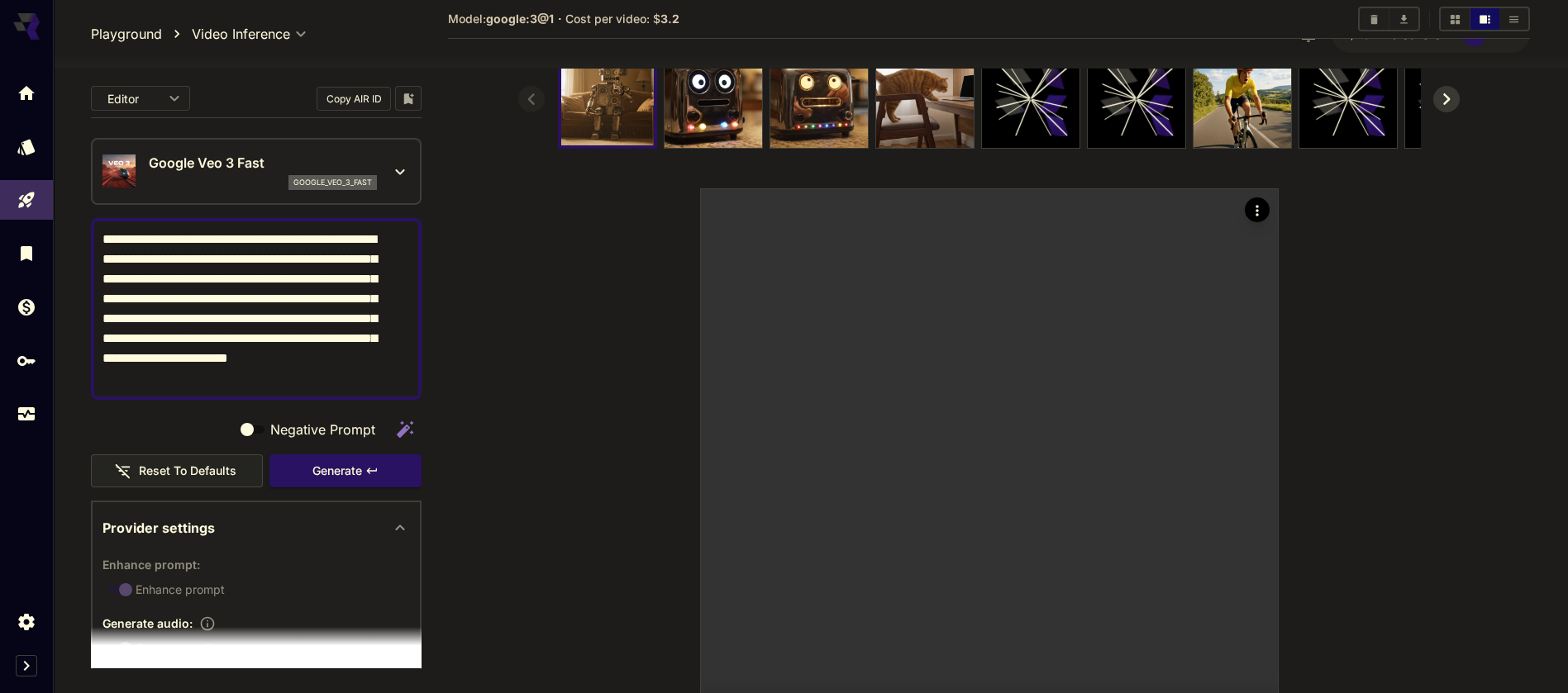 drag, startPoint x: 298, startPoint y: 414, endPoint x: 83, endPoint y: 269, distance: 259.326 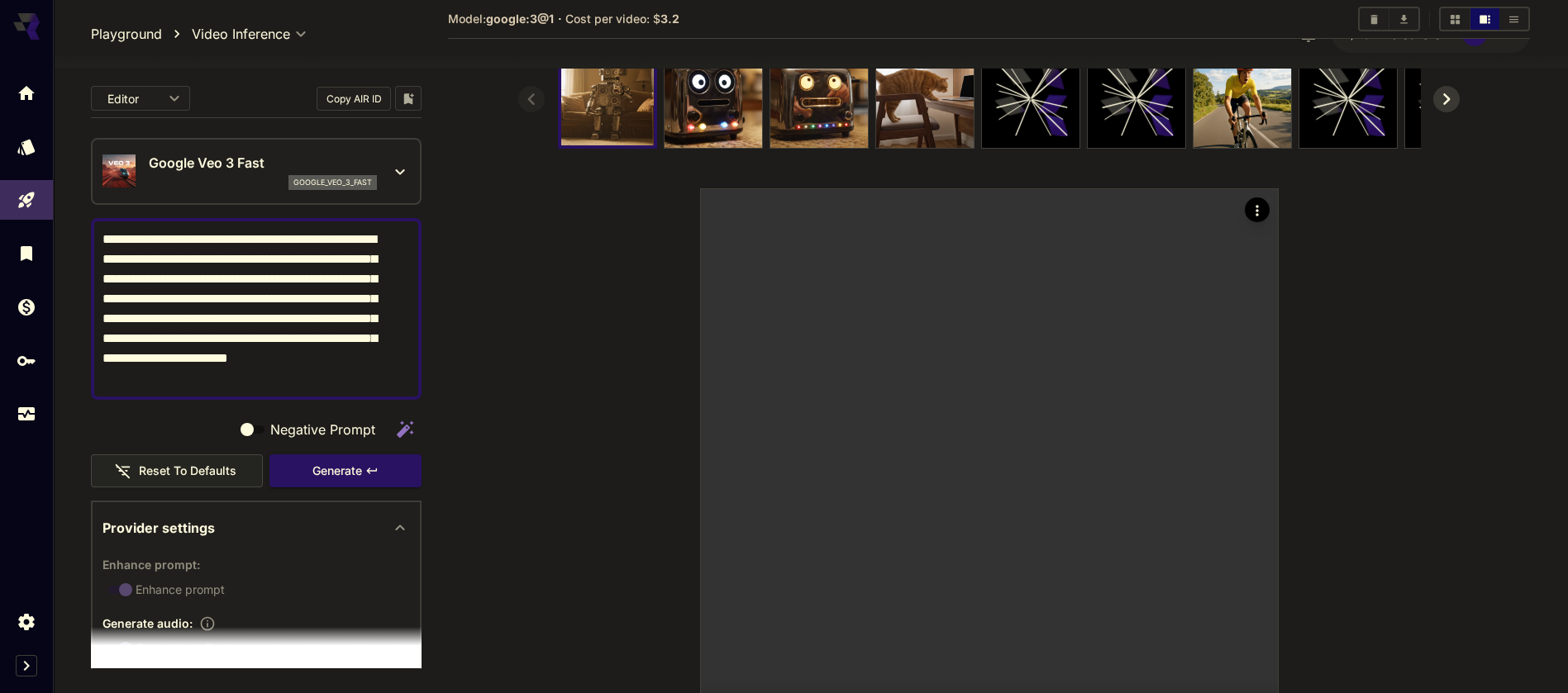 click on "**********" at bounding box center [810, 400] 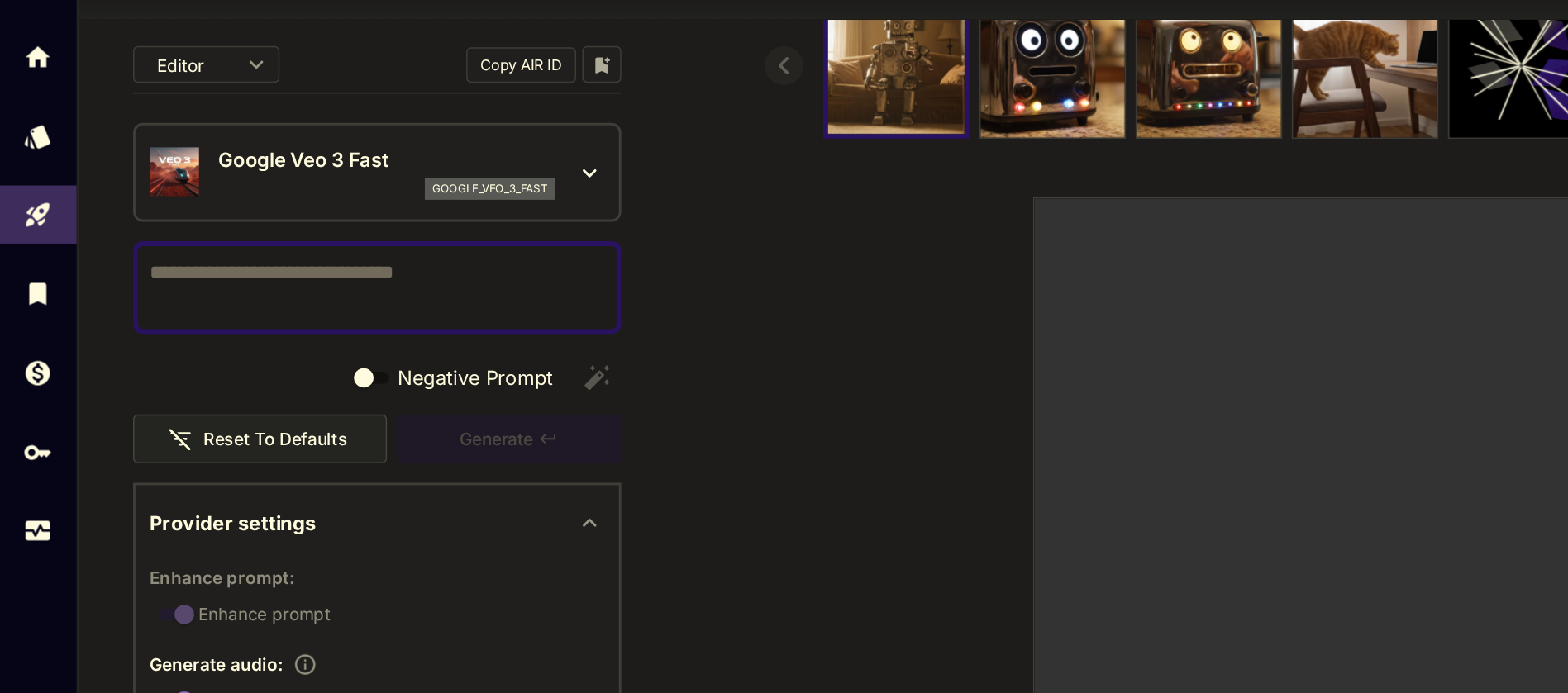 type 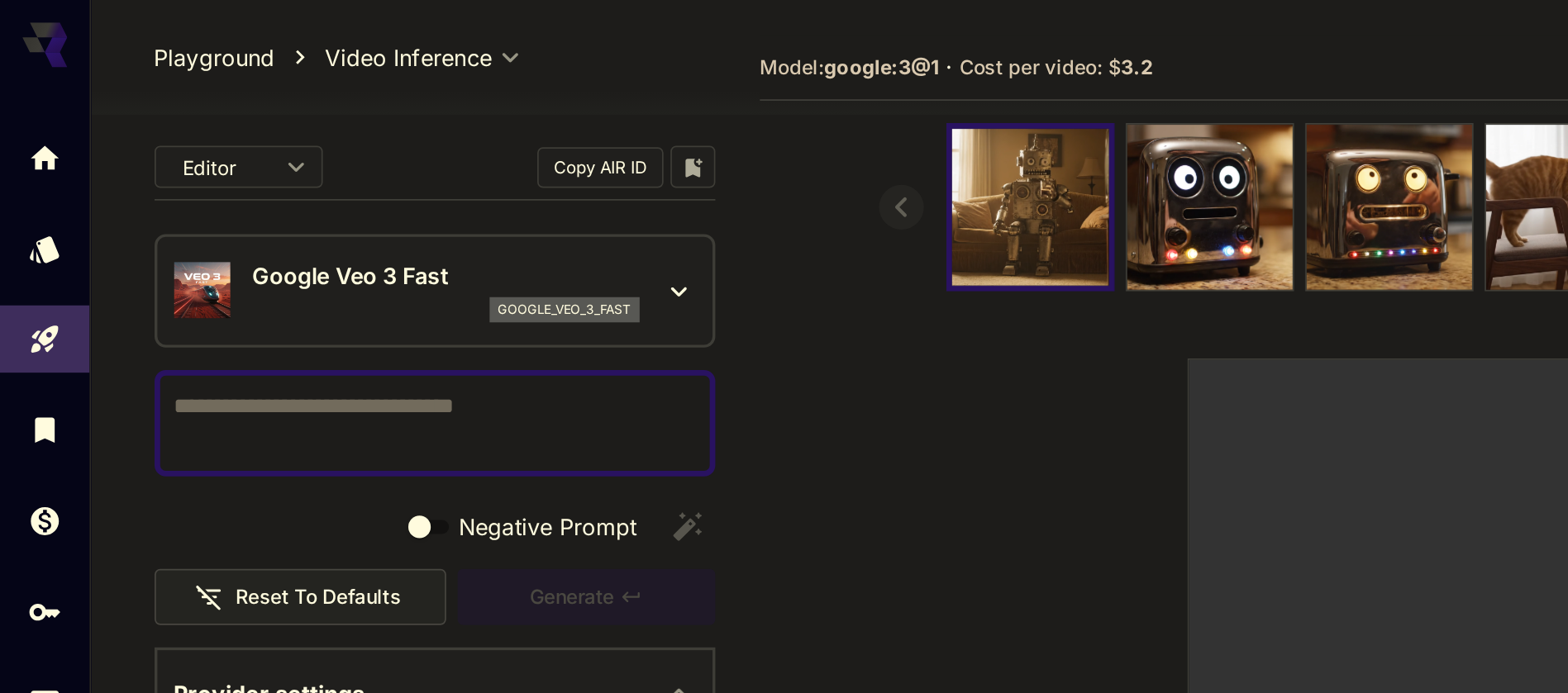 scroll, scrollTop: 52, scrollLeft: 0, axis: vertical 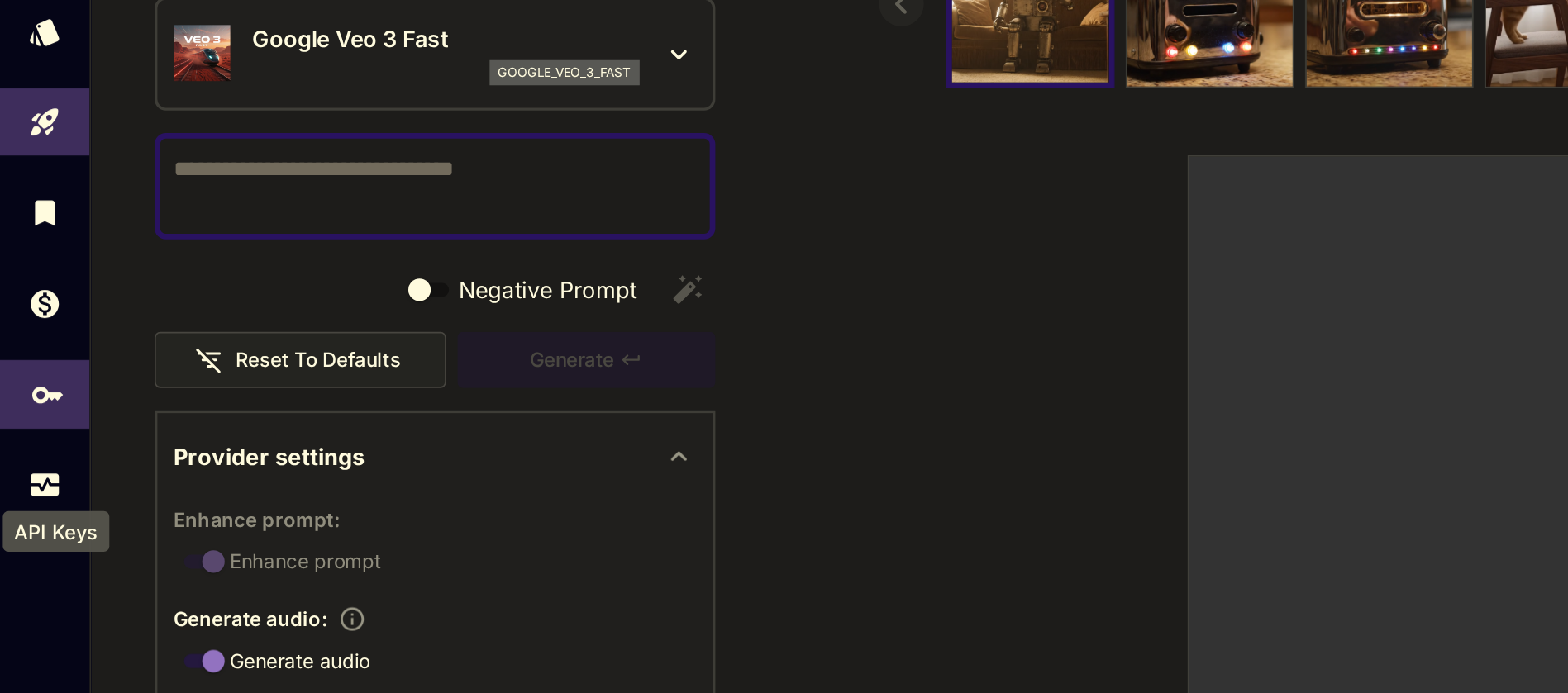 click 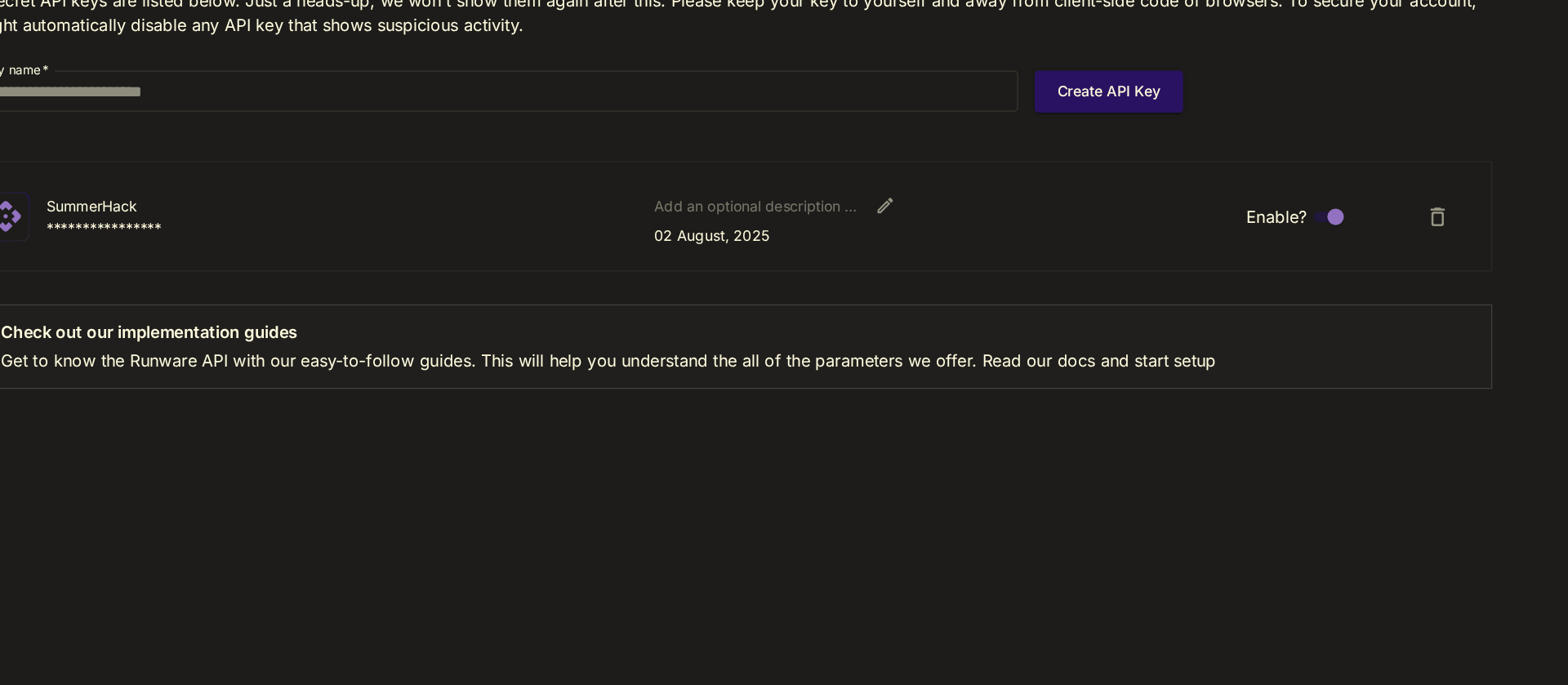 scroll, scrollTop: 0, scrollLeft: 0, axis: both 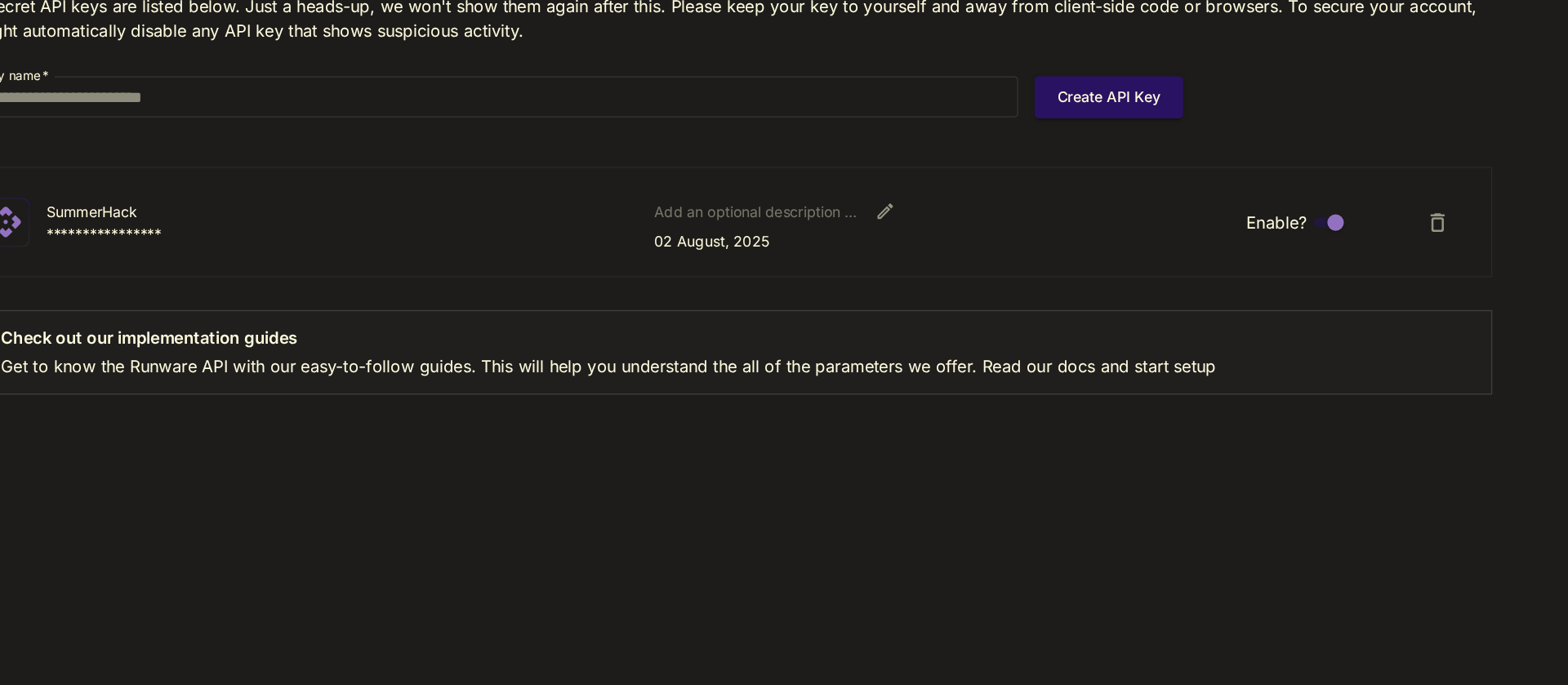 click on "Enable?" at bounding box center (1251, 314) 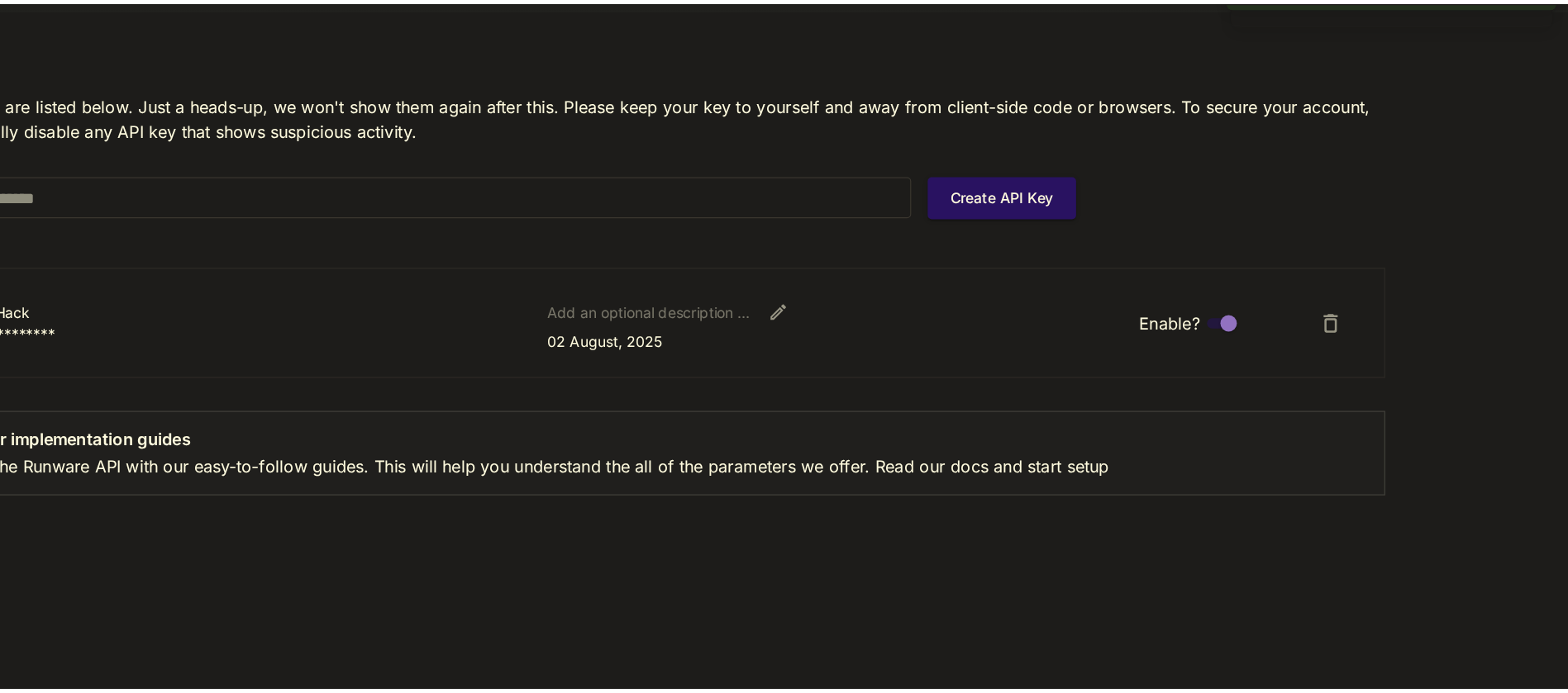 scroll, scrollTop: 0, scrollLeft: 0, axis: both 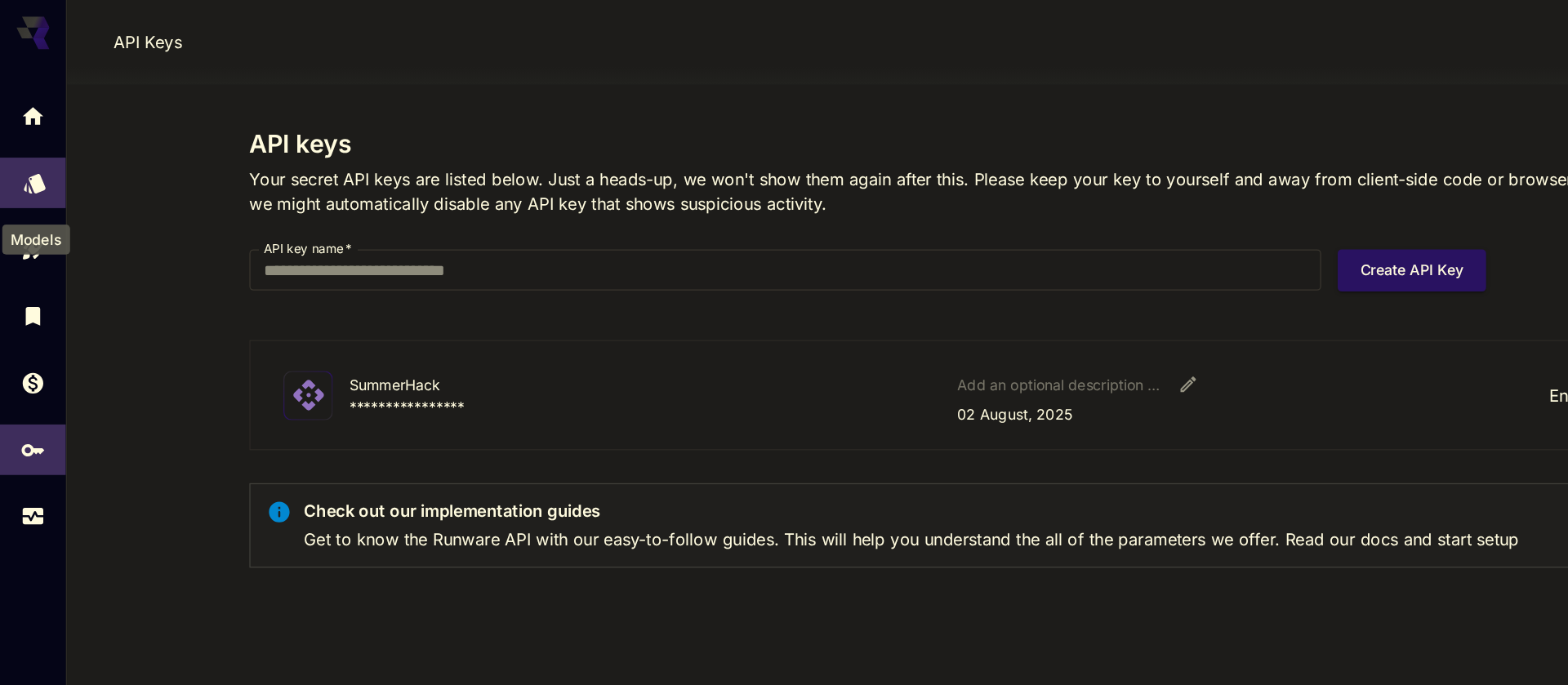 click 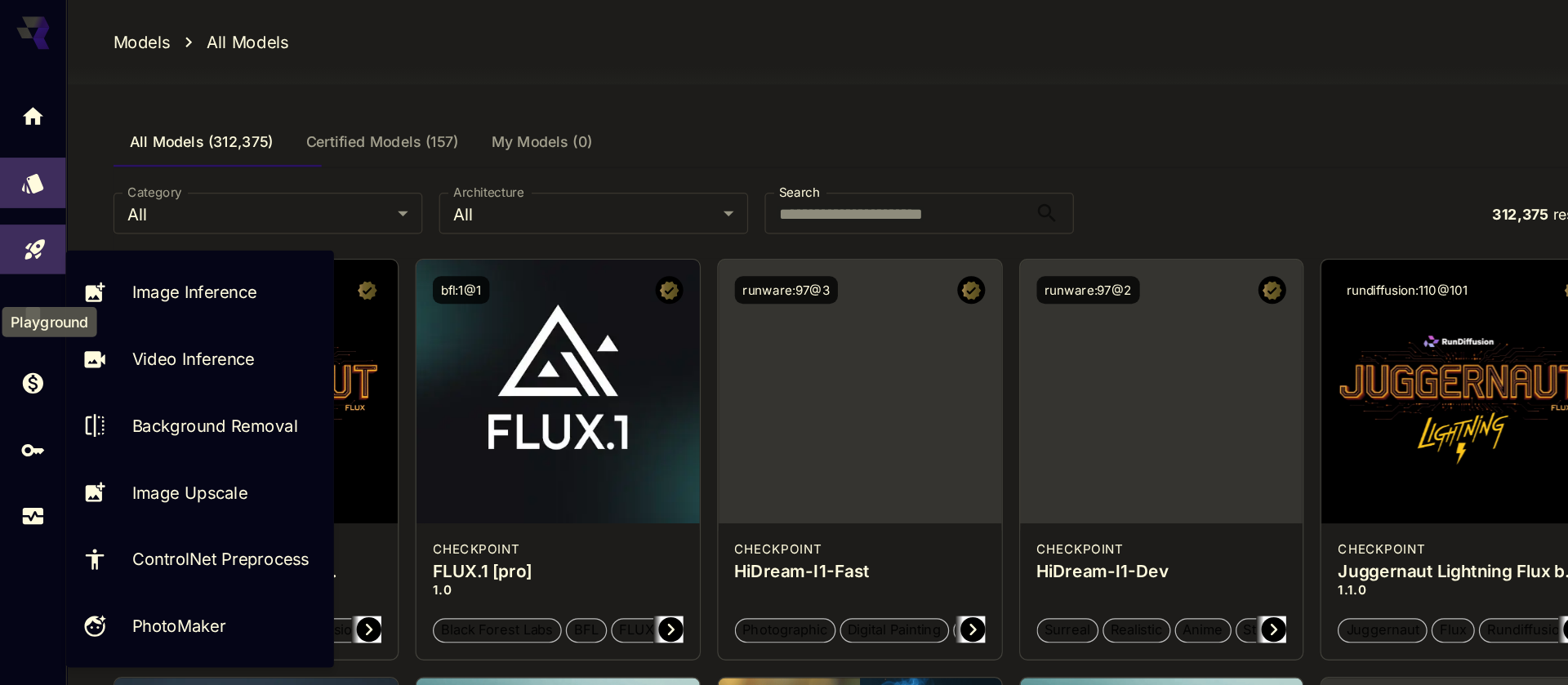 click 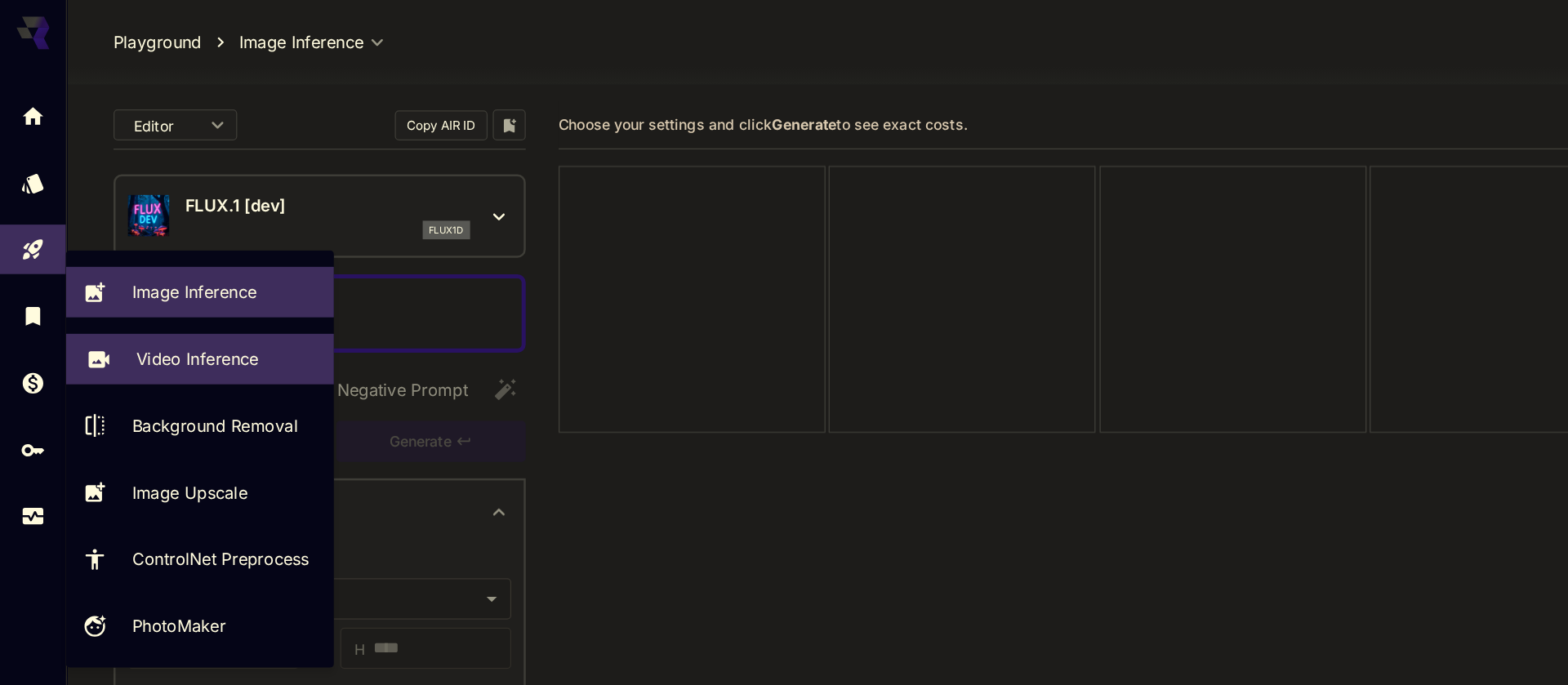 click on "Video Inference" at bounding box center [180, 284] 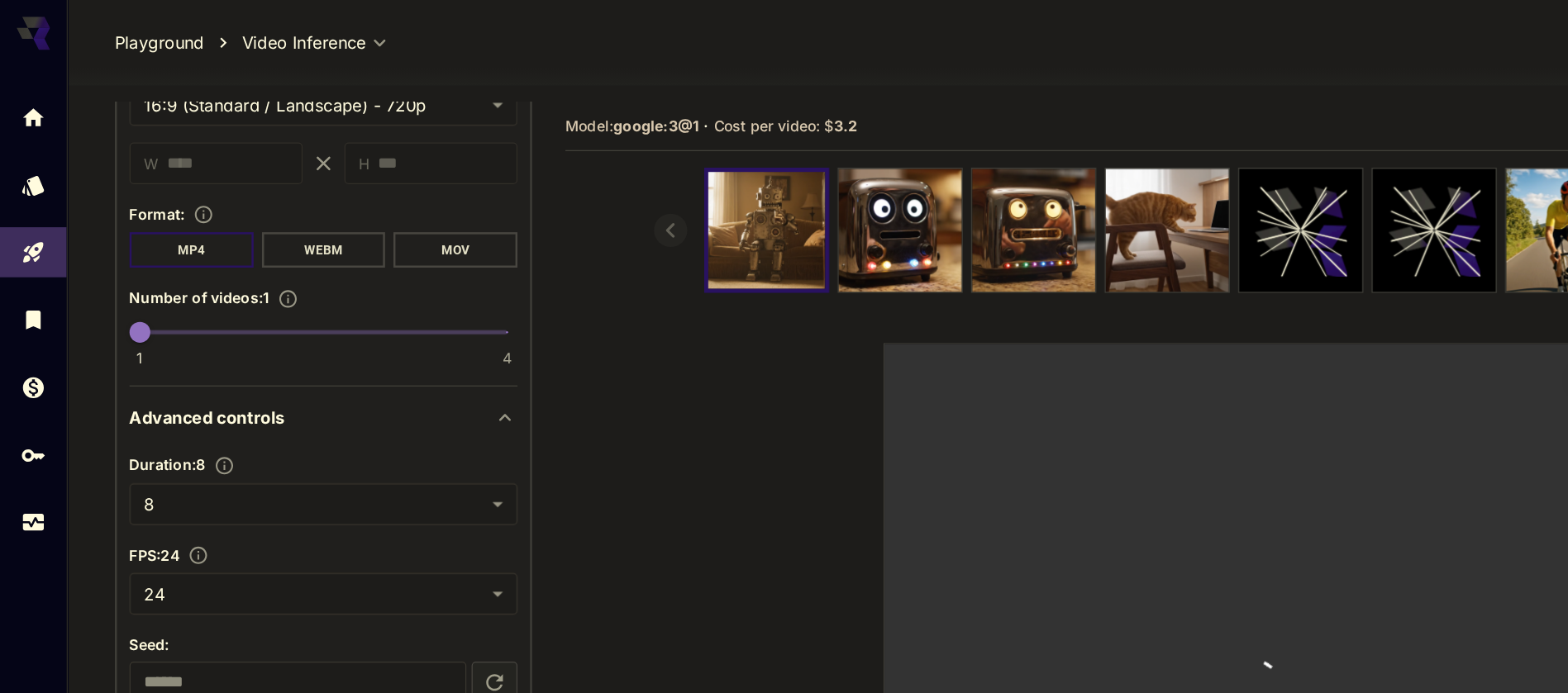scroll, scrollTop: 844, scrollLeft: 0, axis: vertical 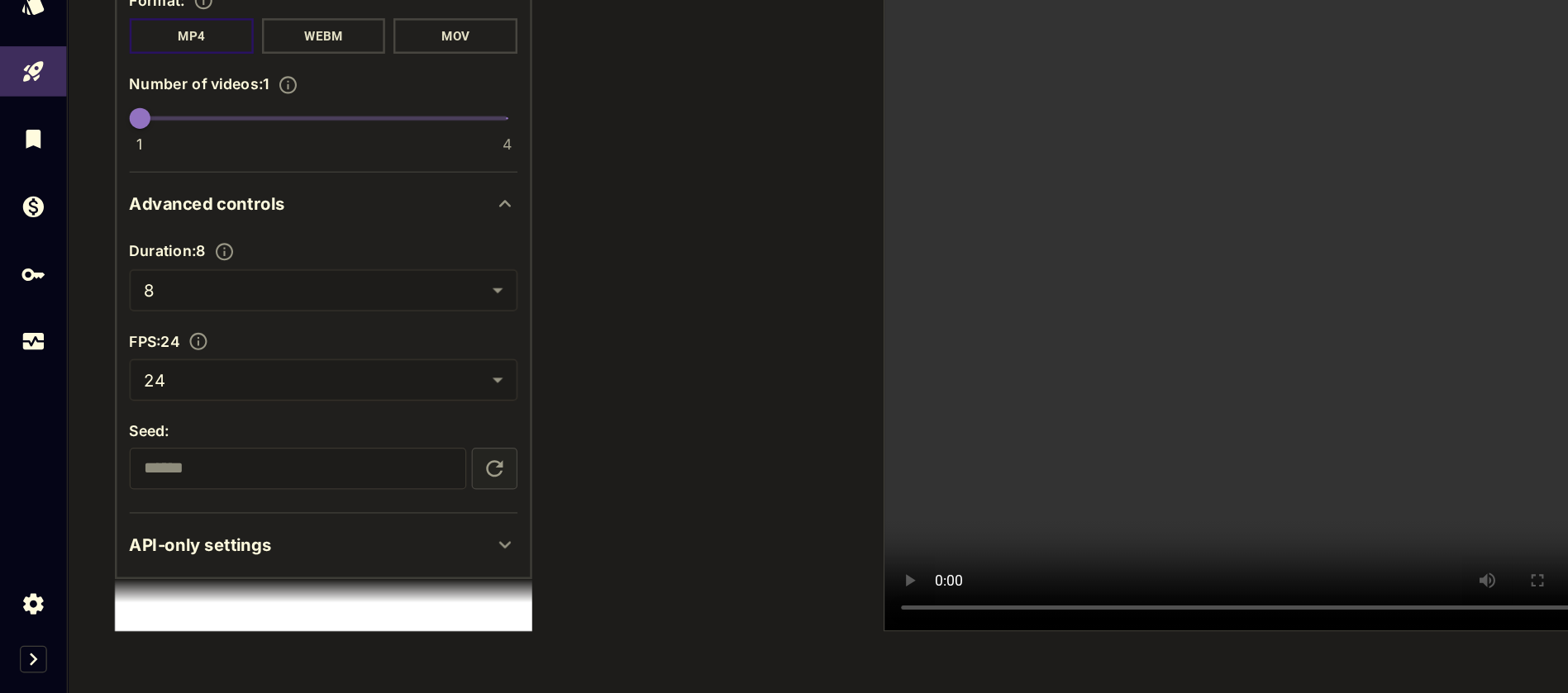 click on "API-only settings" at bounding box center (246, 575) 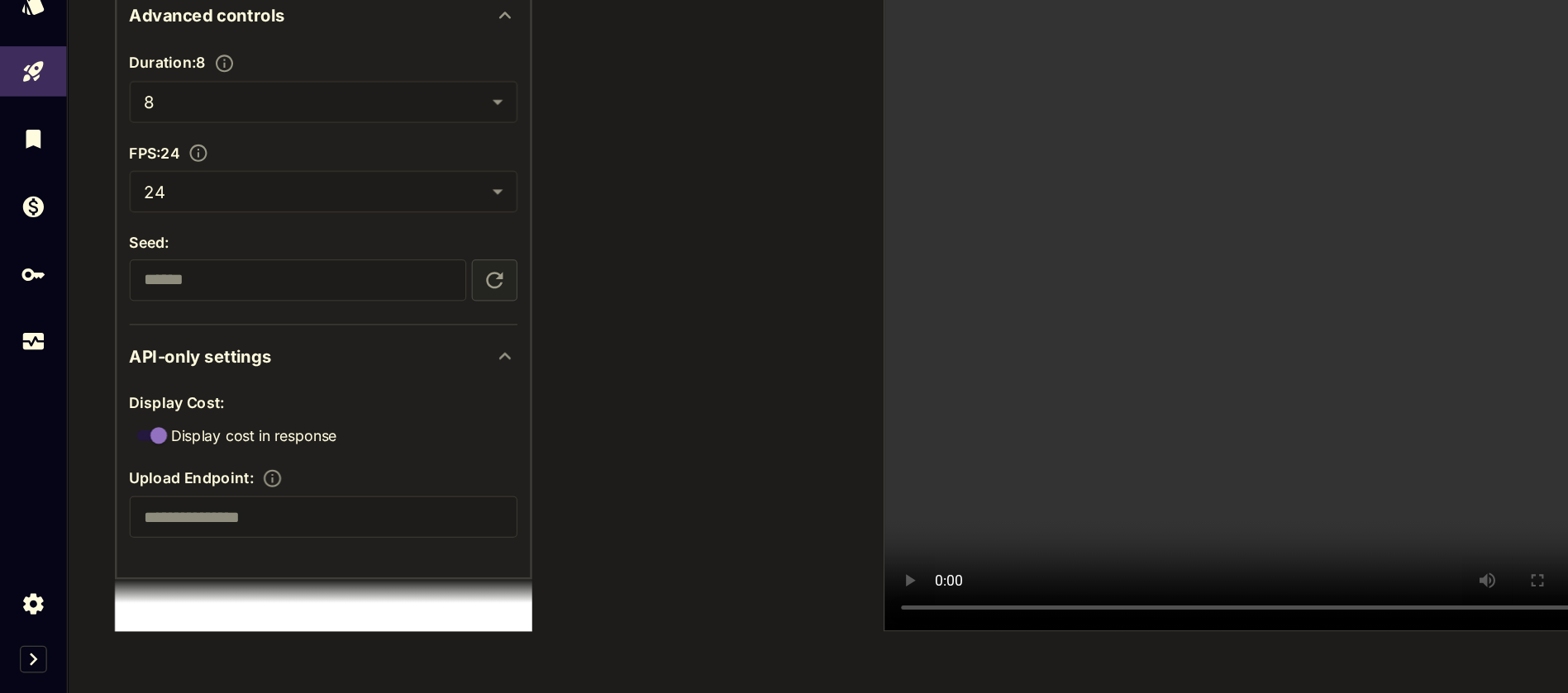 click 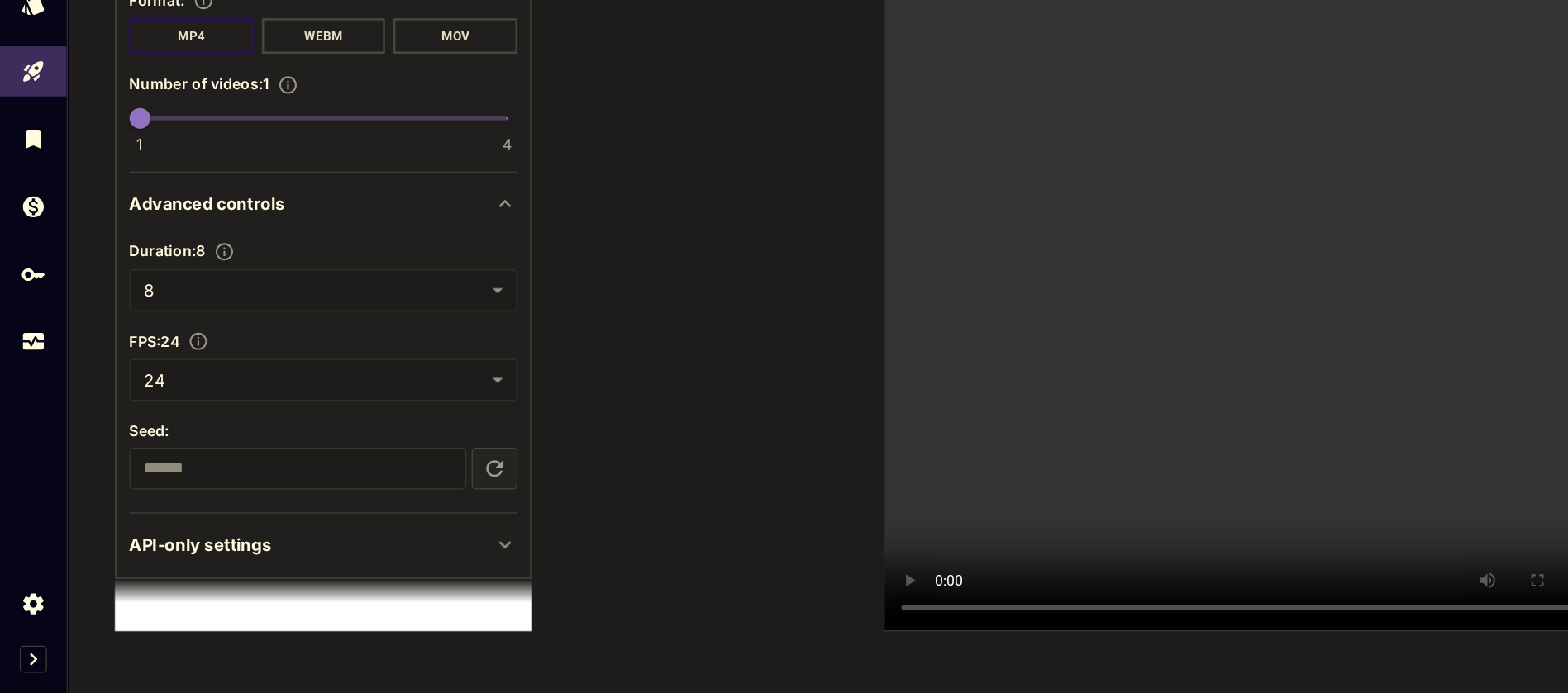 scroll, scrollTop: 247, scrollLeft: 0, axis: vertical 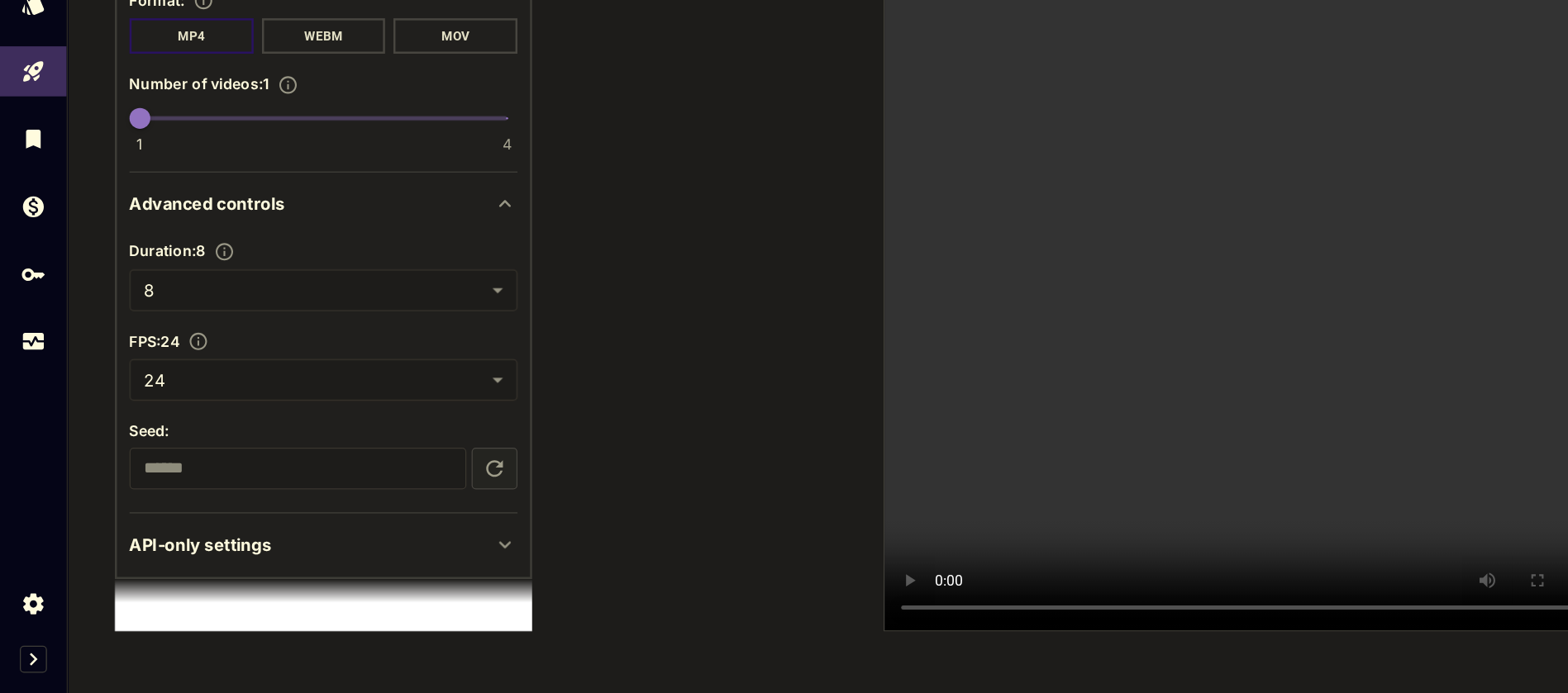 click at bounding box center (256, 623) 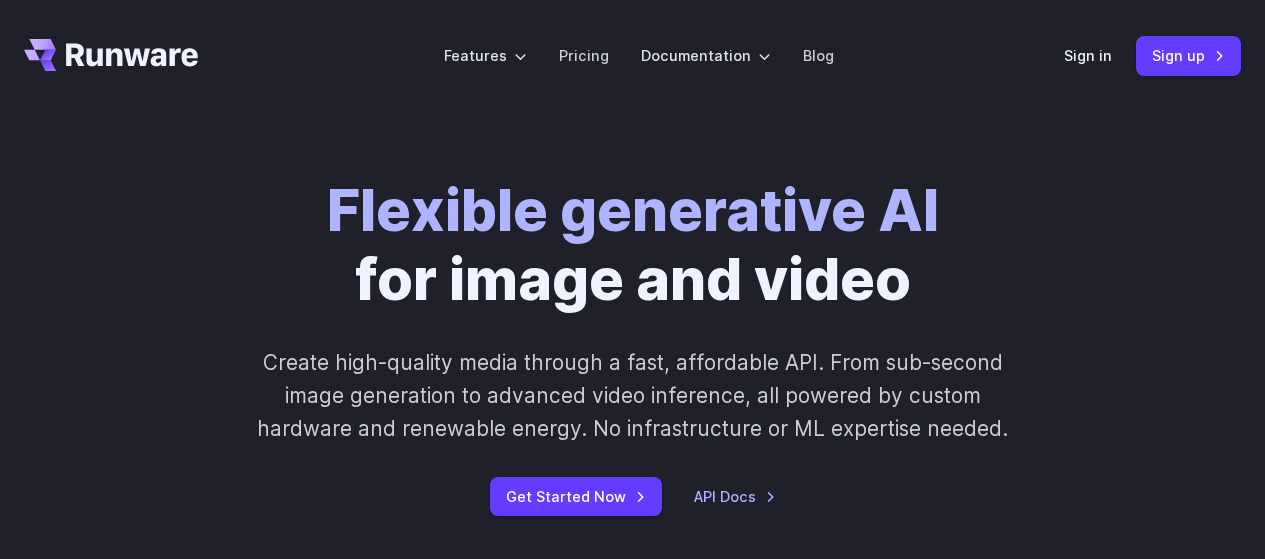 scroll, scrollTop: 10, scrollLeft: 0, axis: vertical 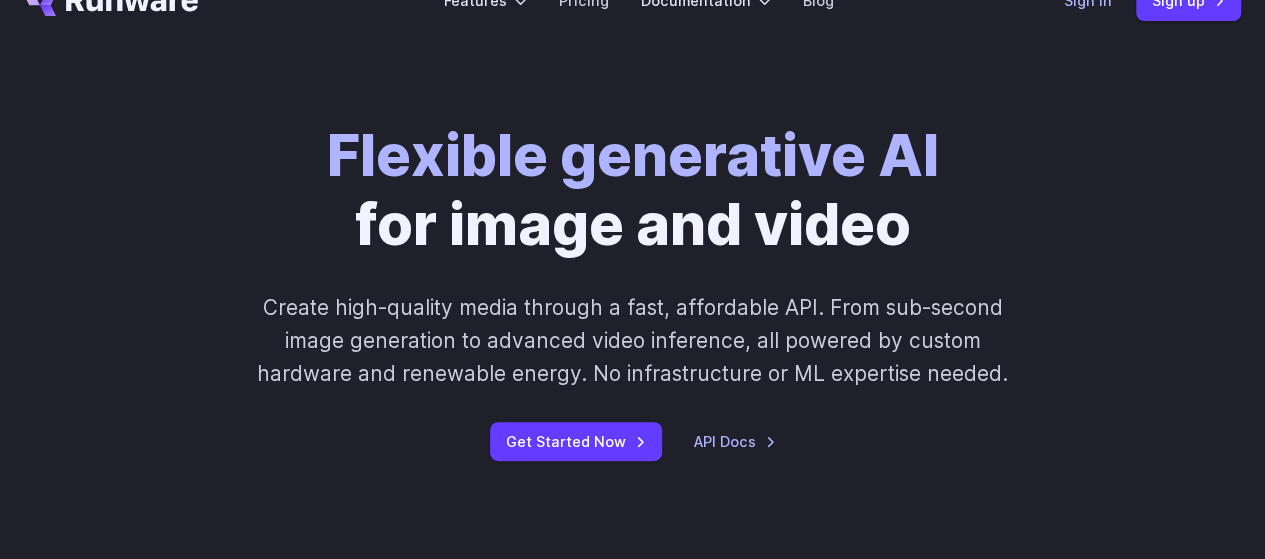 click on "Sign in" at bounding box center [1088, 0] 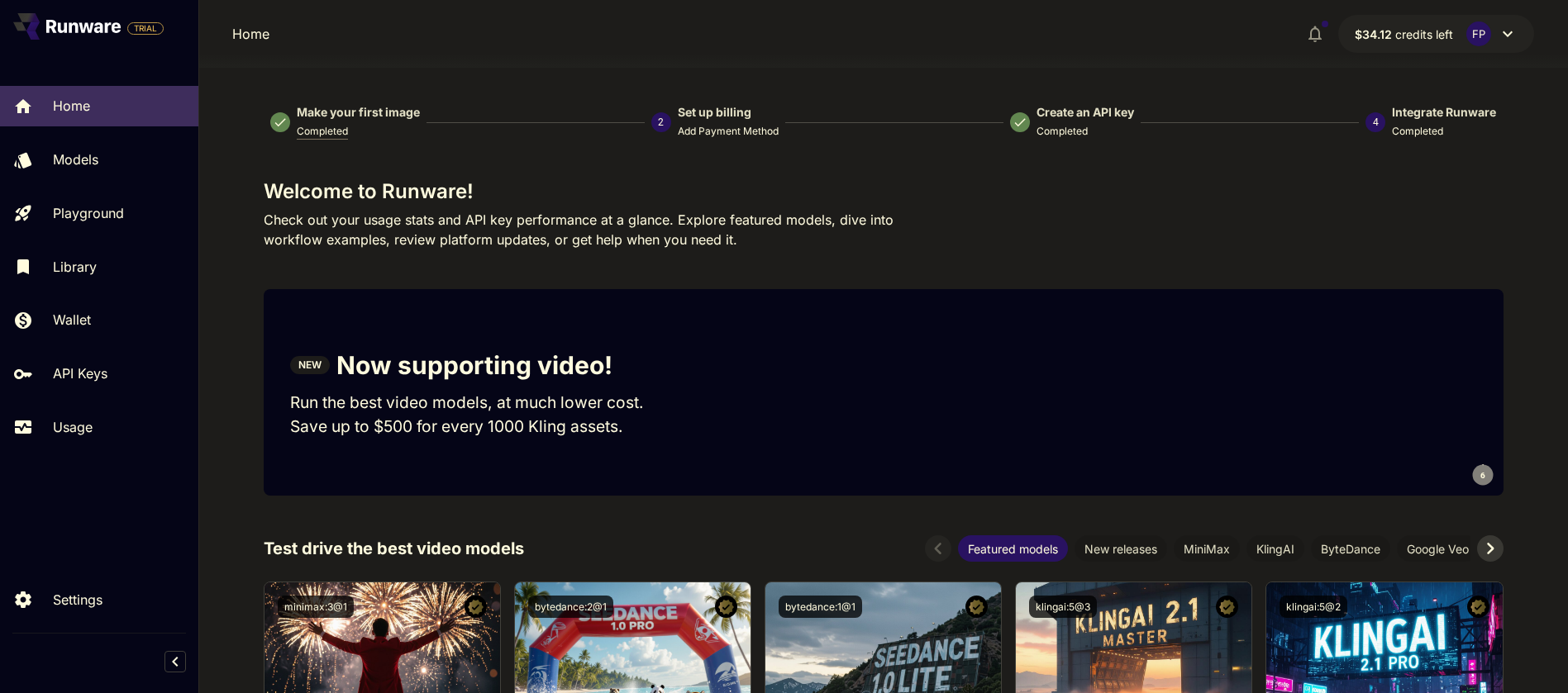 scroll, scrollTop: 0, scrollLeft: 0, axis: both 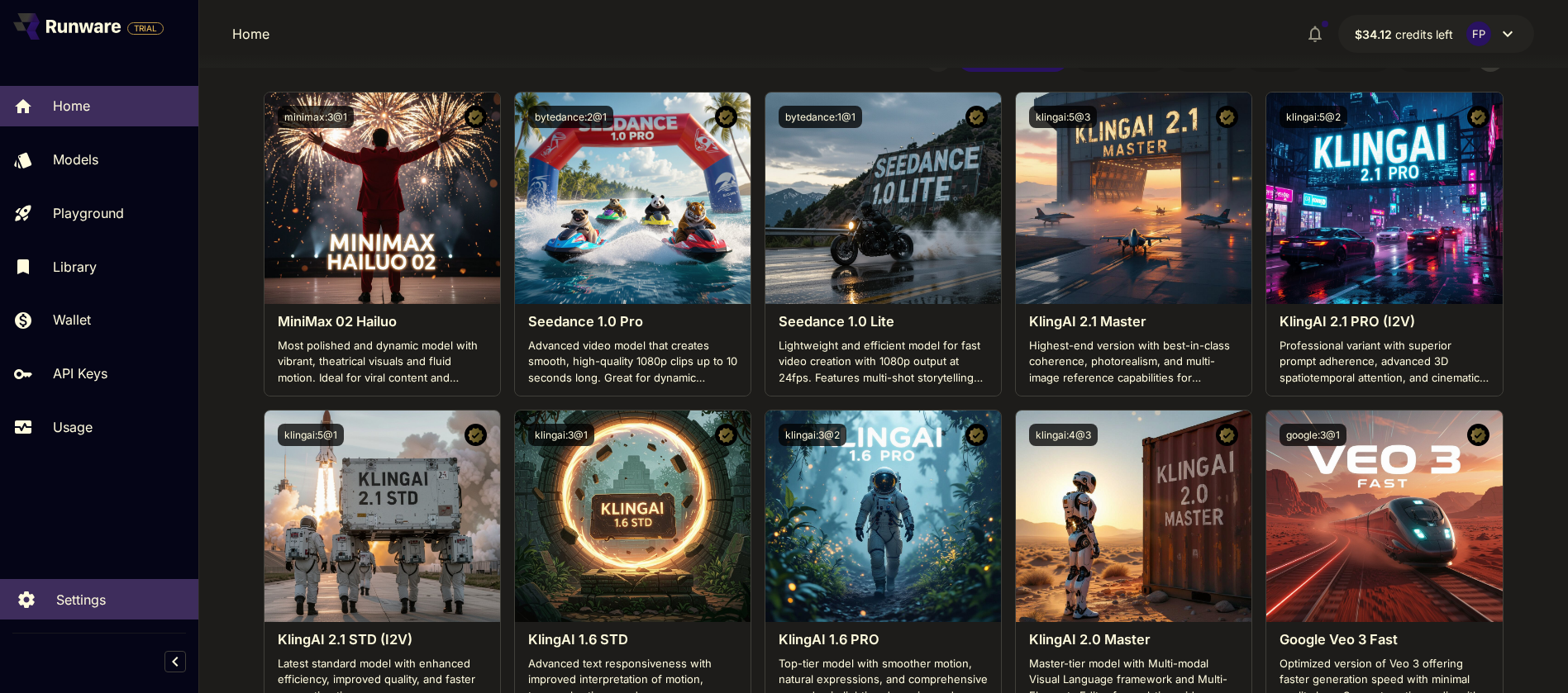 click on "Settings" at bounding box center (81, 600) 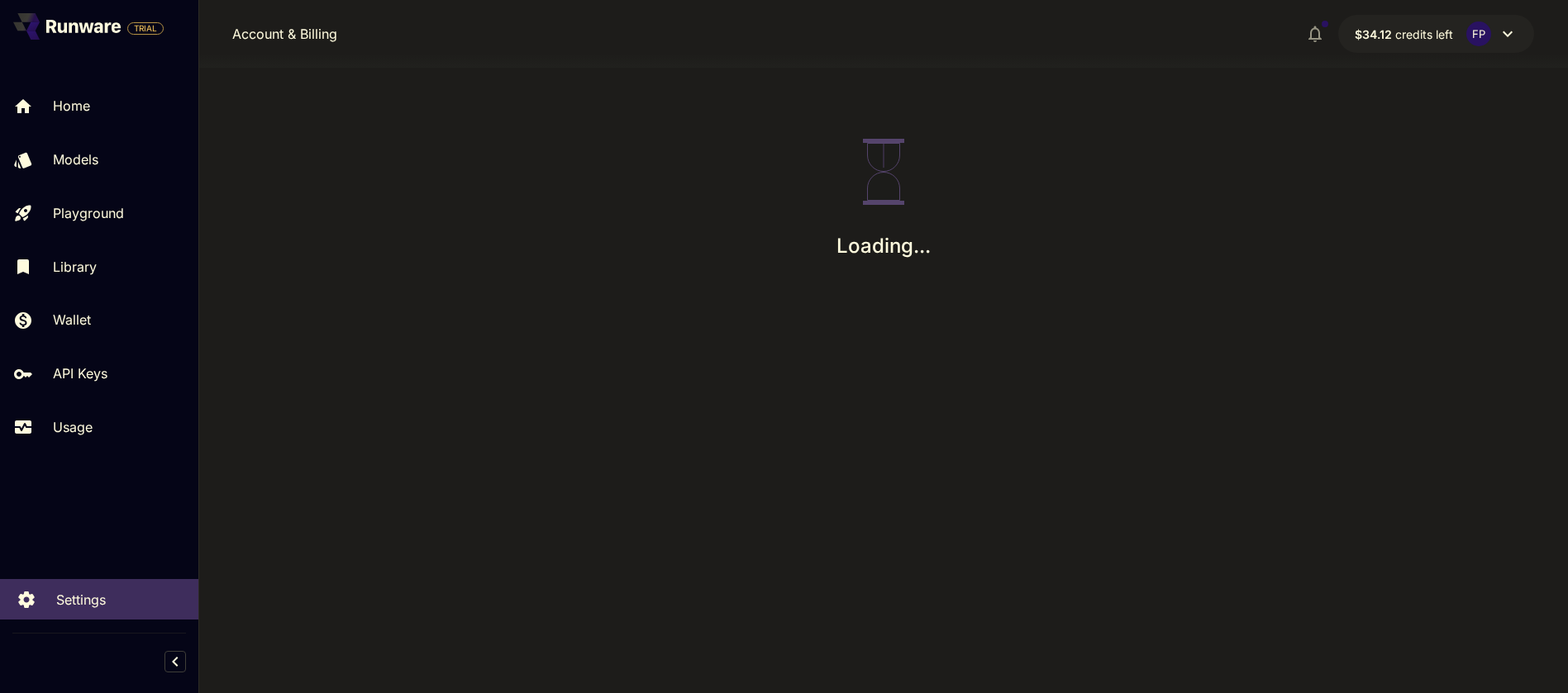 scroll, scrollTop: 0, scrollLeft: 0, axis: both 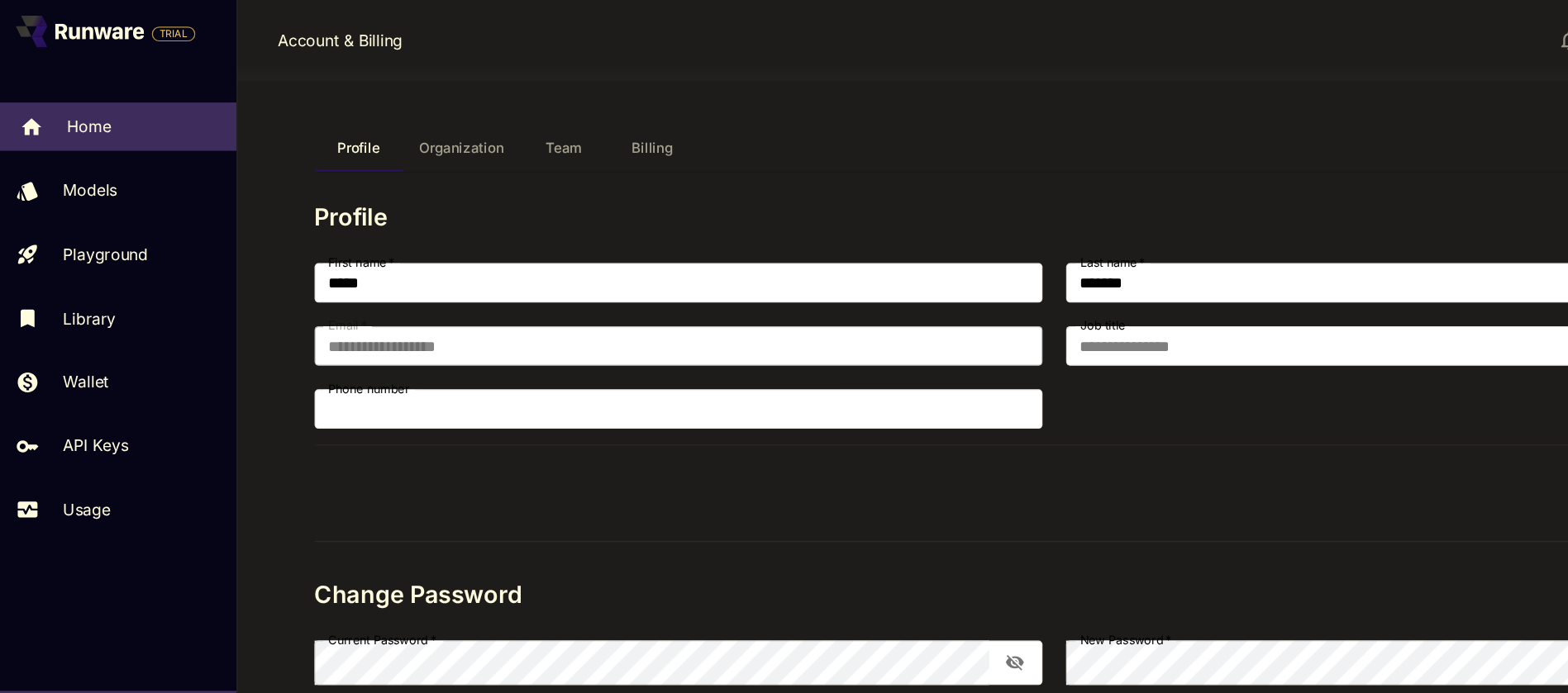 click on "Home" at bounding box center [74, 106] 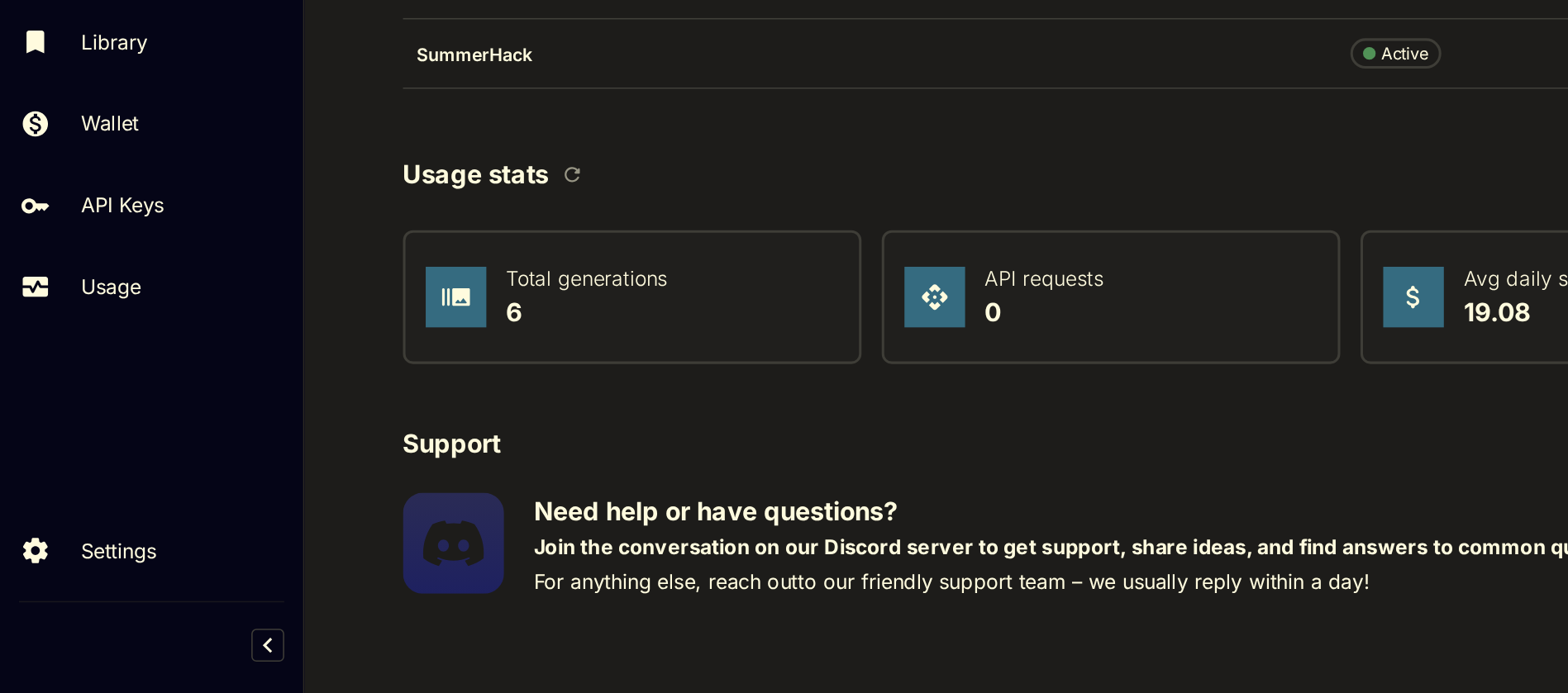 scroll, scrollTop: 4834, scrollLeft: 0, axis: vertical 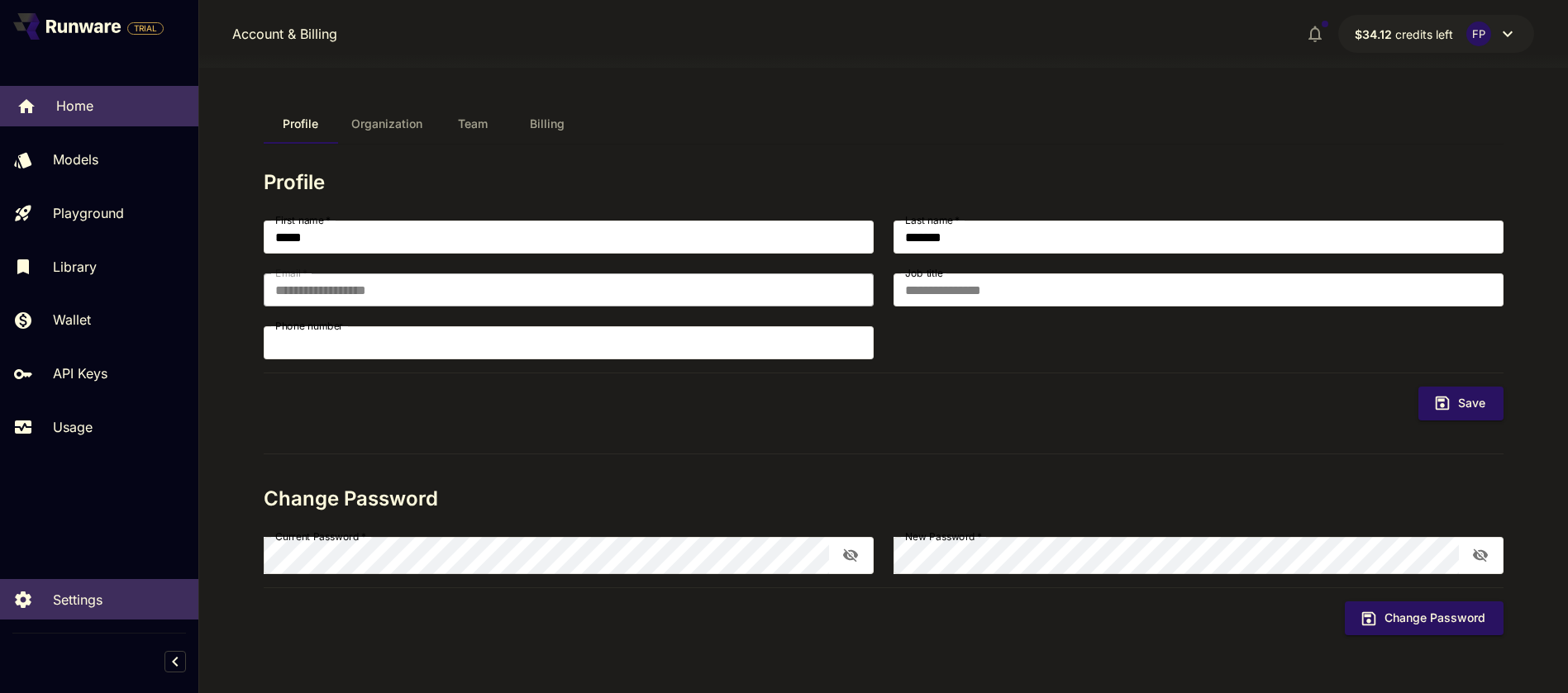 drag, startPoint x: 88, startPoint y: 99, endPoint x: 397, endPoint y: 1, distance: 324.16817 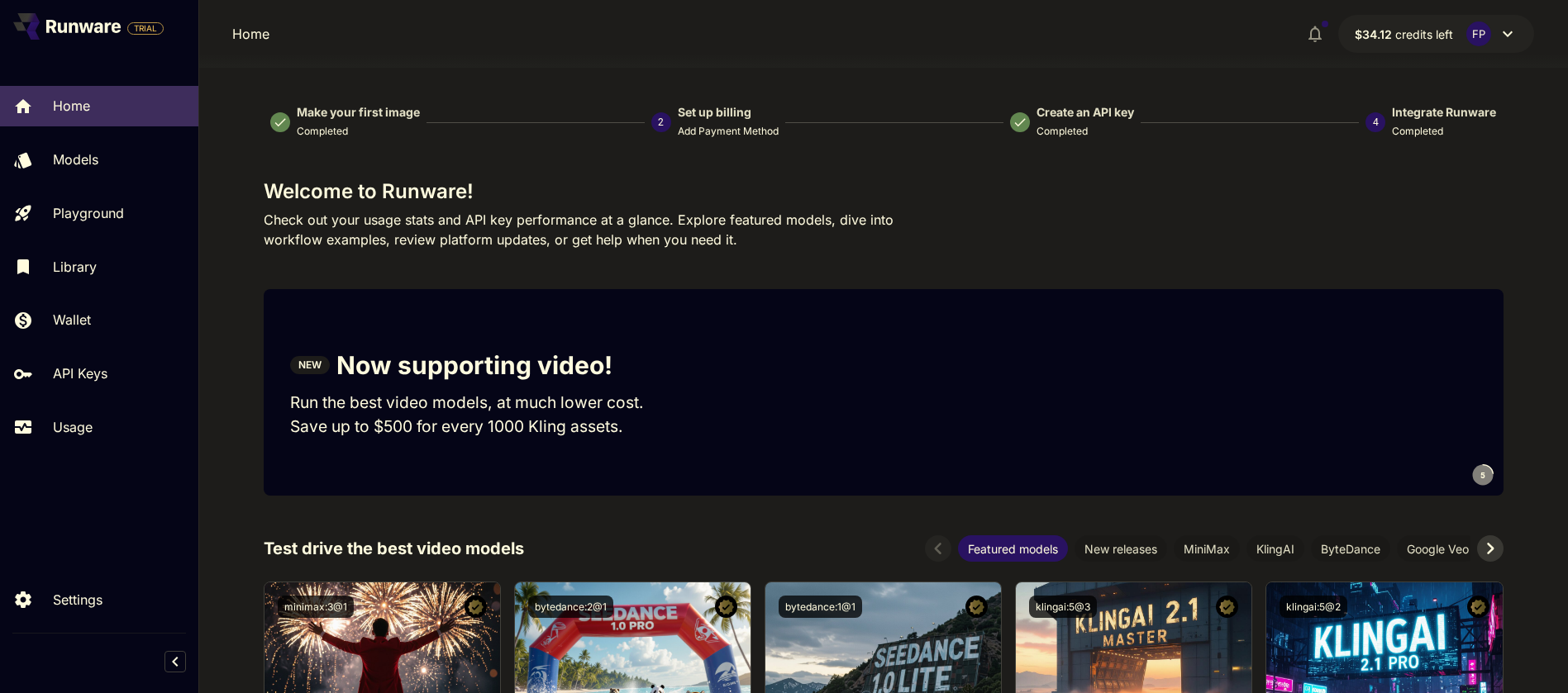 click 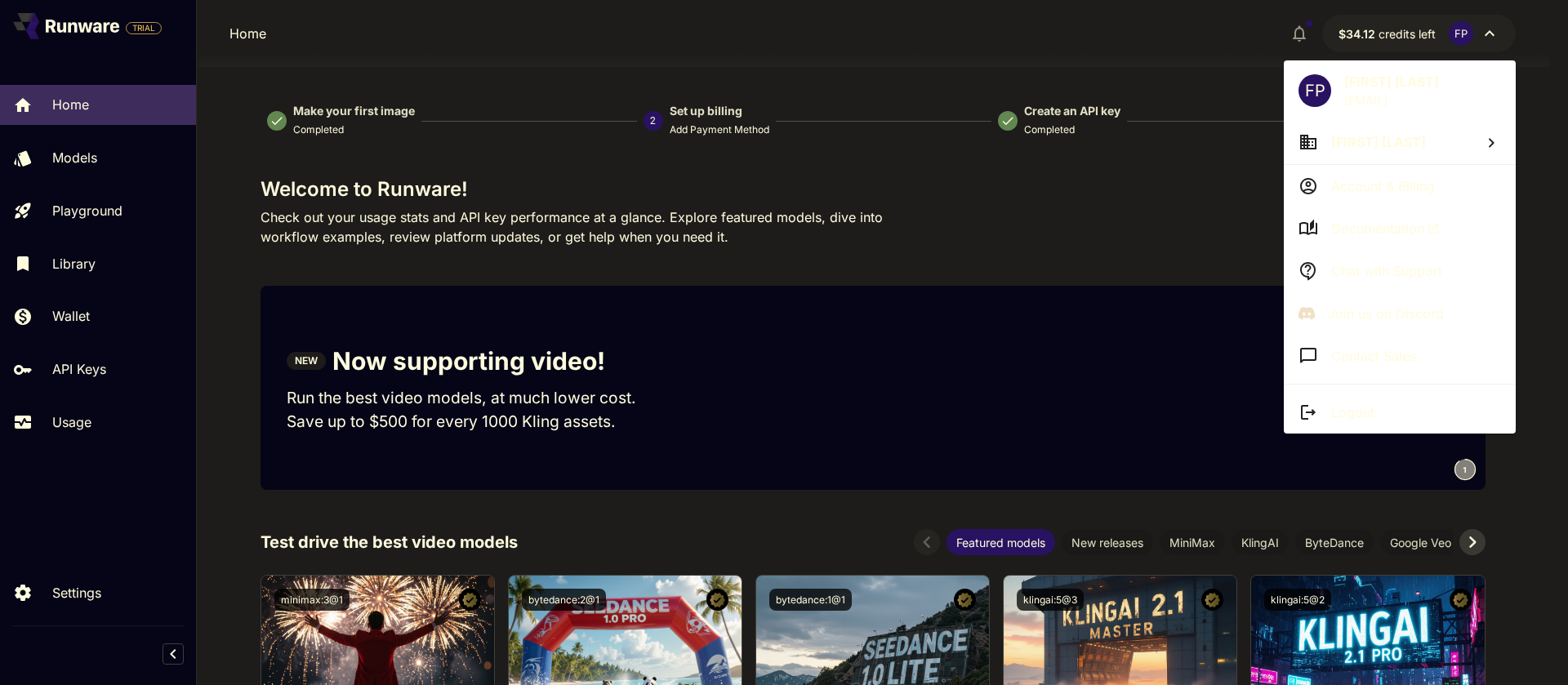 click on "Documentation" at bounding box center (1385, 229) 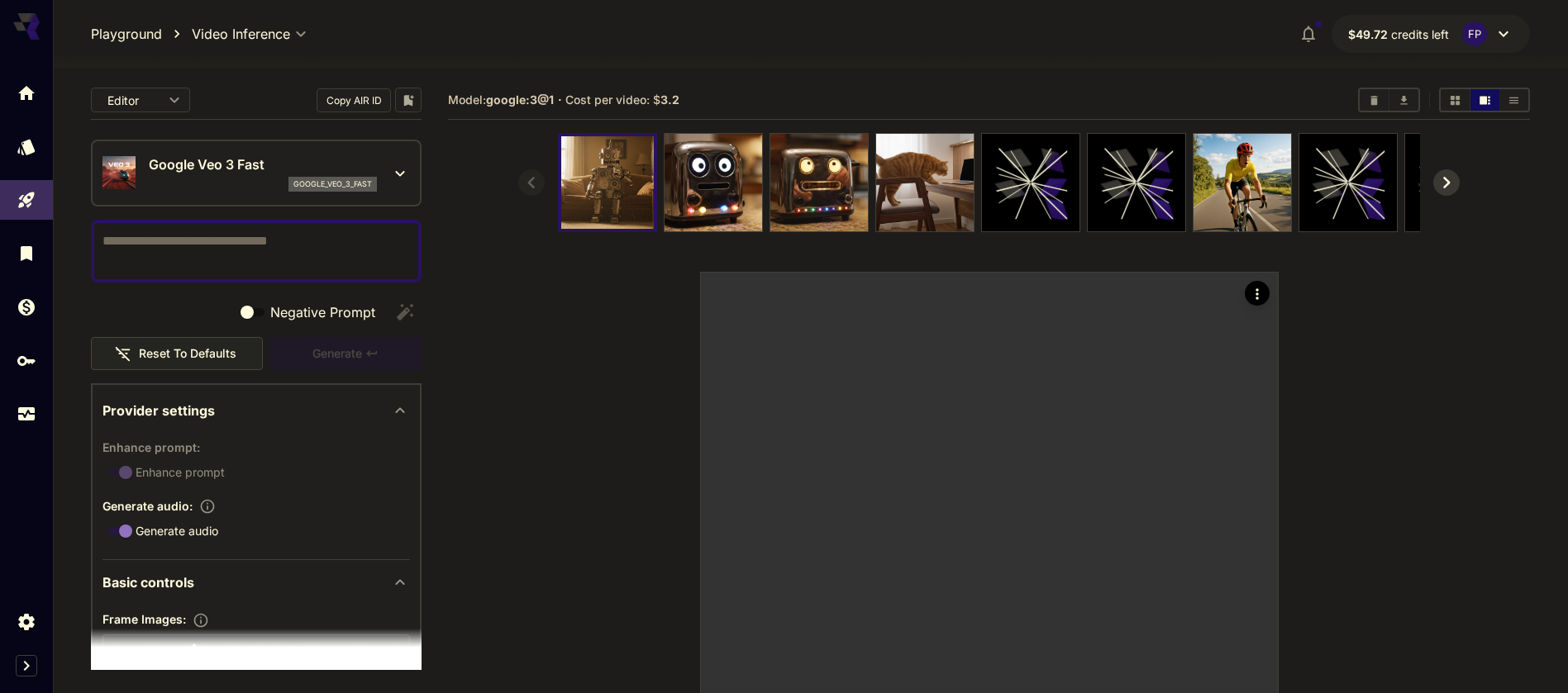 scroll, scrollTop: 247, scrollLeft: 0, axis: vertical 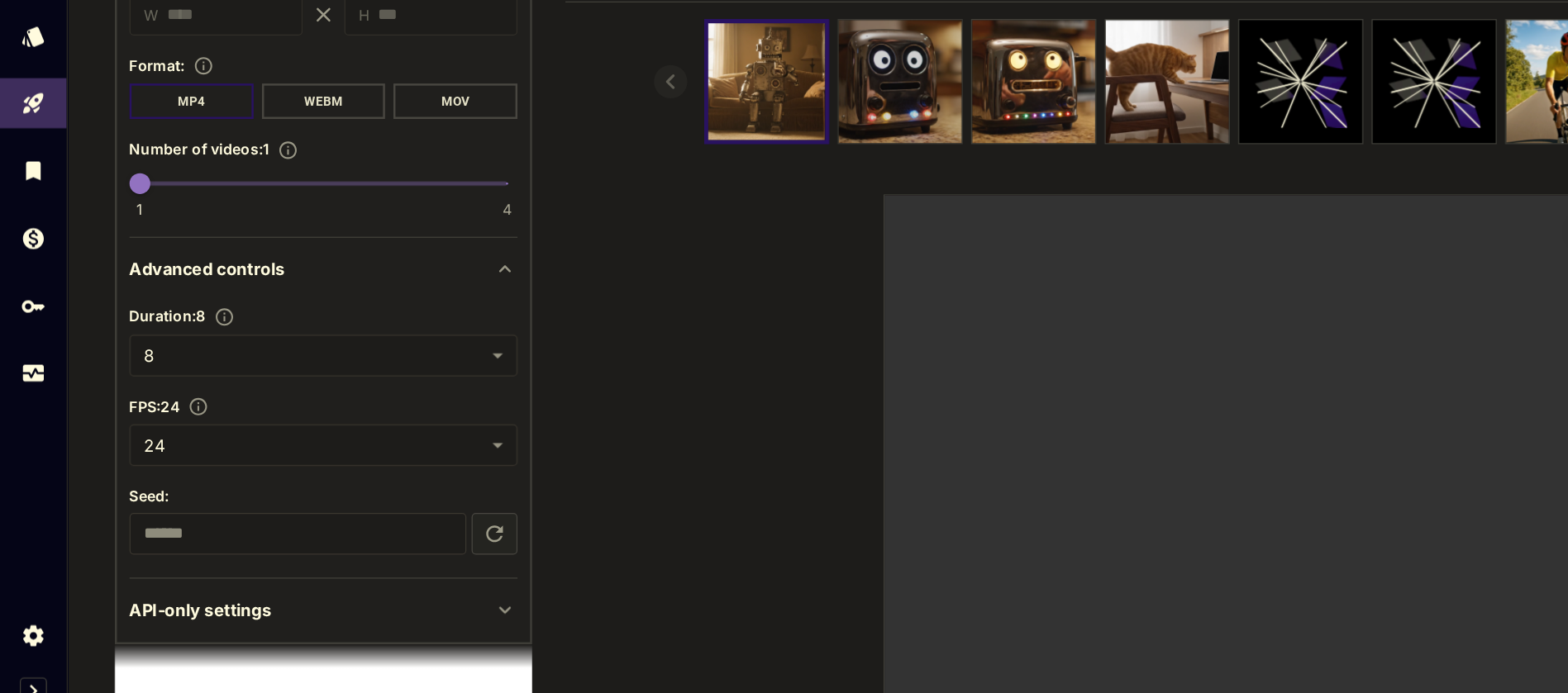 click at bounding box center [713, 183] 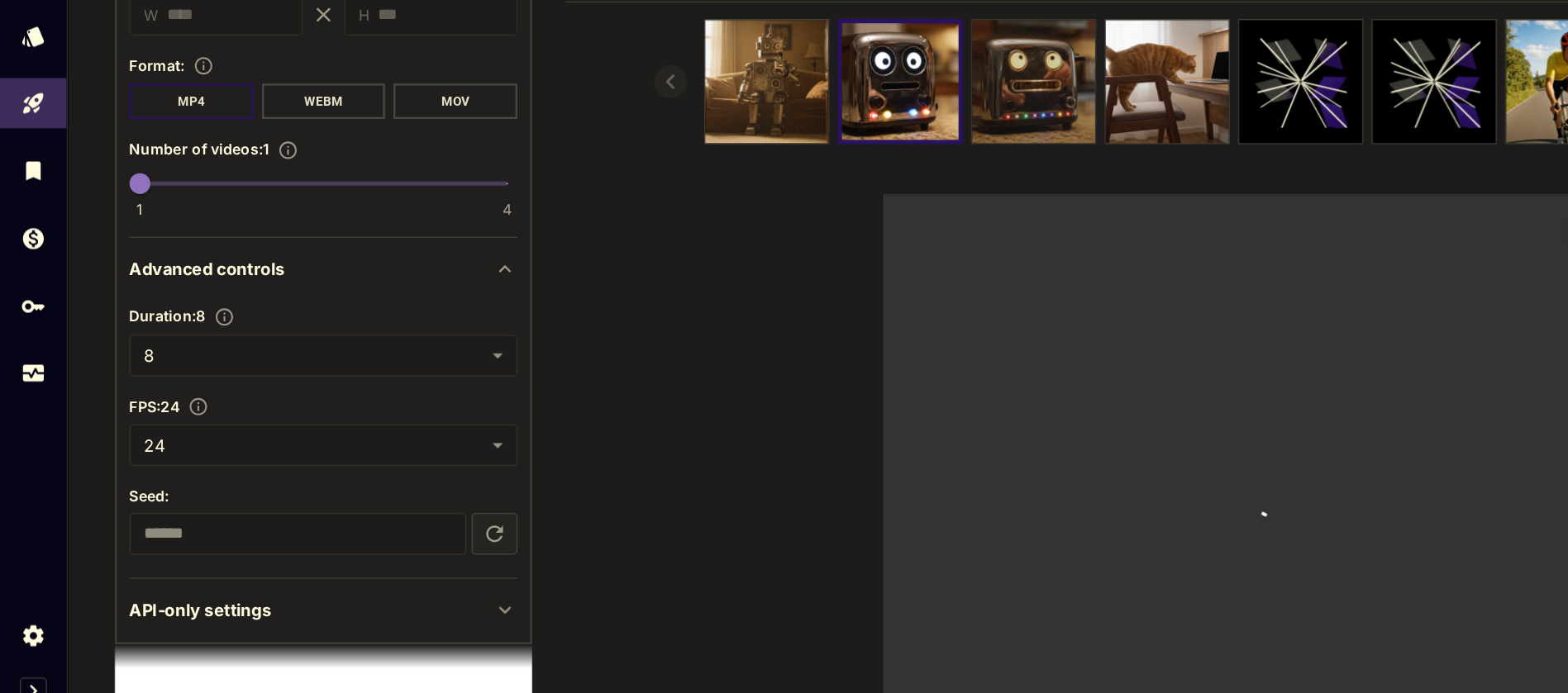 click at bounding box center (819, 183) 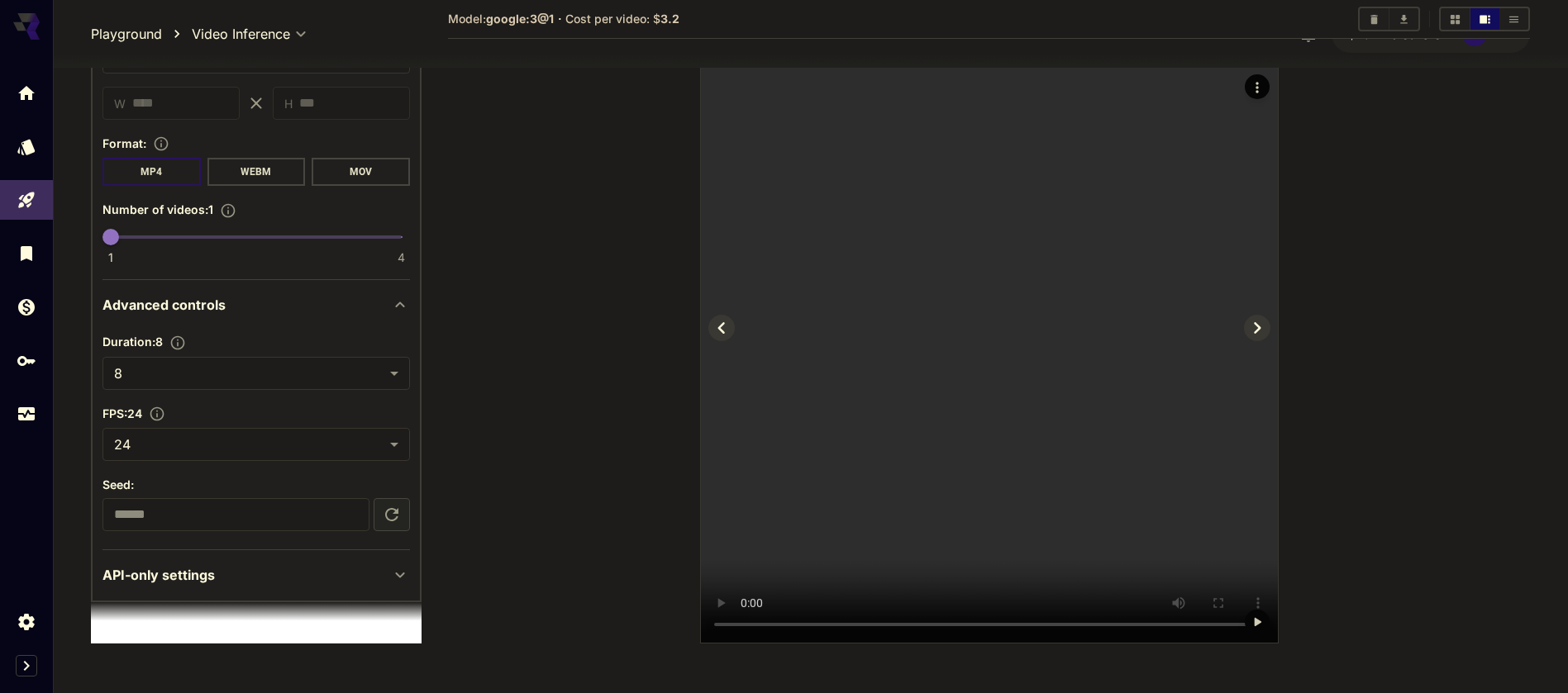 scroll, scrollTop: 238, scrollLeft: 0, axis: vertical 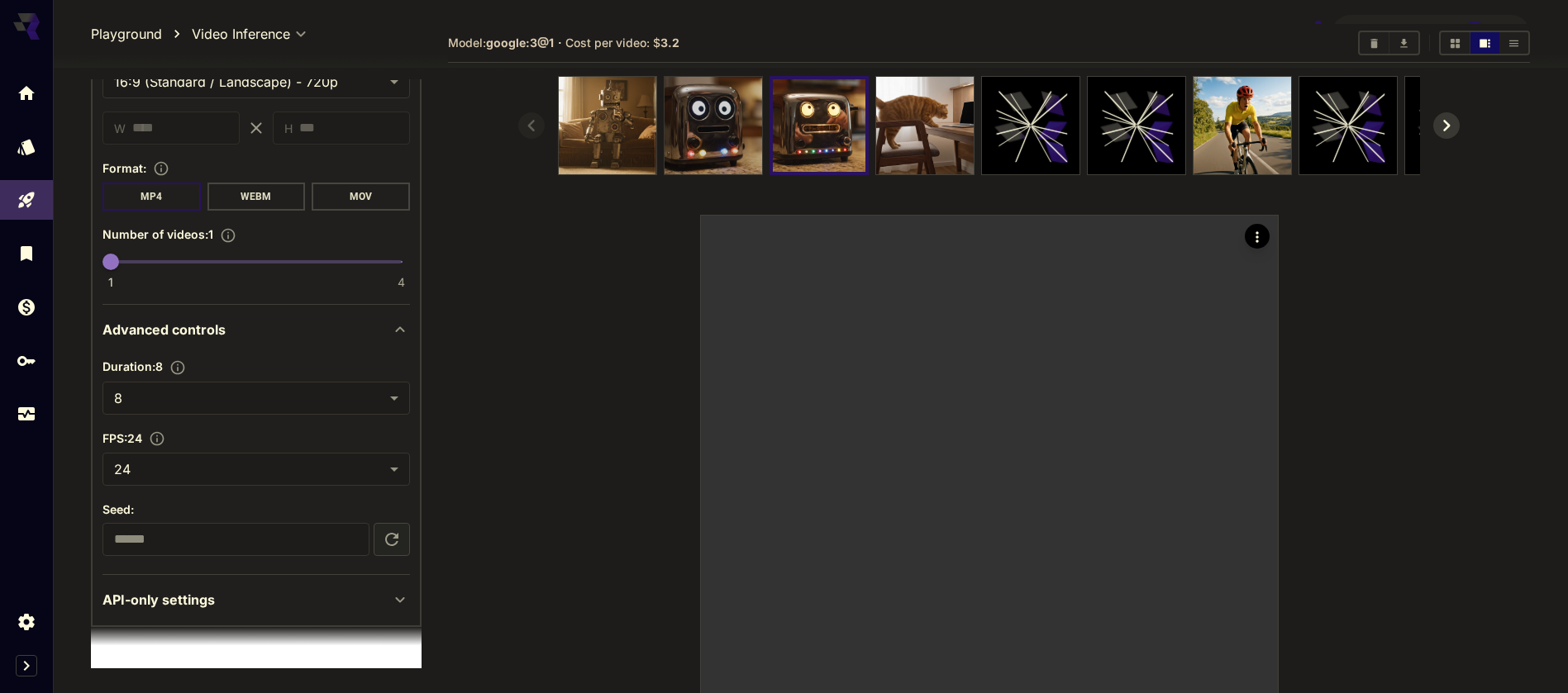 click at bounding box center [713, 126] 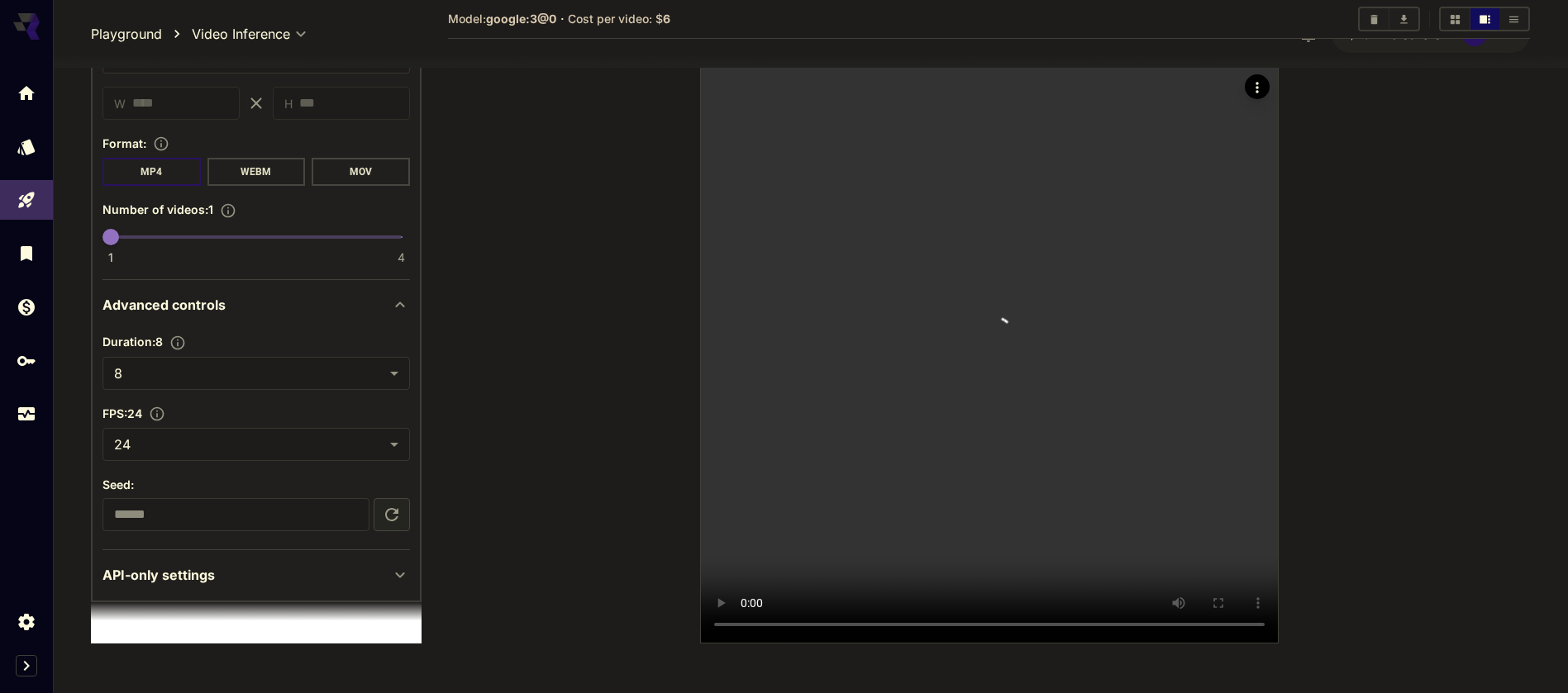scroll, scrollTop: 216, scrollLeft: 0, axis: vertical 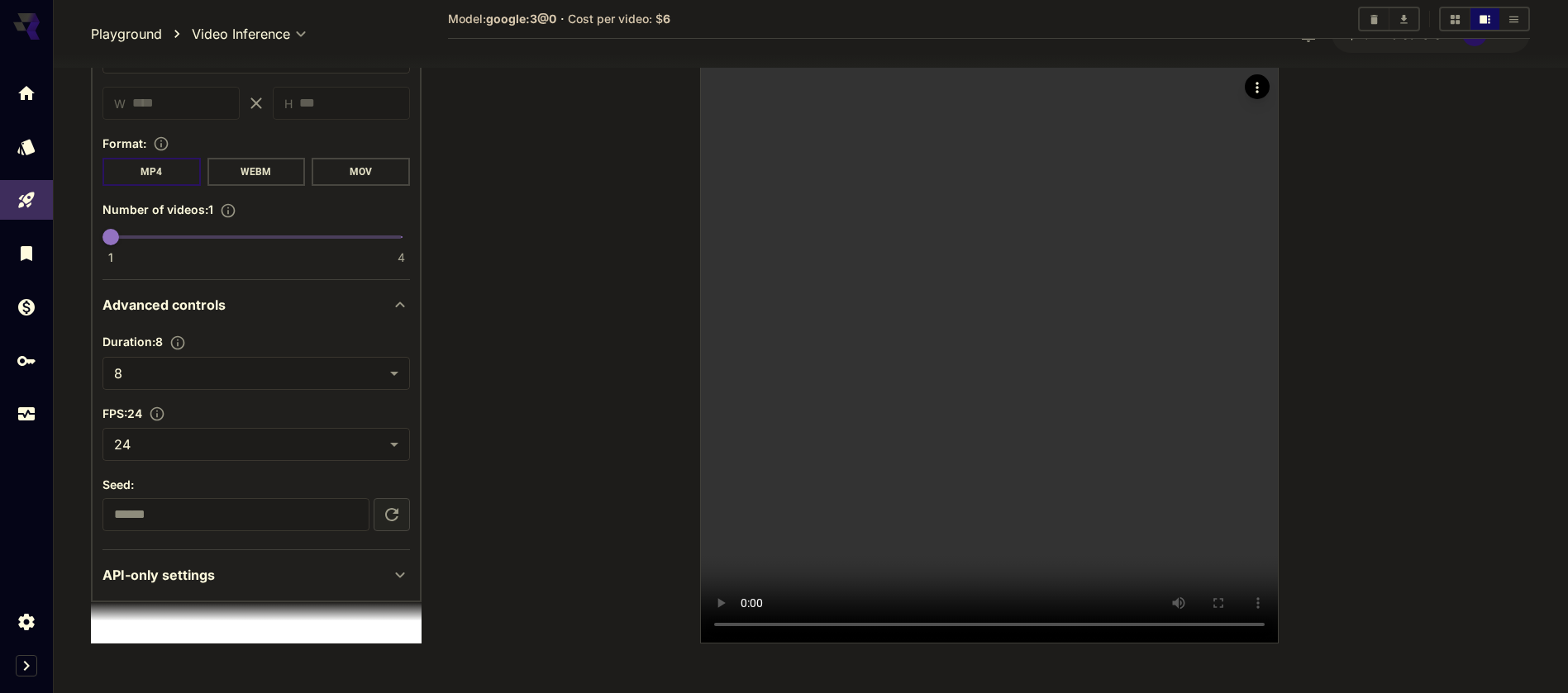 click at bounding box center [989, 285] 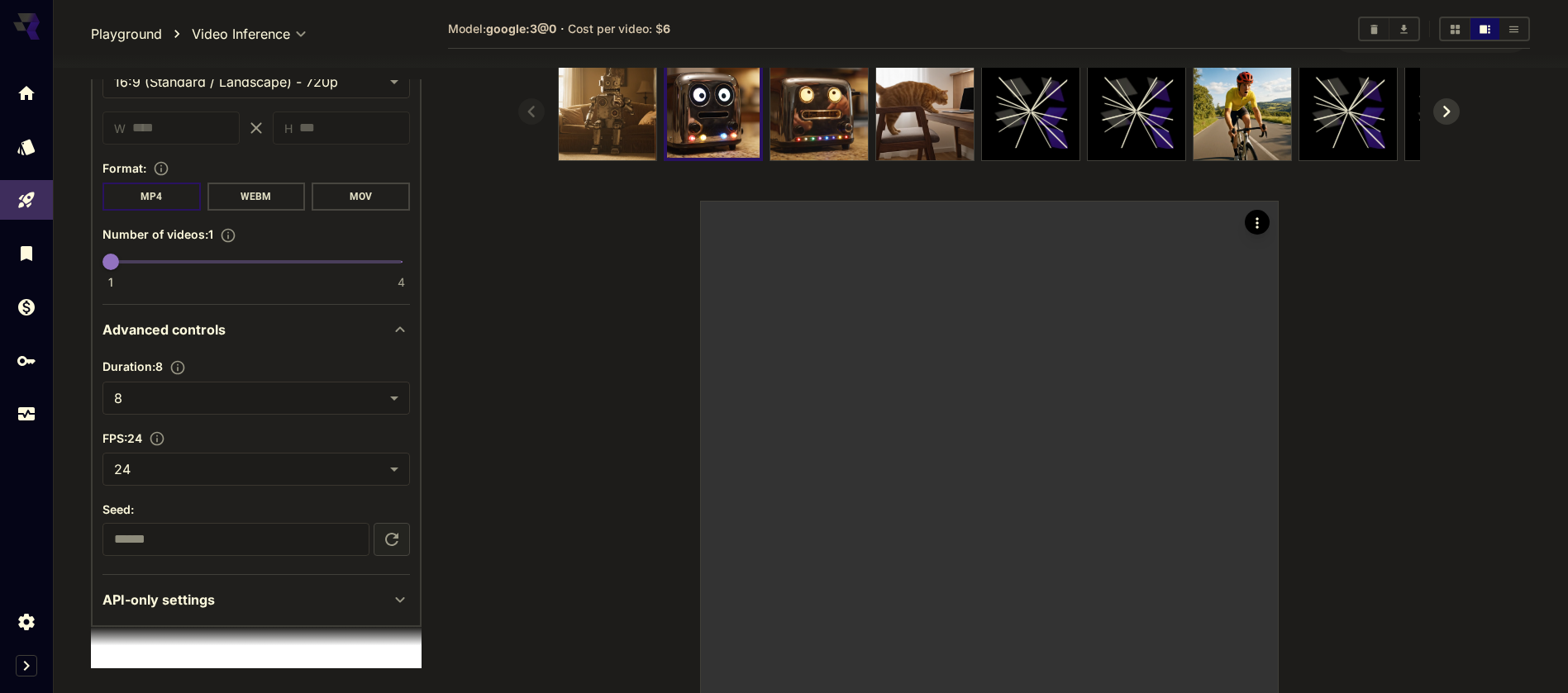 scroll, scrollTop: 70, scrollLeft: 0, axis: vertical 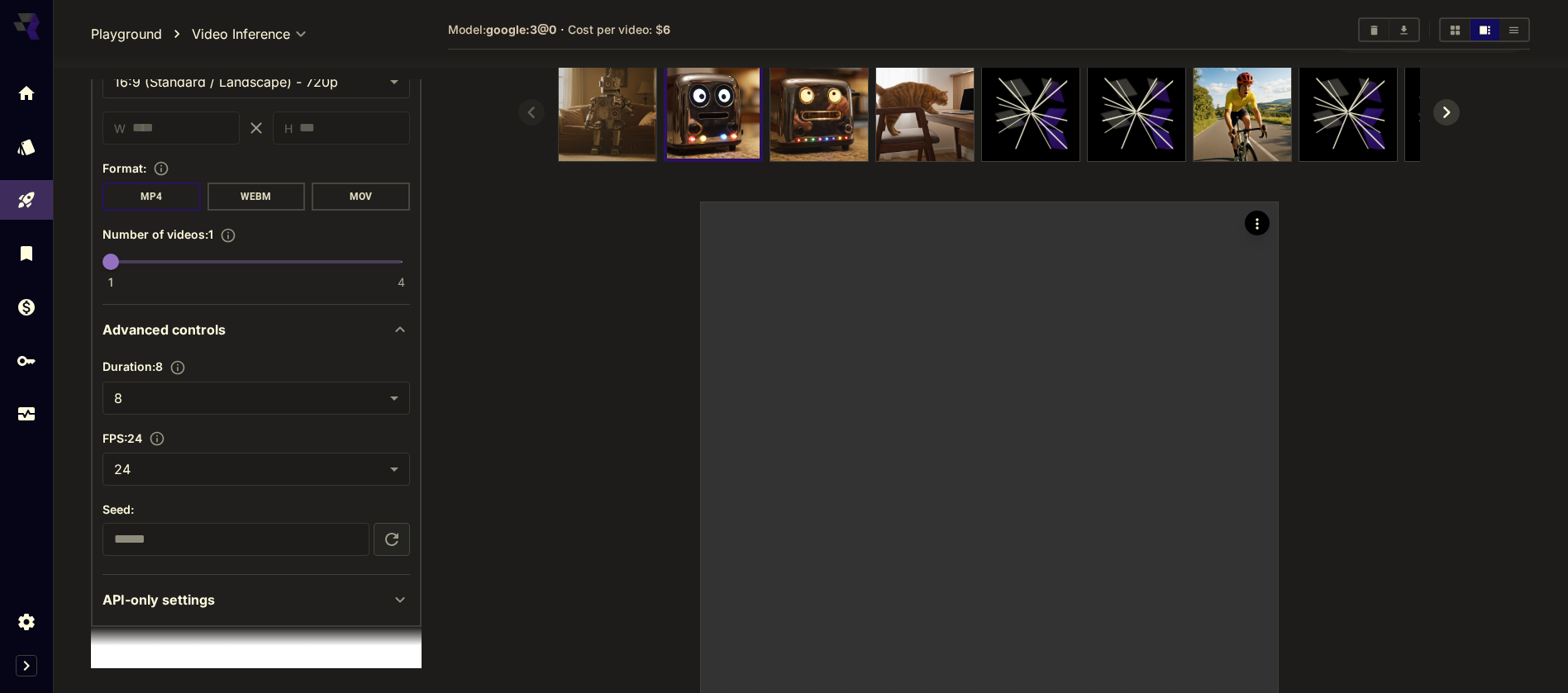 click at bounding box center (608, 112) 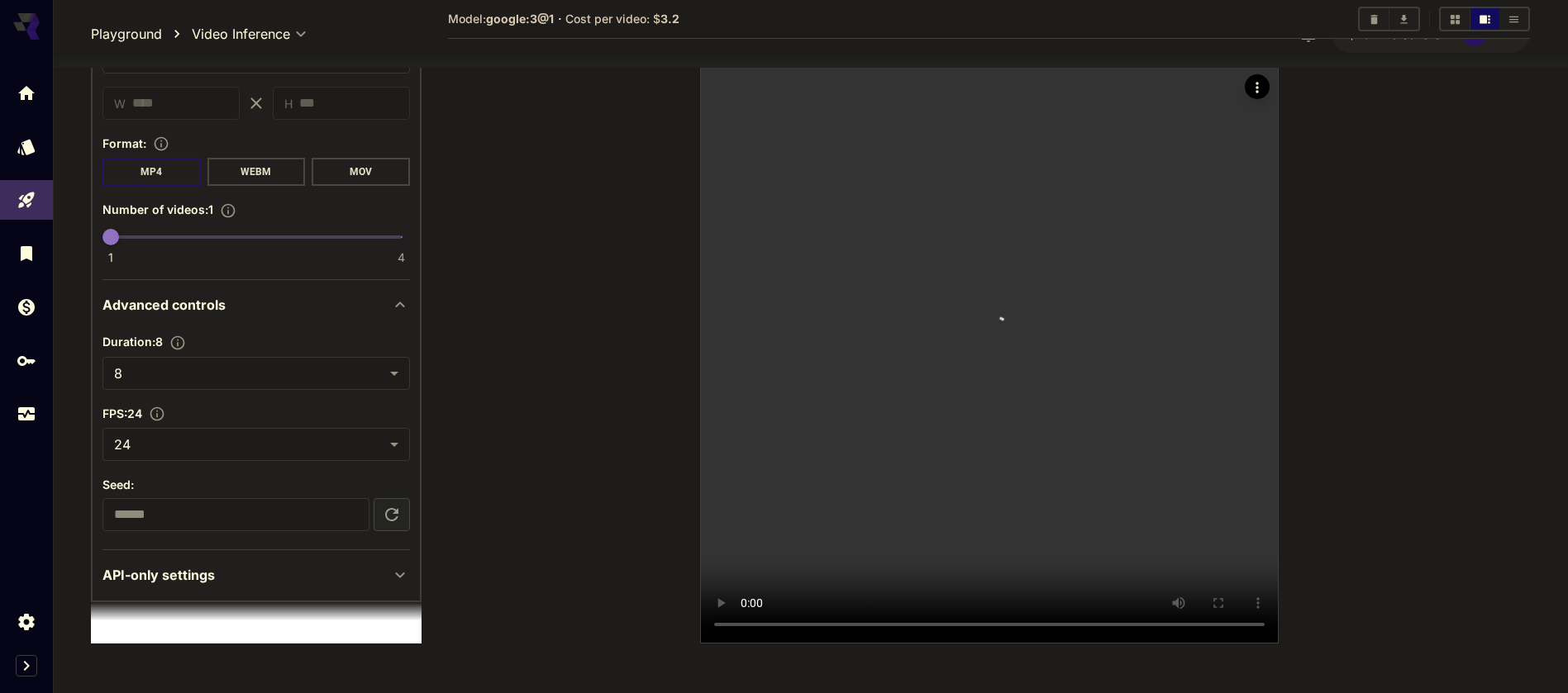 scroll, scrollTop: 247, scrollLeft: 0, axis: vertical 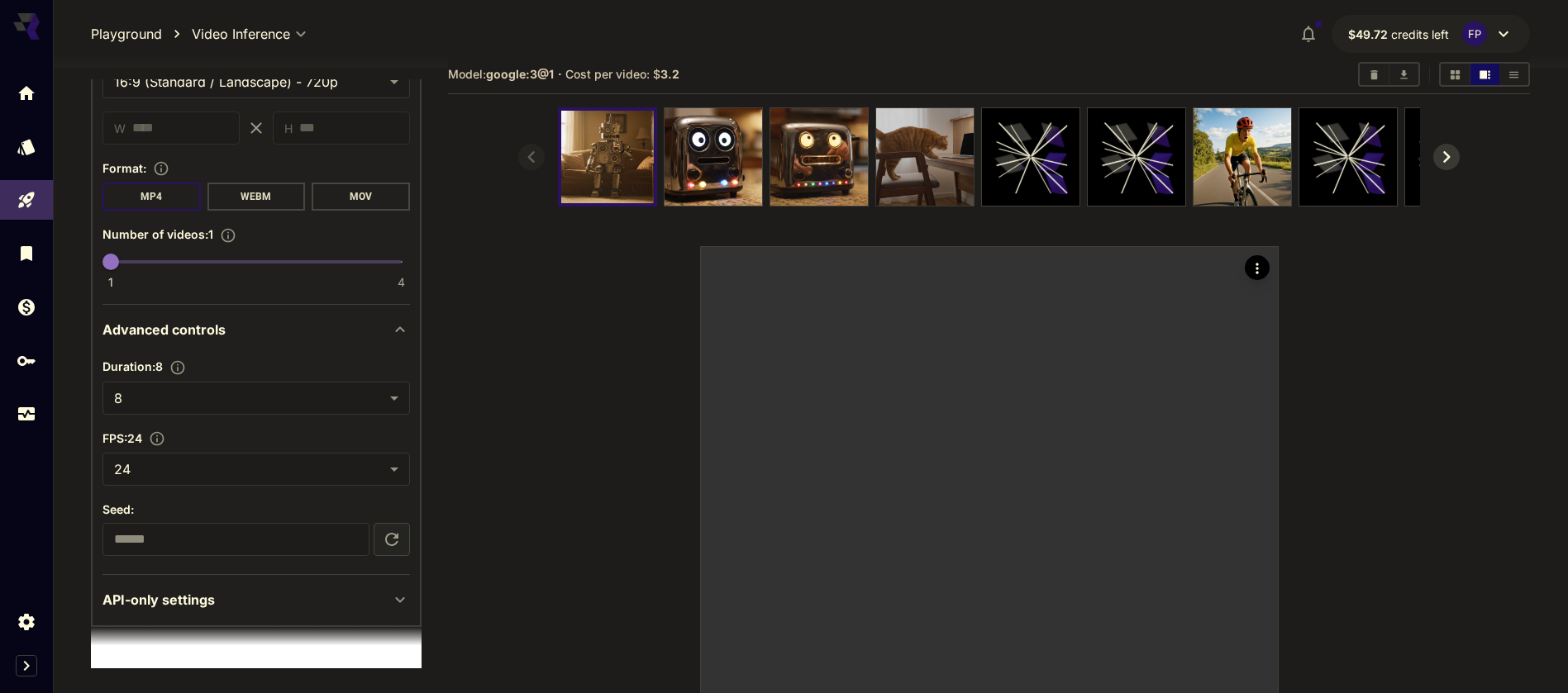 click at bounding box center (925, 157) 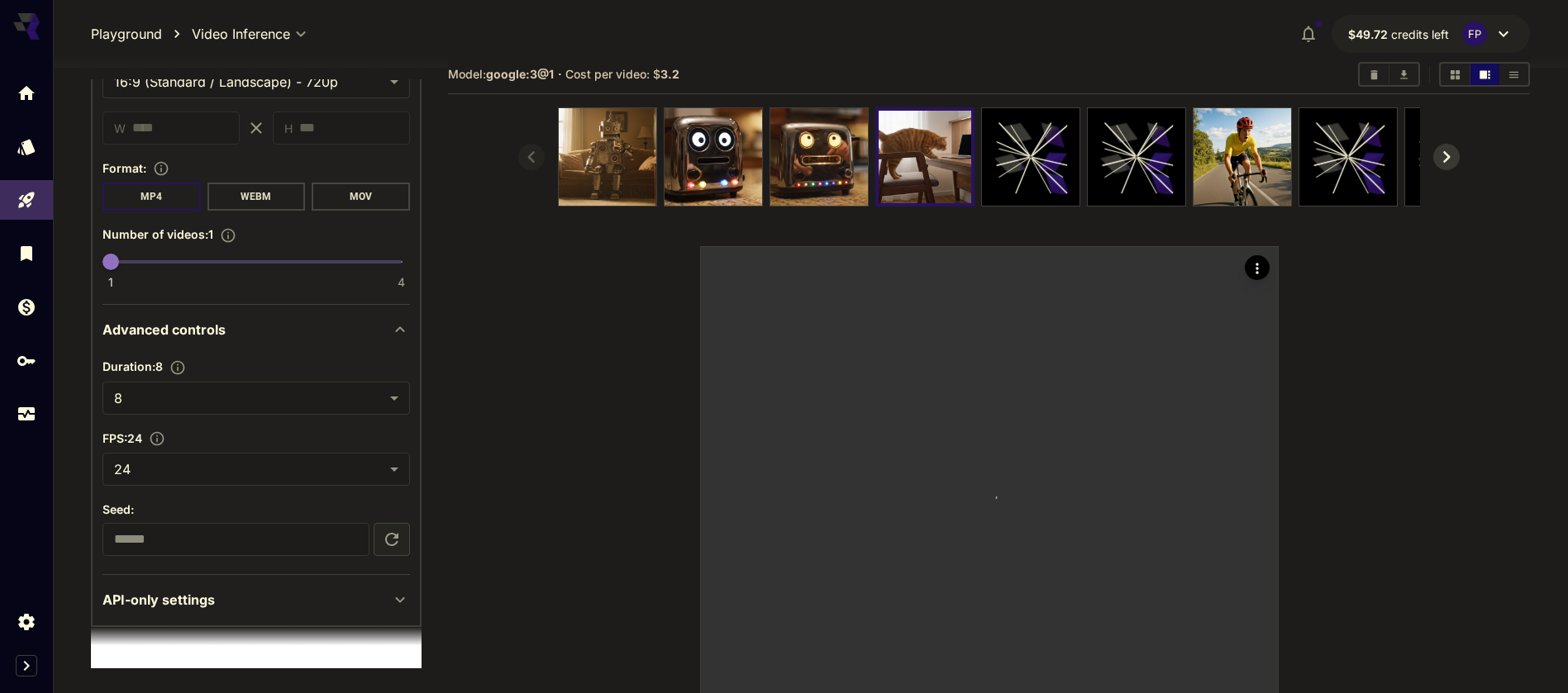 scroll, scrollTop: 247, scrollLeft: 0, axis: vertical 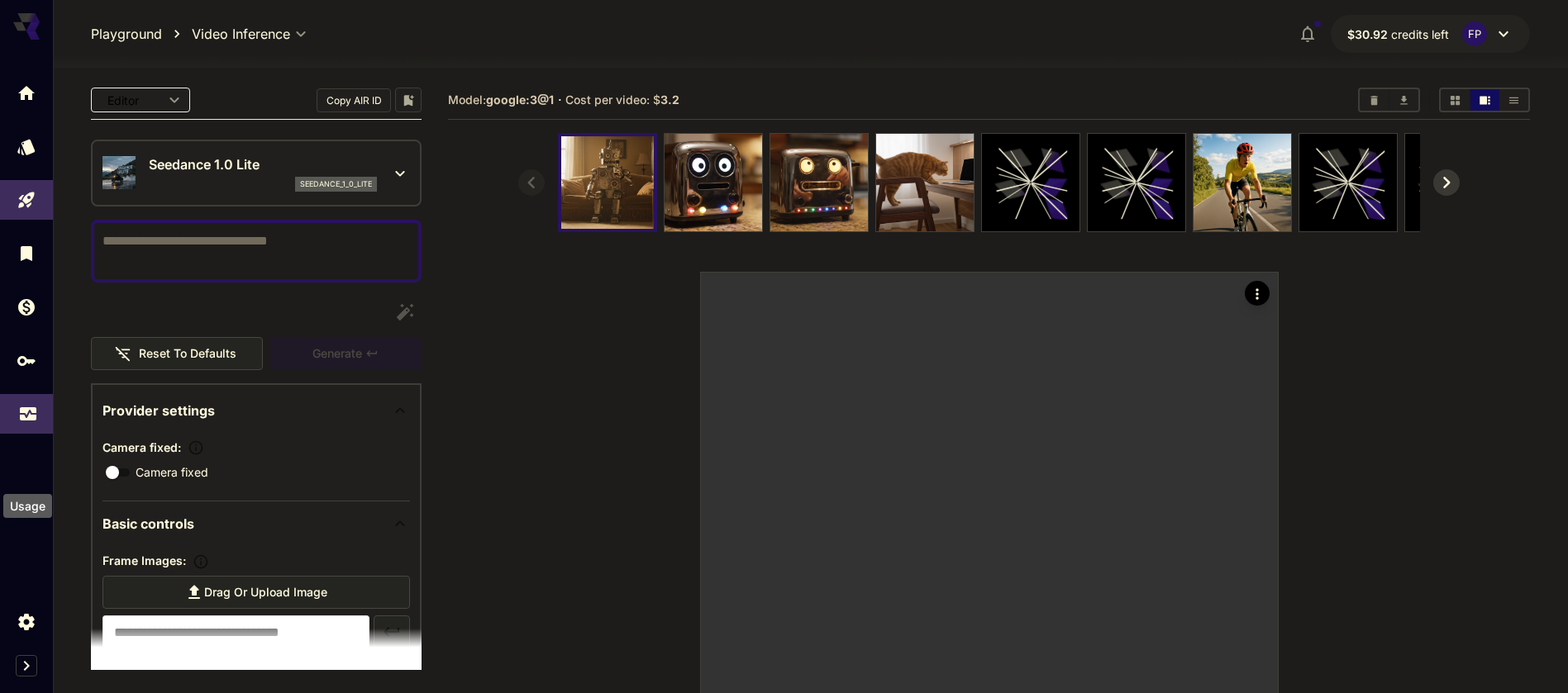 click 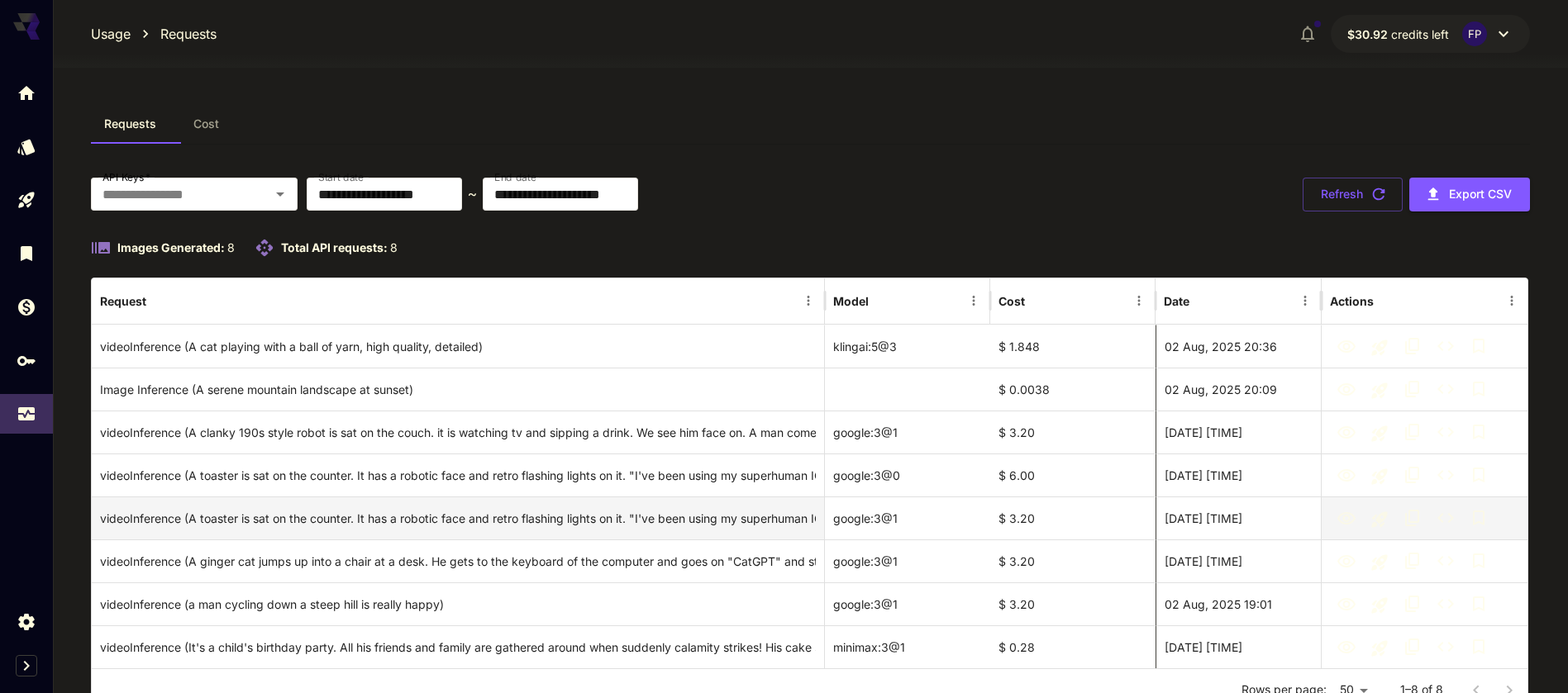 scroll, scrollTop: 79, scrollLeft: 0, axis: vertical 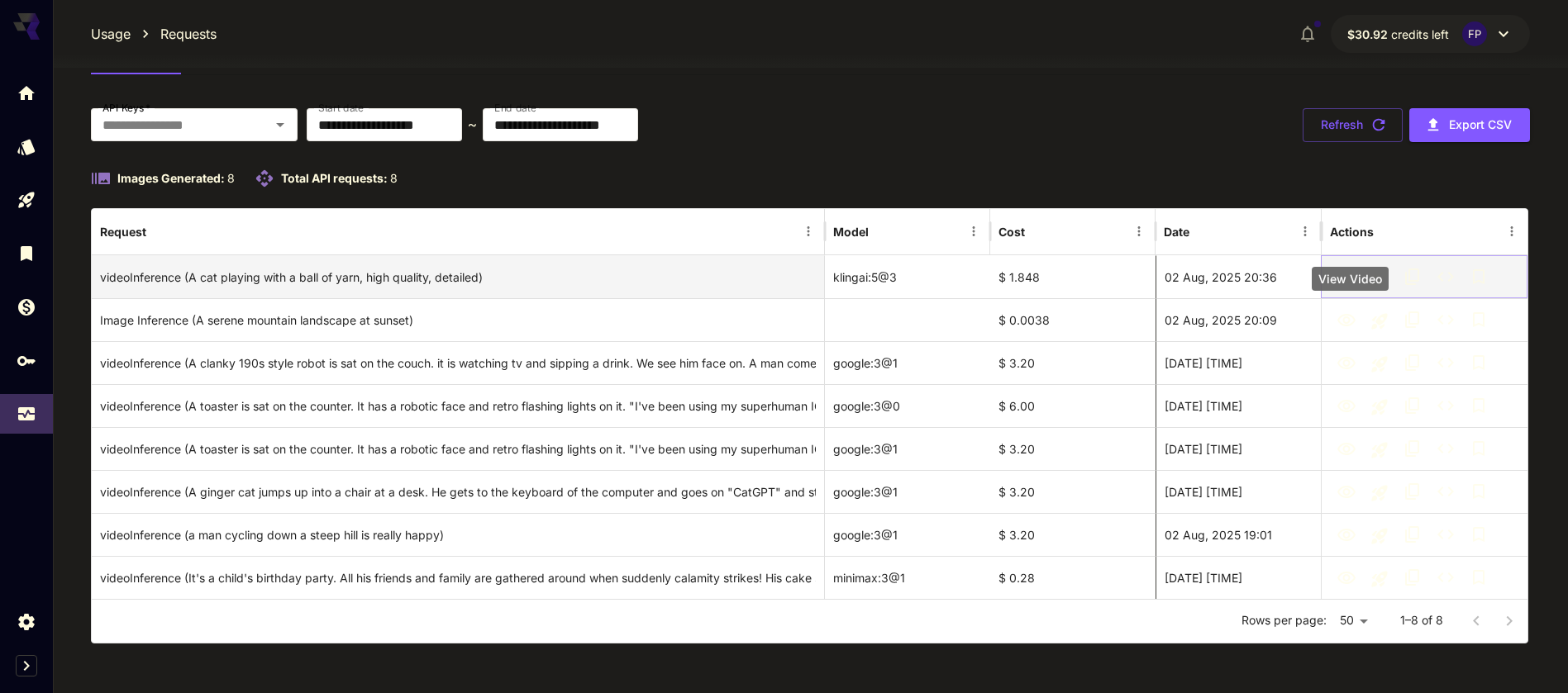 click 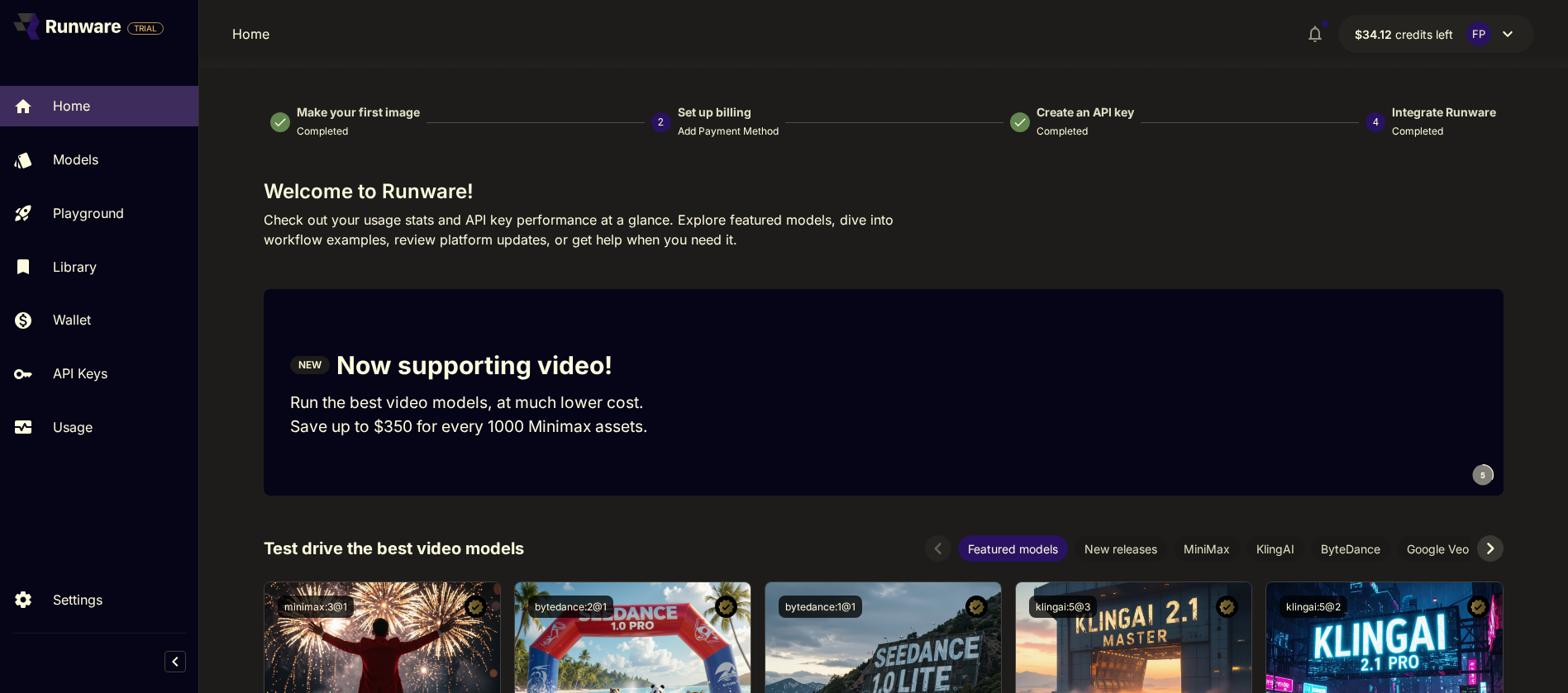 scroll, scrollTop: 0, scrollLeft: 0, axis: both 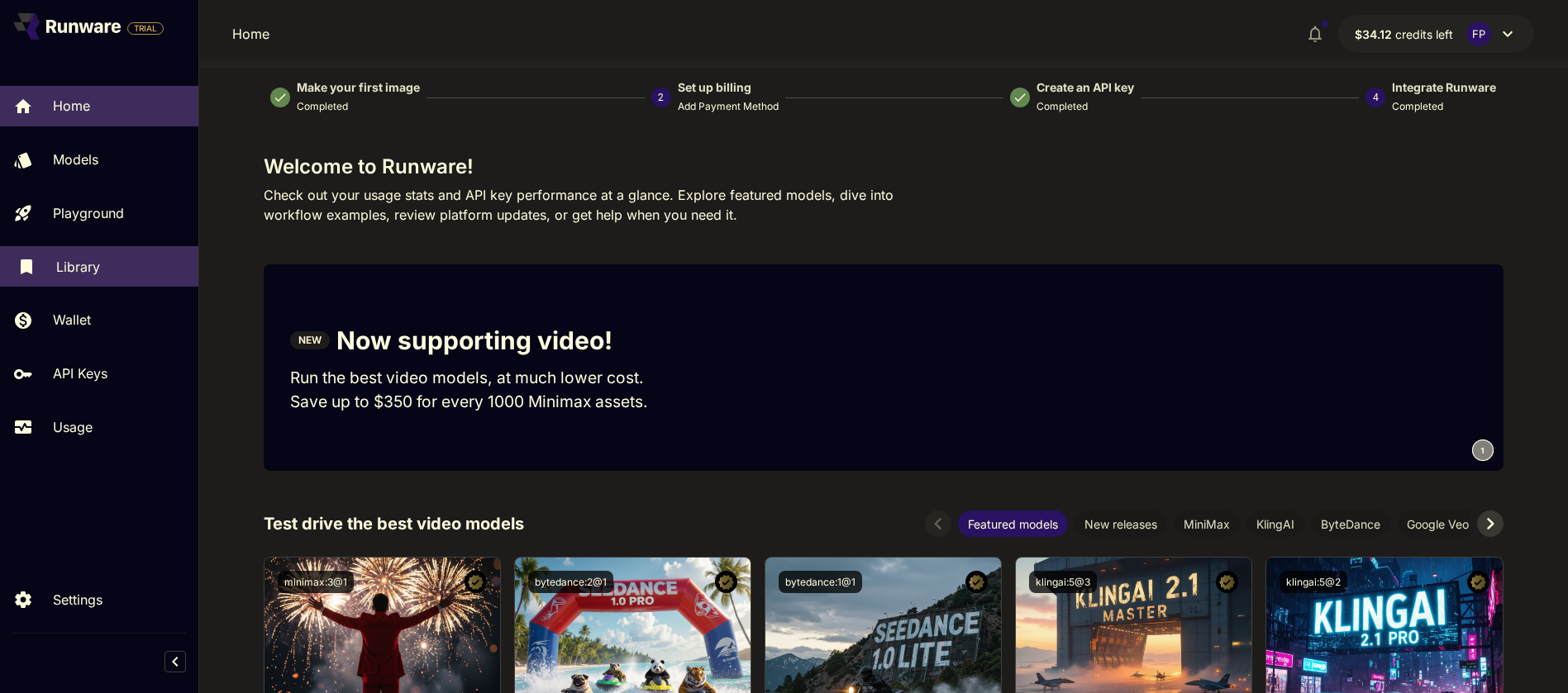 click on "Library" at bounding box center (121, 267) 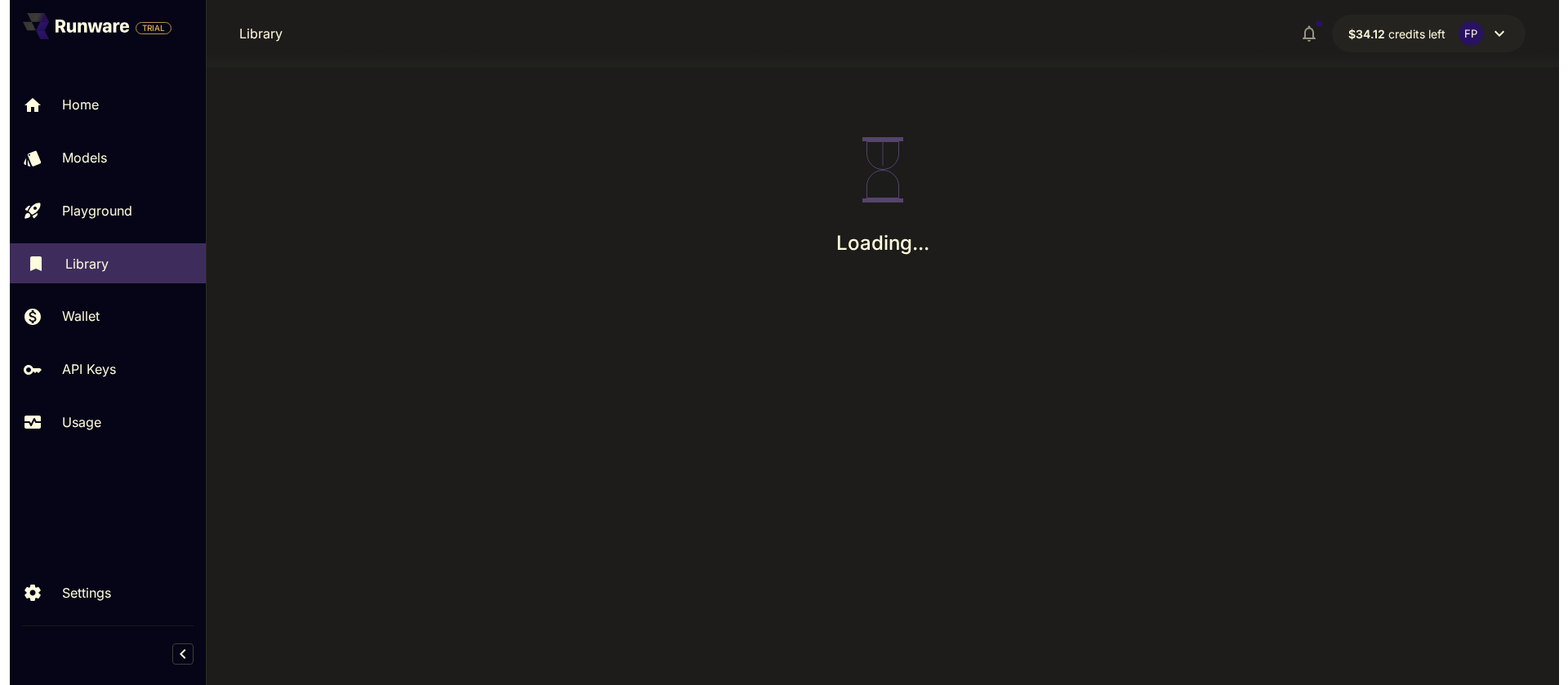 scroll, scrollTop: 0, scrollLeft: 0, axis: both 